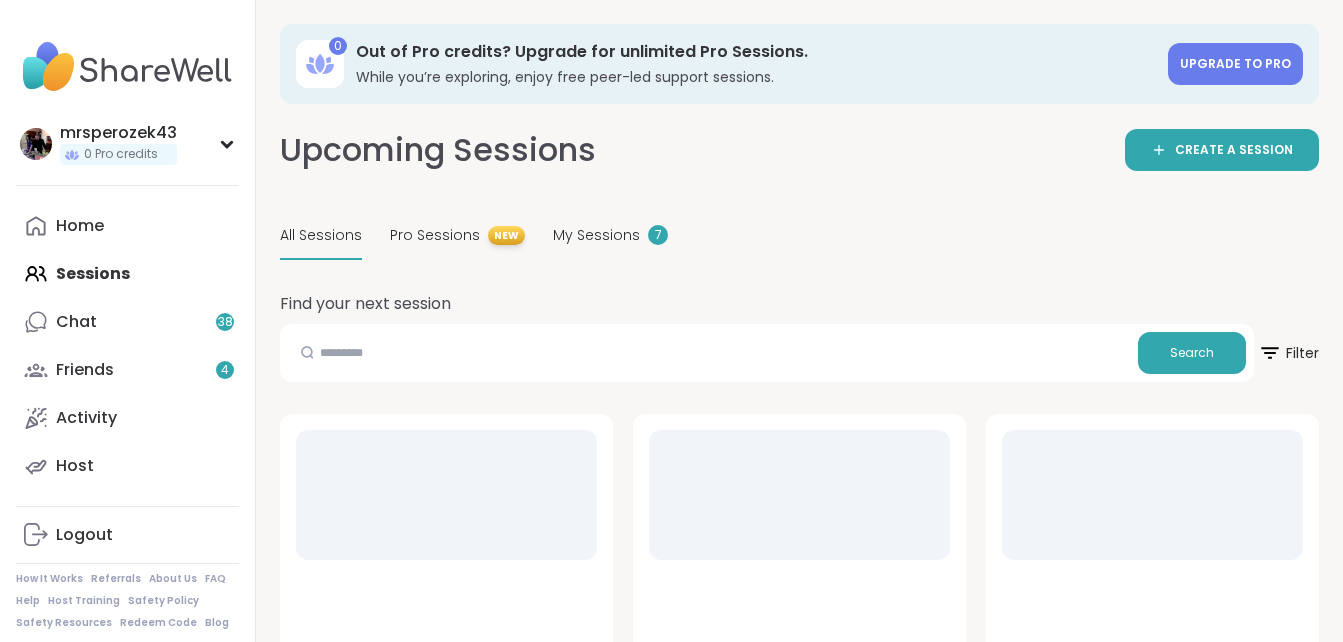 scroll, scrollTop: 0, scrollLeft: 0, axis: both 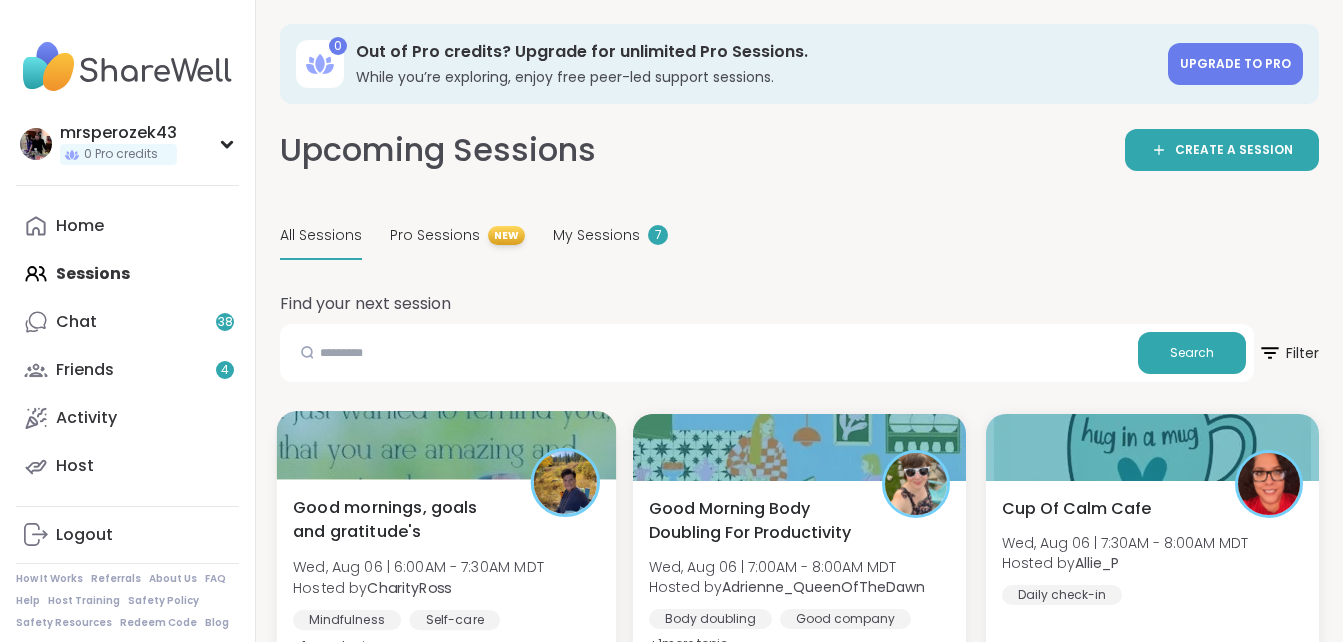 click on "Good mornings, goals and gratitude's" at bounding box center (400, 519) 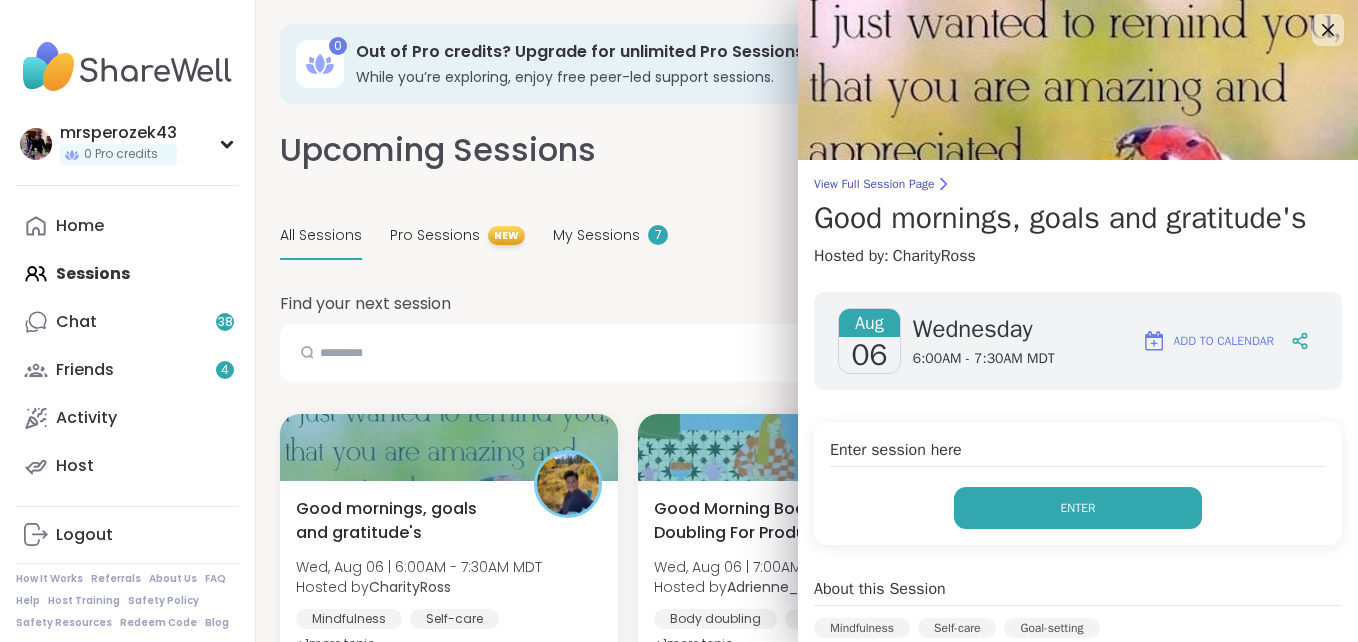 click on "Enter" at bounding box center (1078, 508) 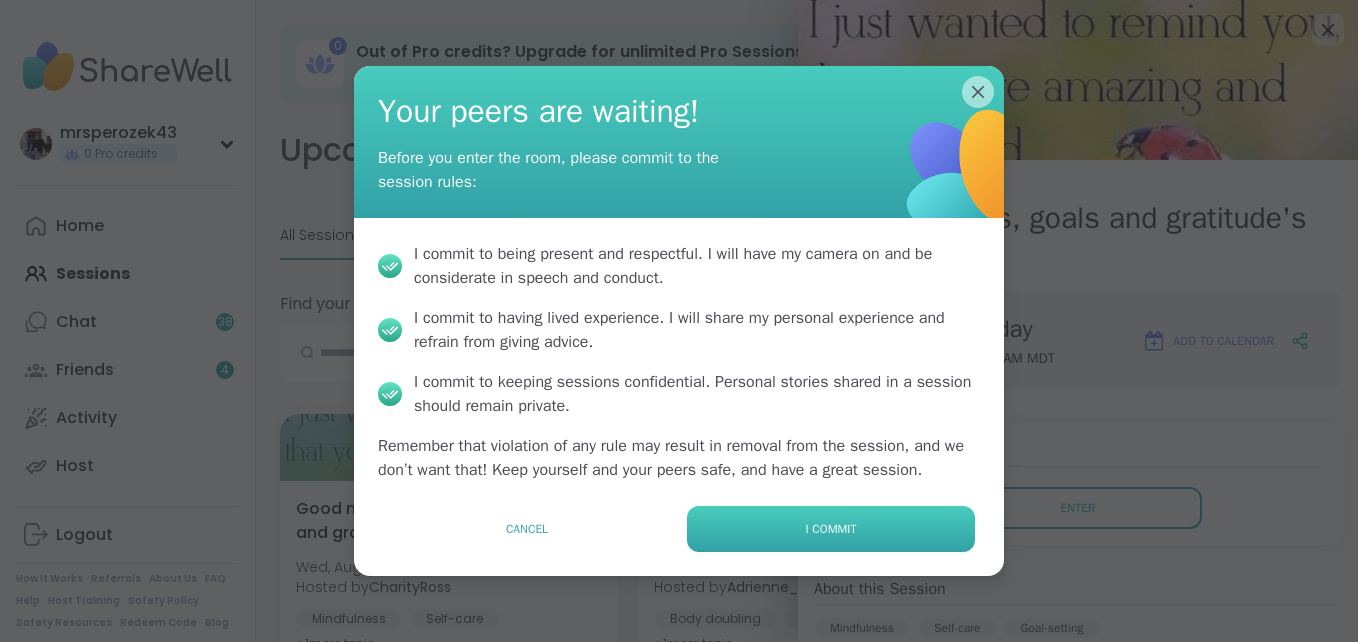 click on "I commit" at bounding box center (831, 529) 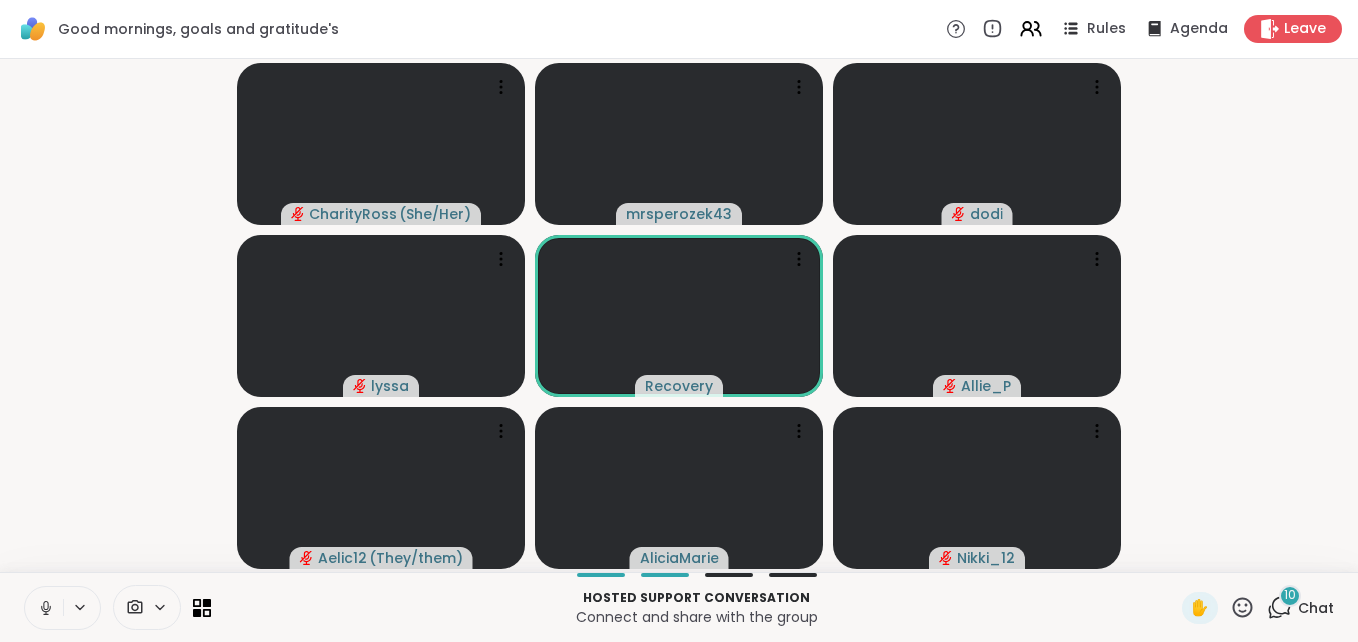 click 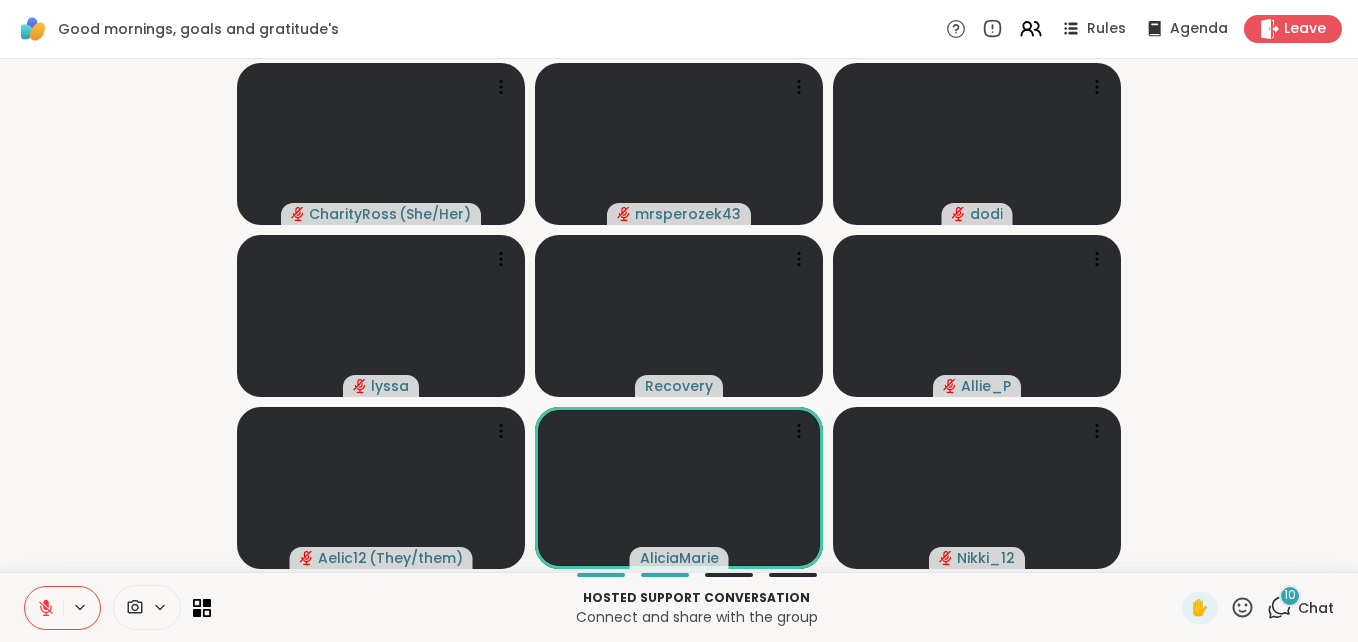 click 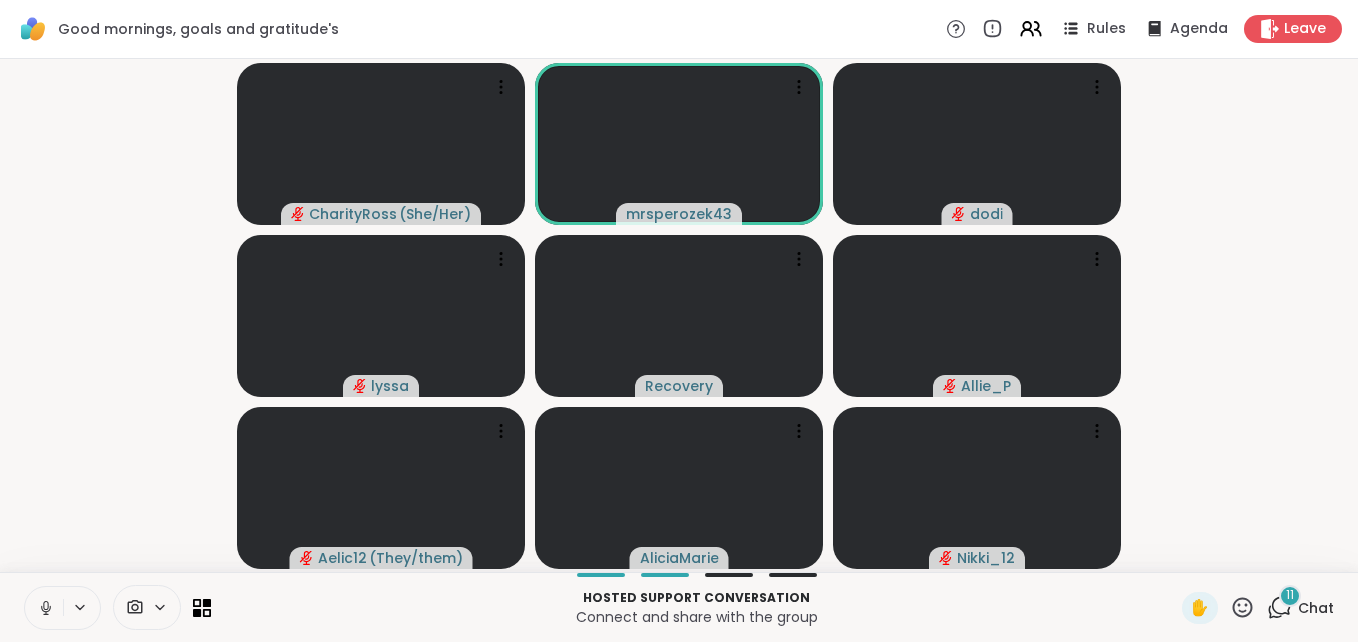 click on "11" at bounding box center (1290, 596) 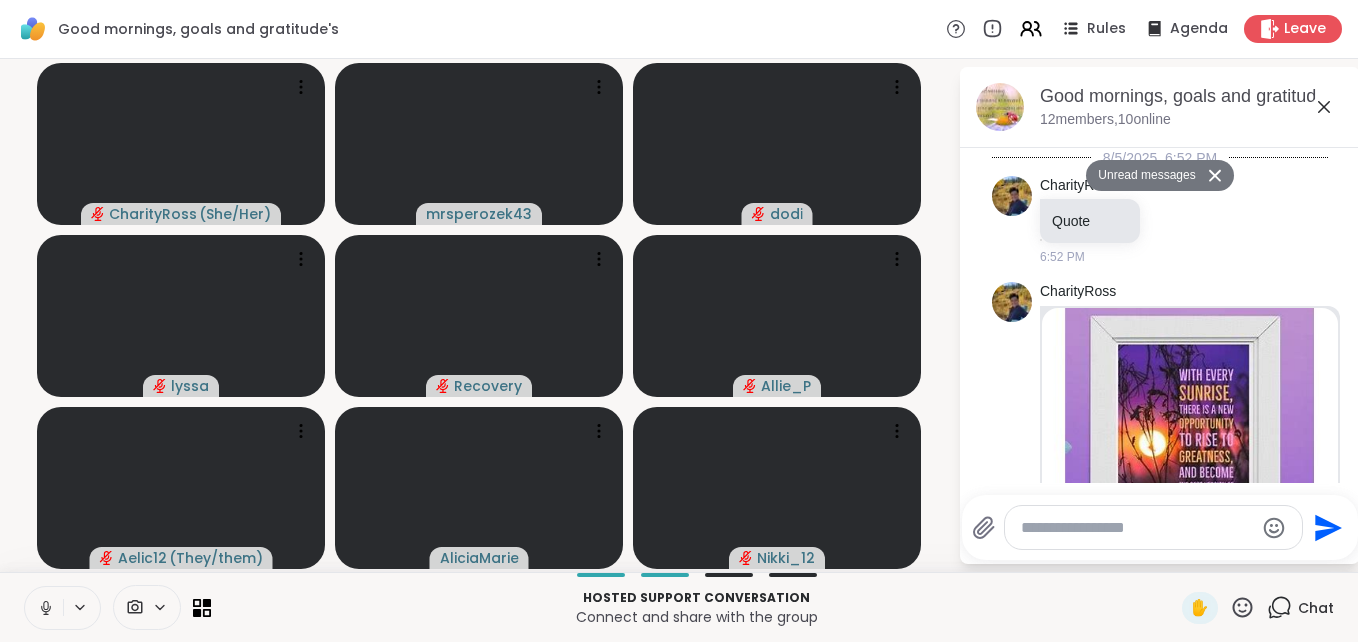 scroll, scrollTop: 2207, scrollLeft: 0, axis: vertical 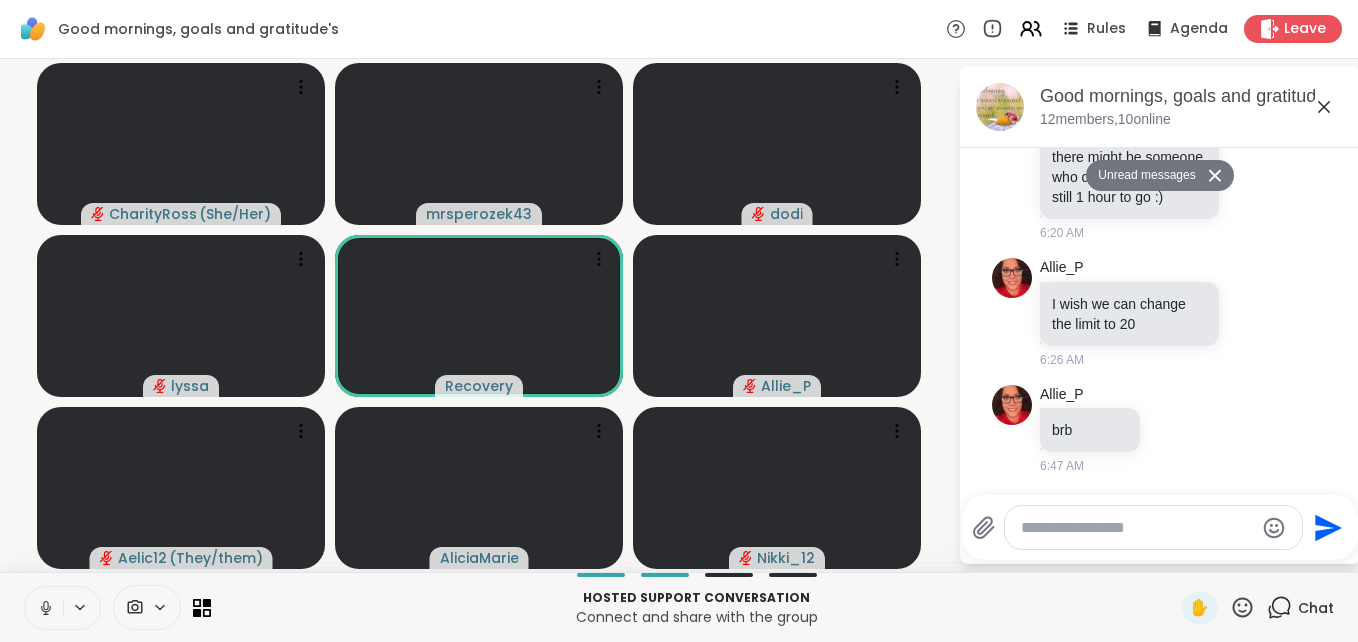 click at bounding box center (1137, 528) 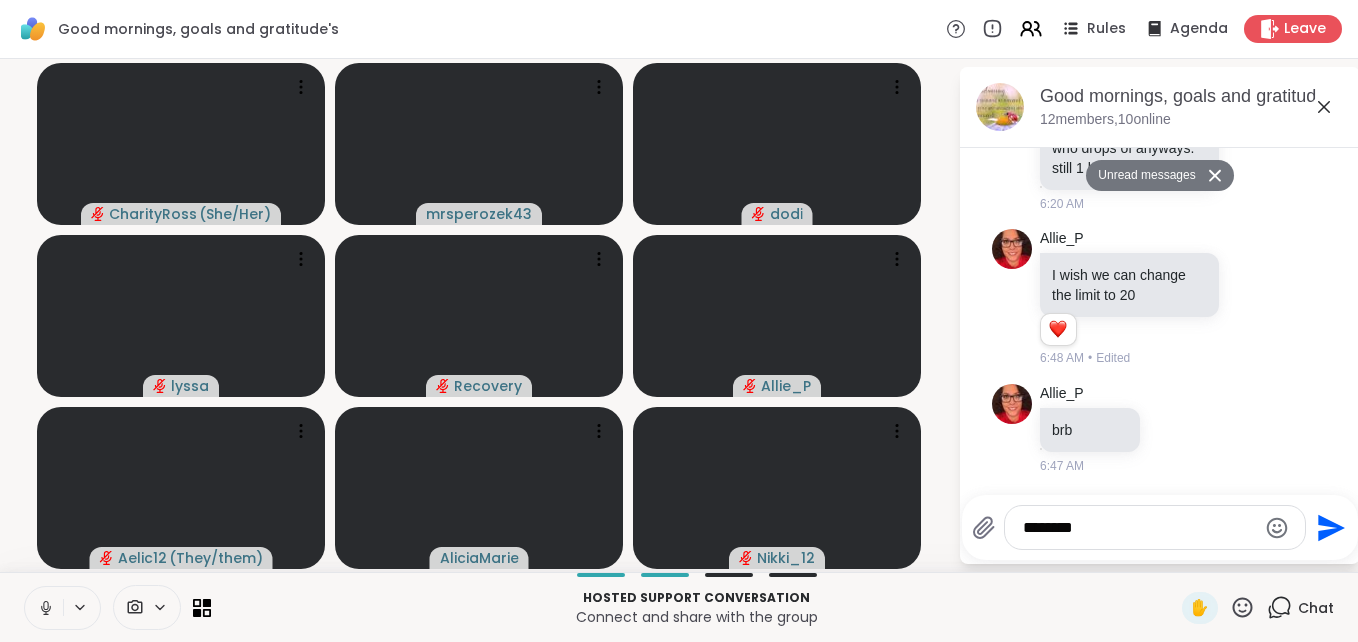 type on "********" 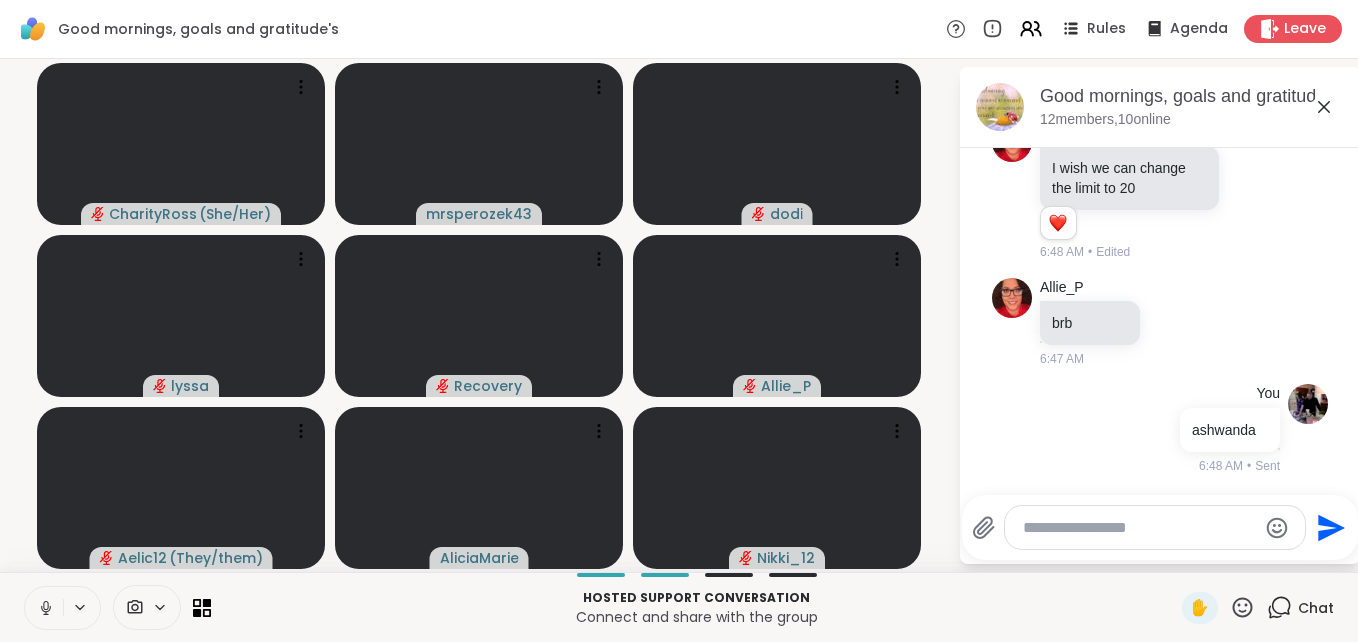 scroll, scrollTop: 2295, scrollLeft: 0, axis: vertical 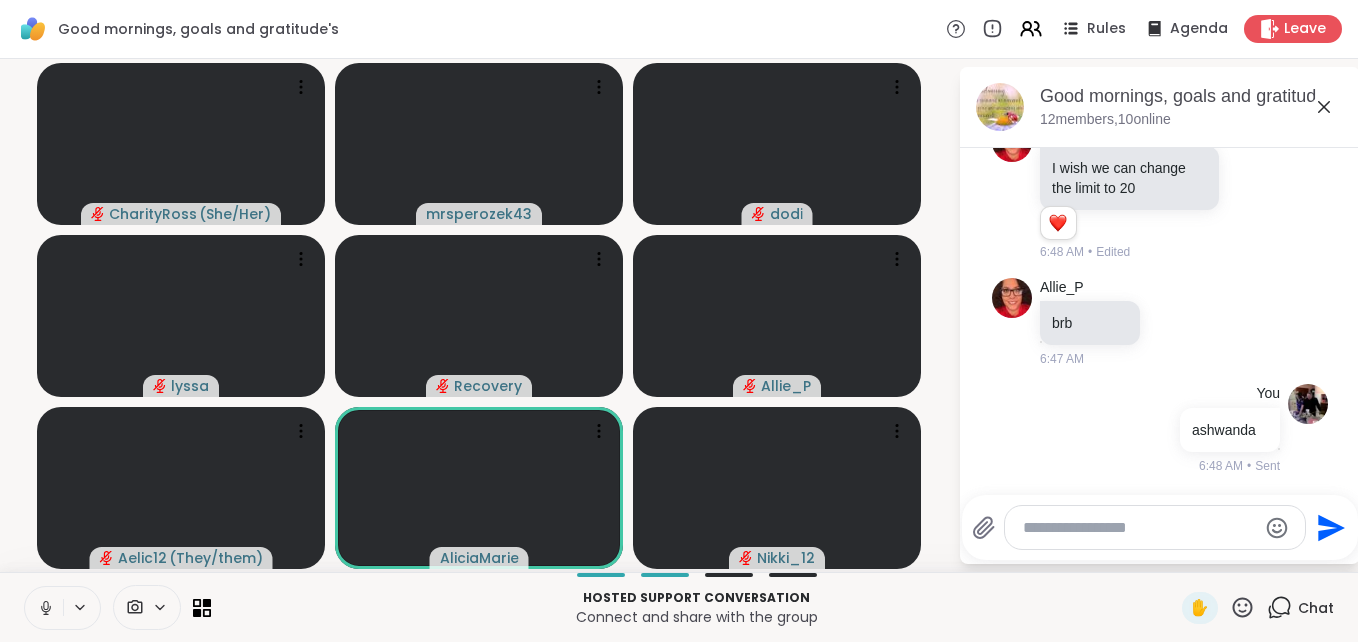 click 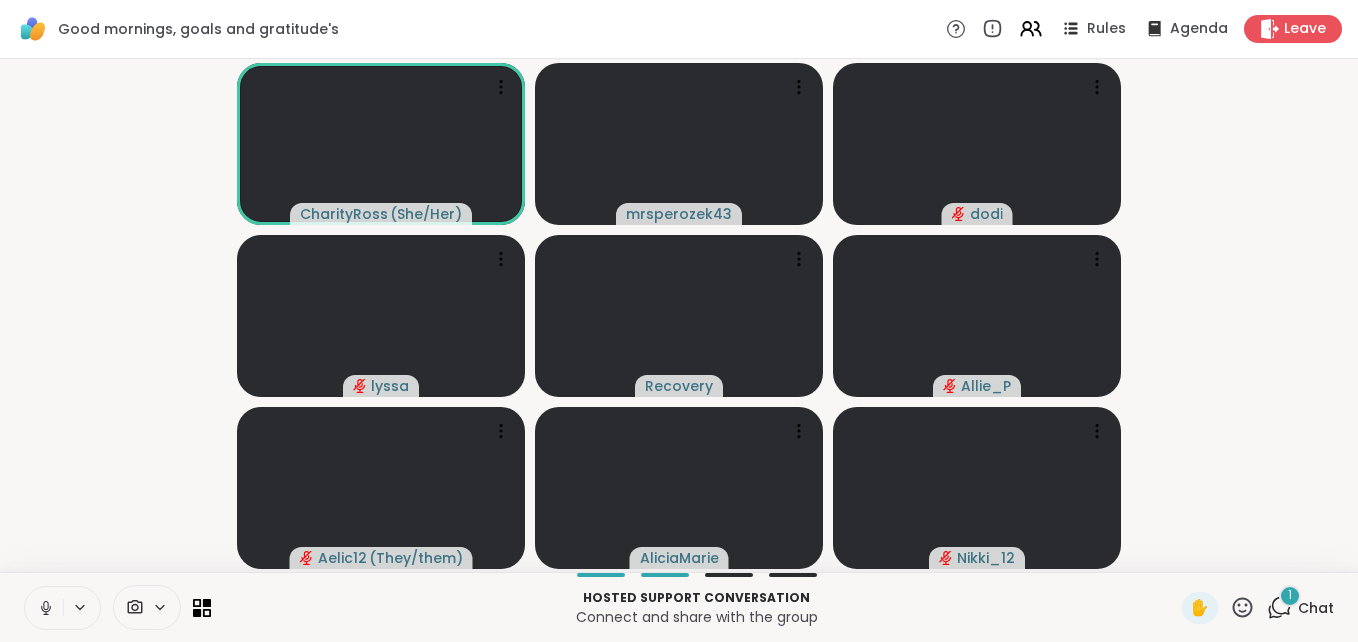 click 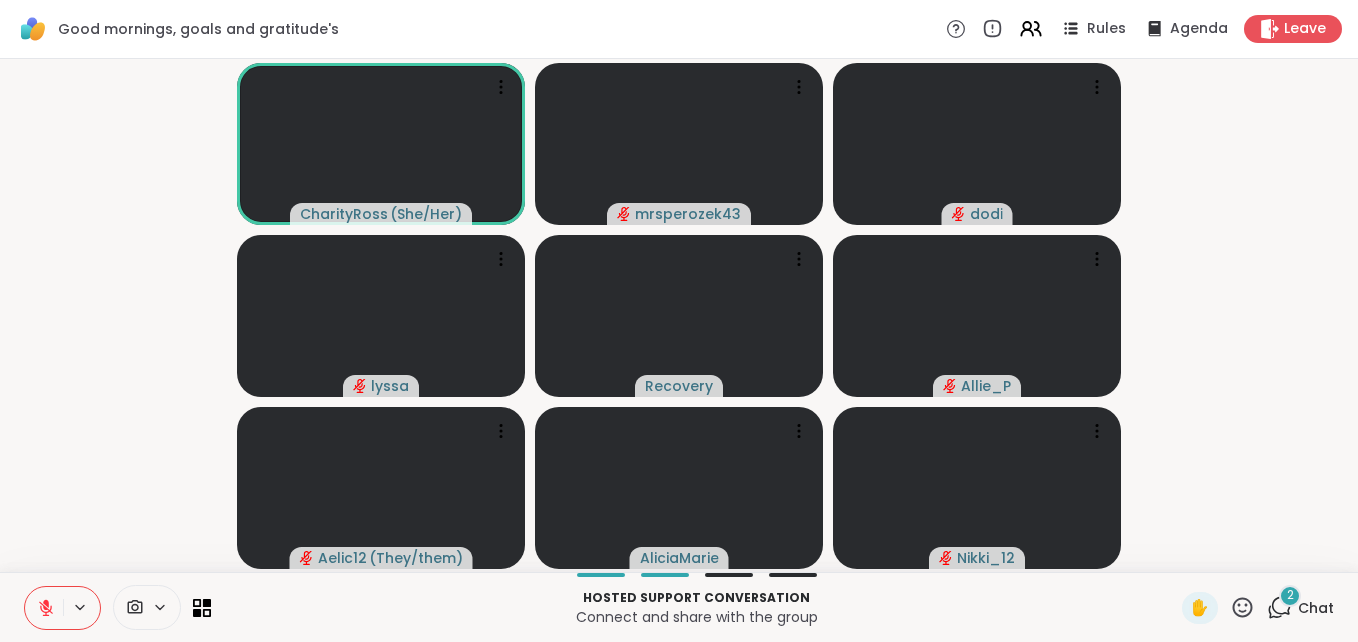 click on "[NAME] ( She/Her ) [USERNAME] [NAME] [NAME] [NAME] ( They/them ) [NAME] [NAME]" at bounding box center (679, 315) 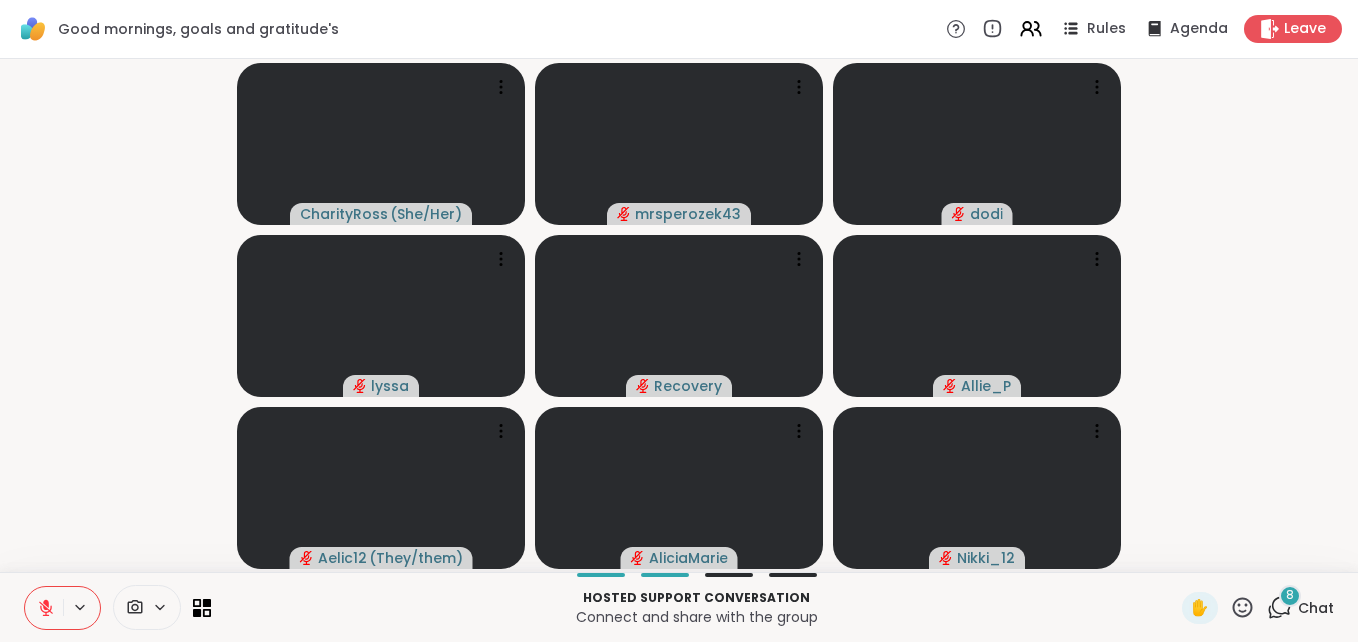 click 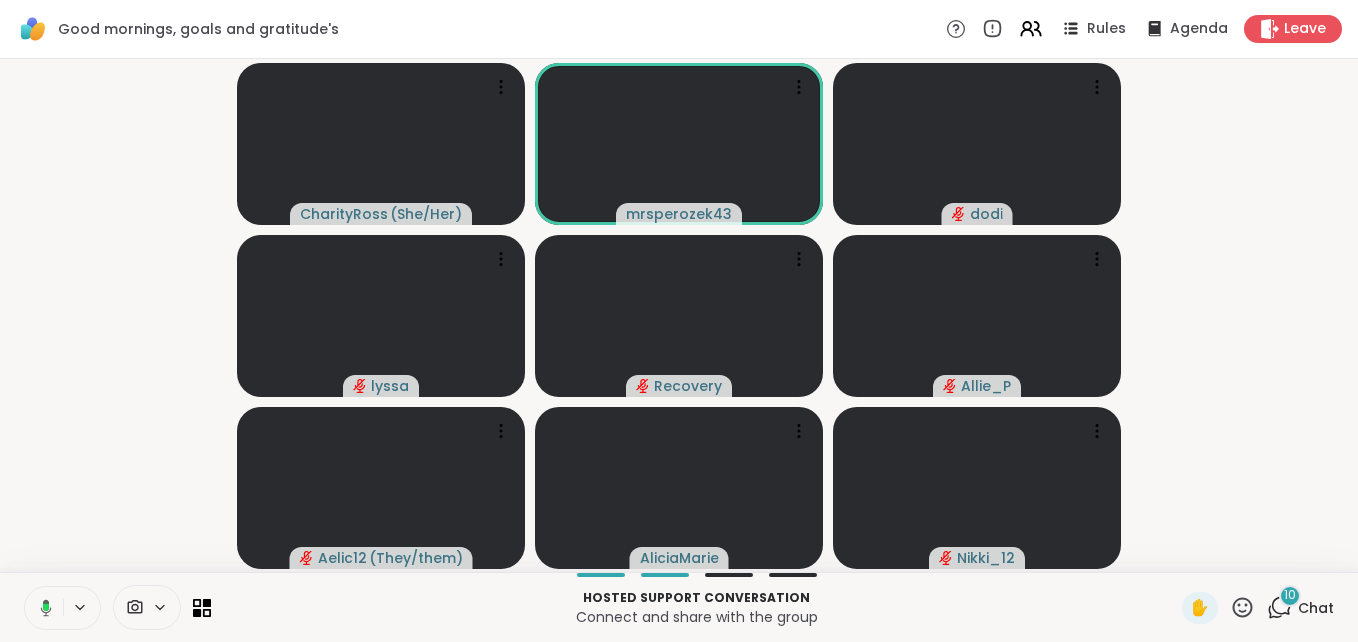 click 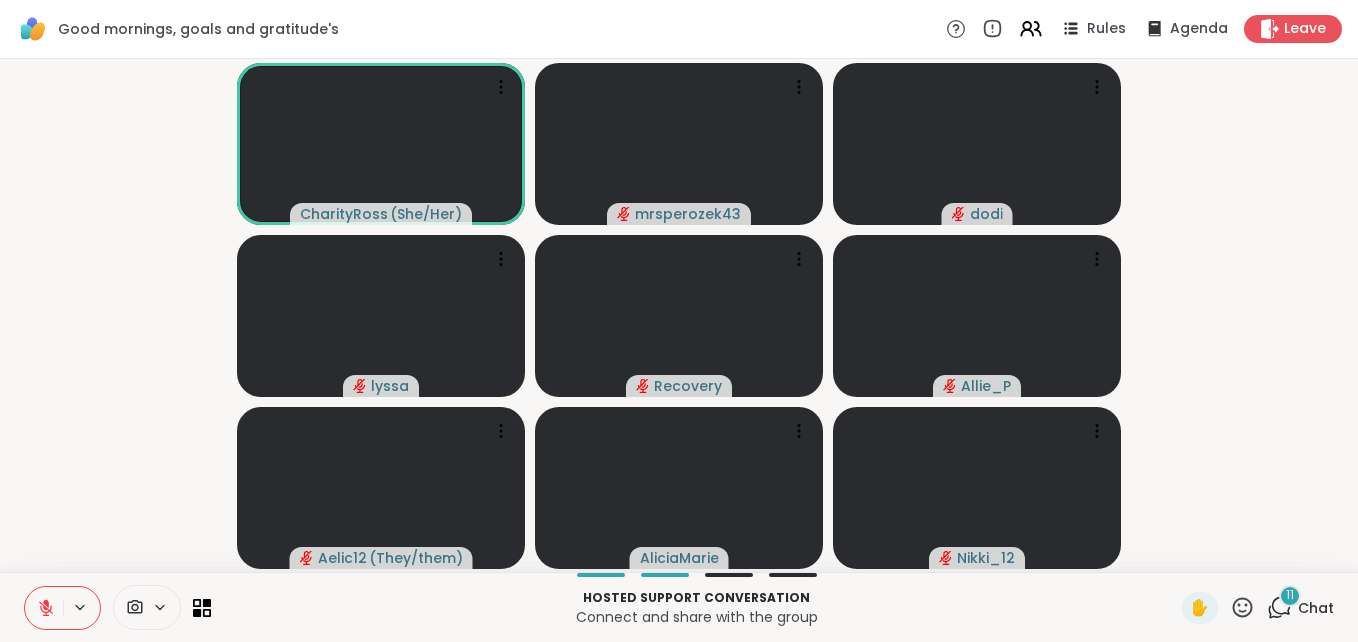 click at bounding box center (44, 608) 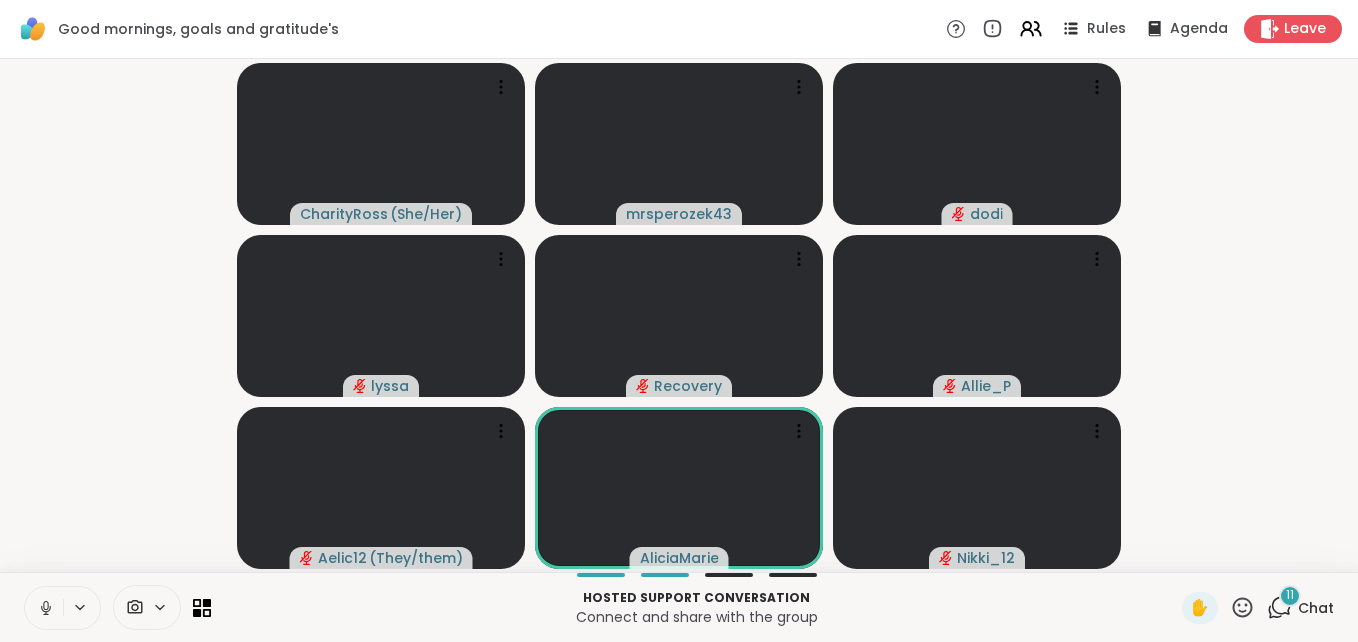 click 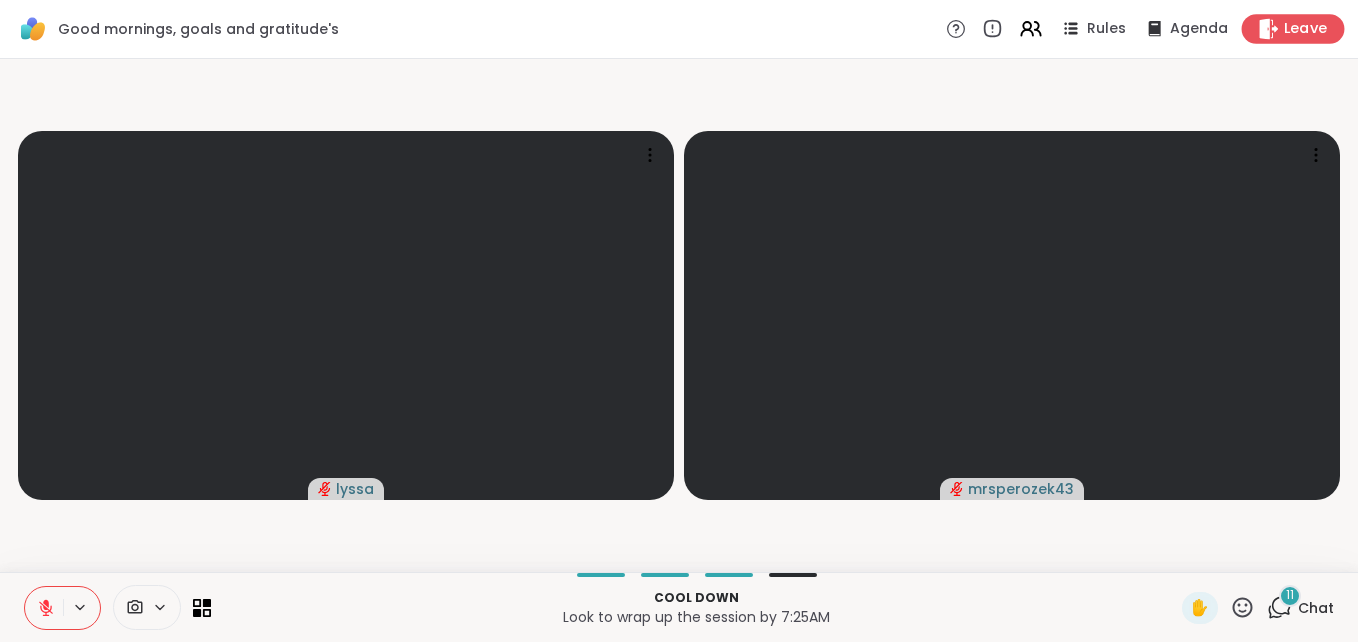click on "Leave" at bounding box center [1306, 29] 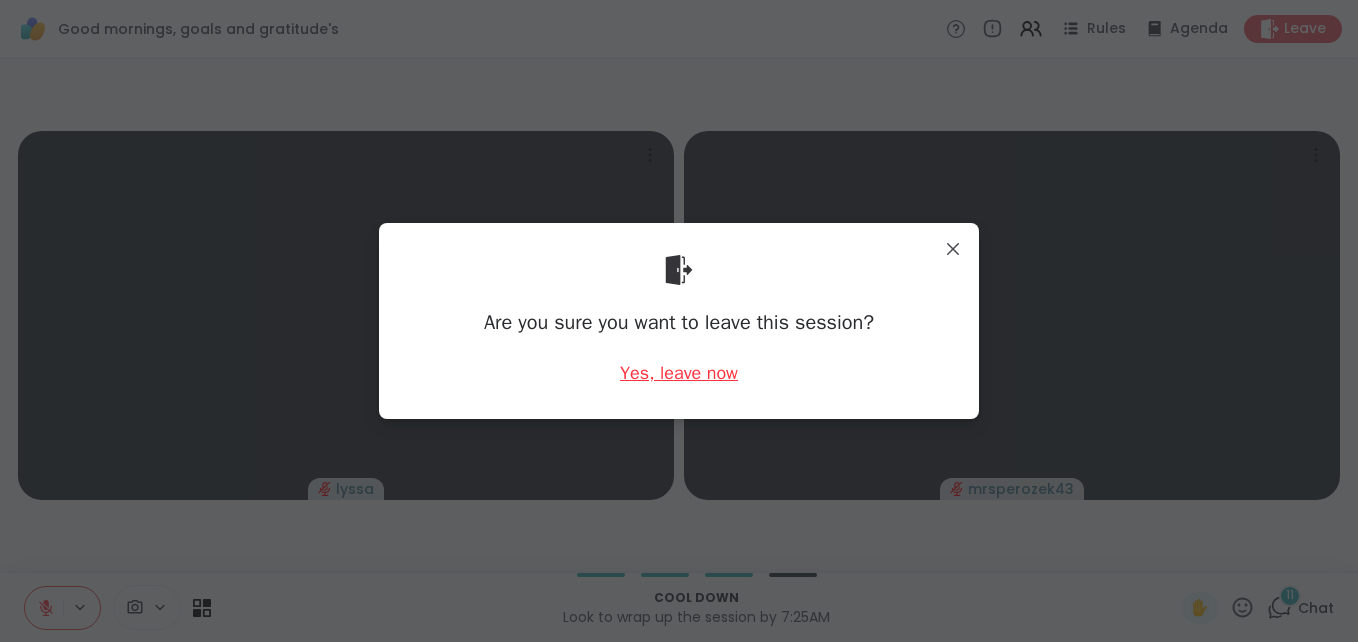 click on "Yes, leave now" at bounding box center (679, 373) 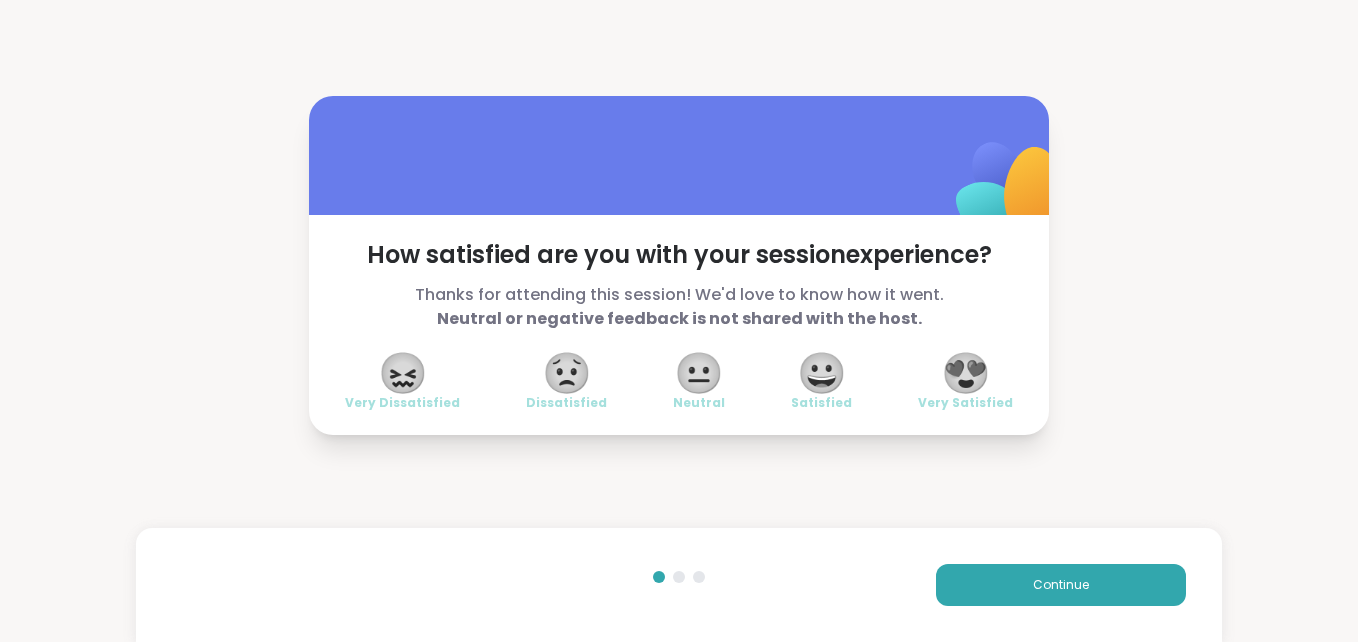 click on "😐" at bounding box center (699, 373) 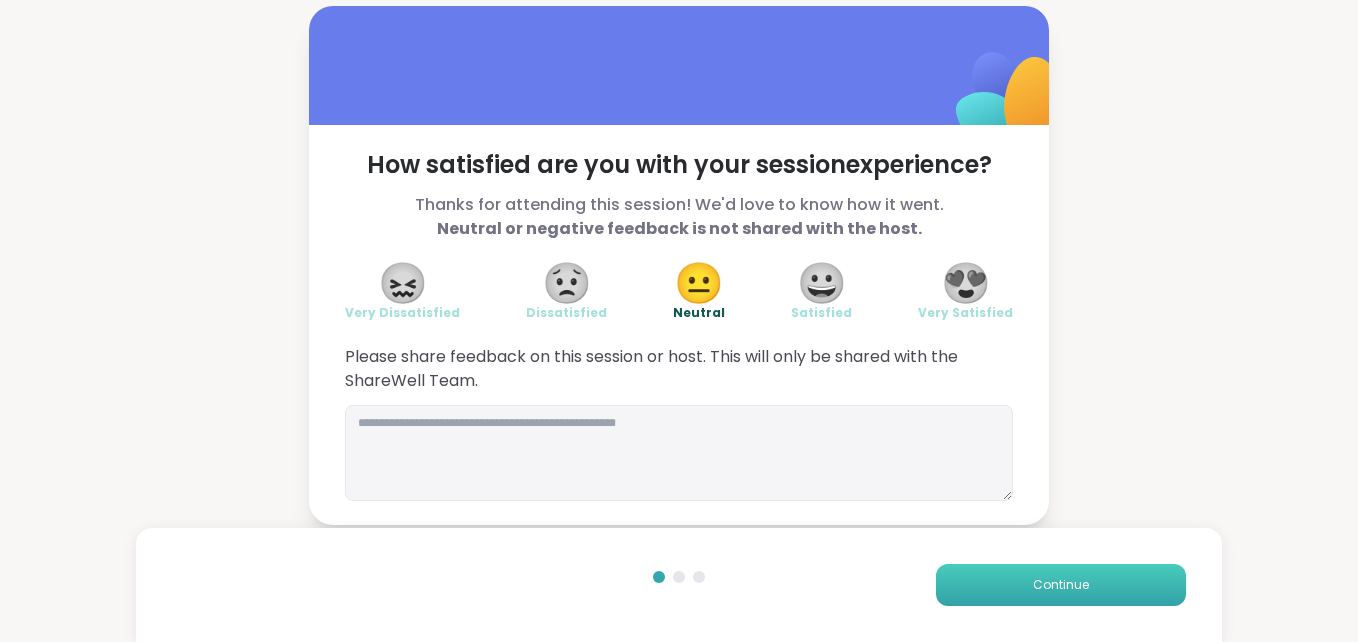 click on "Continue" at bounding box center [1061, 585] 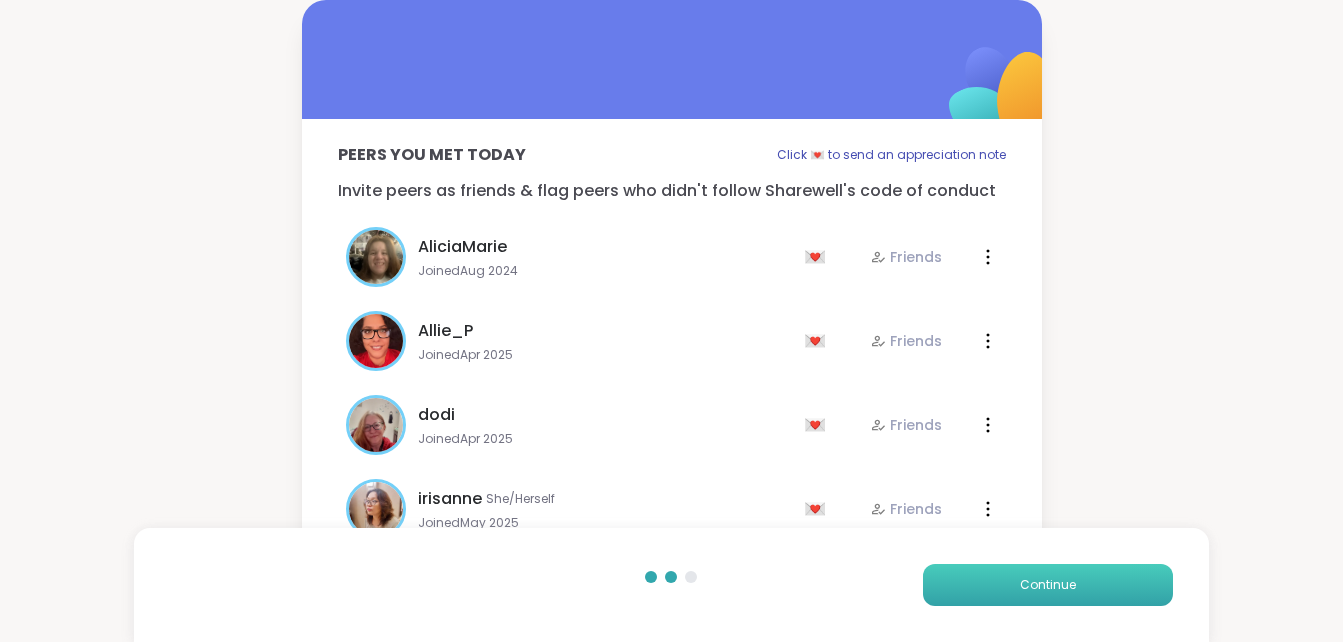 click on "Continue" at bounding box center [1048, 585] 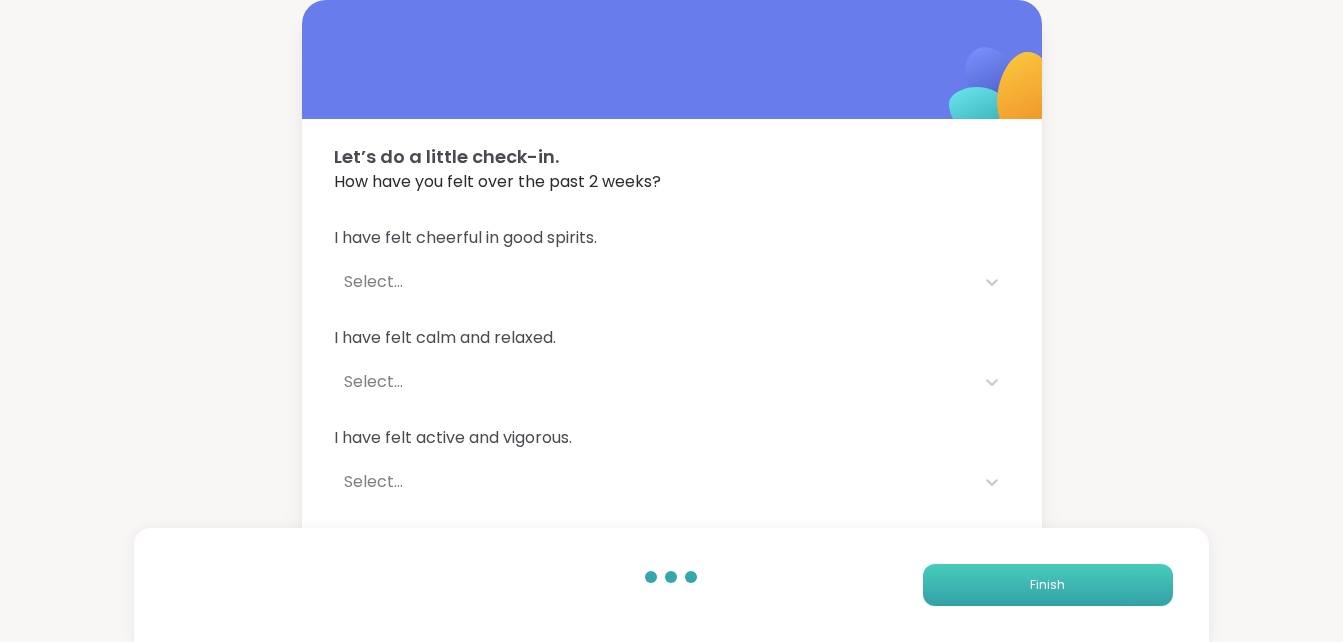 click on "Finish" at bounding box center (1048, 585) 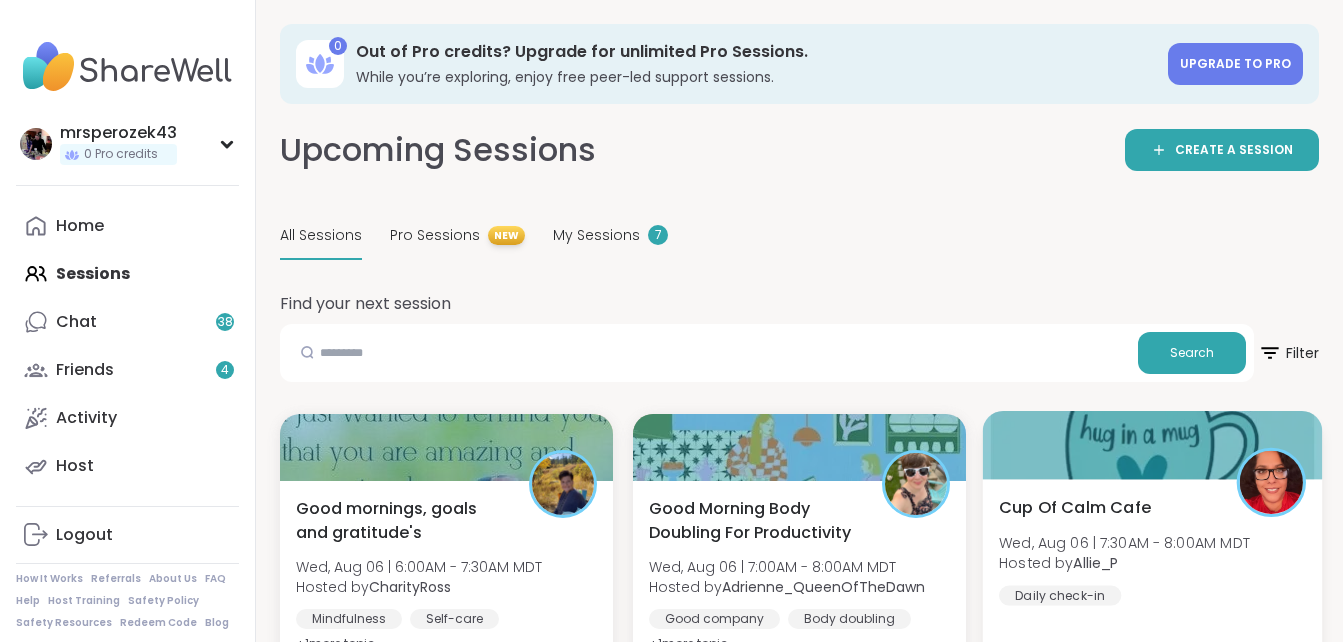 click on "Hosted by  [NAME]!" at bounding box center [1124, 563] 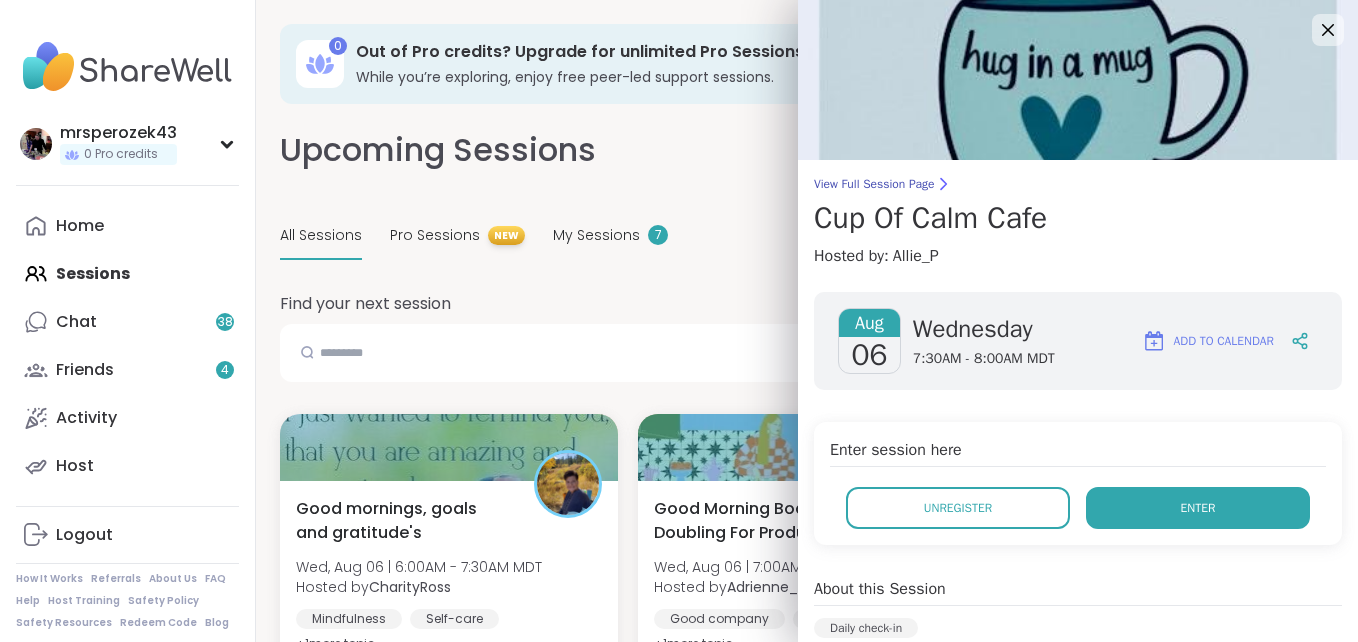 click on "Enter" at bounding box center [1198, 508] 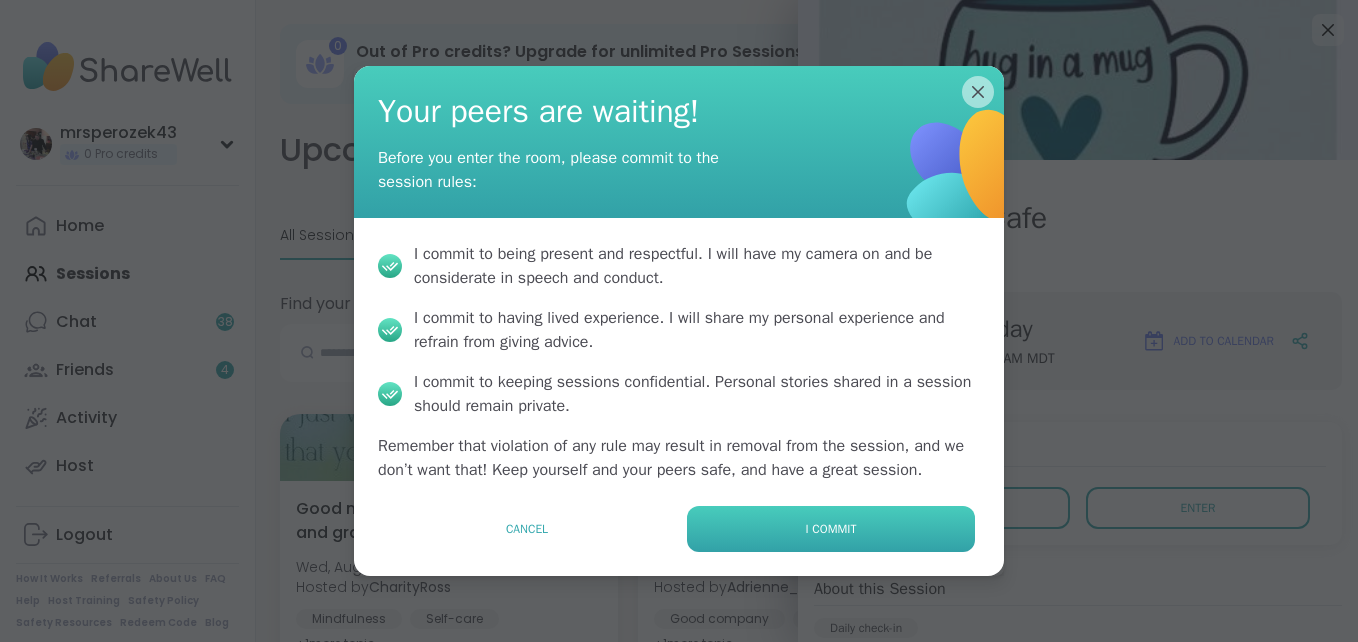 click on "I commit" at bounding box center [831, 529] 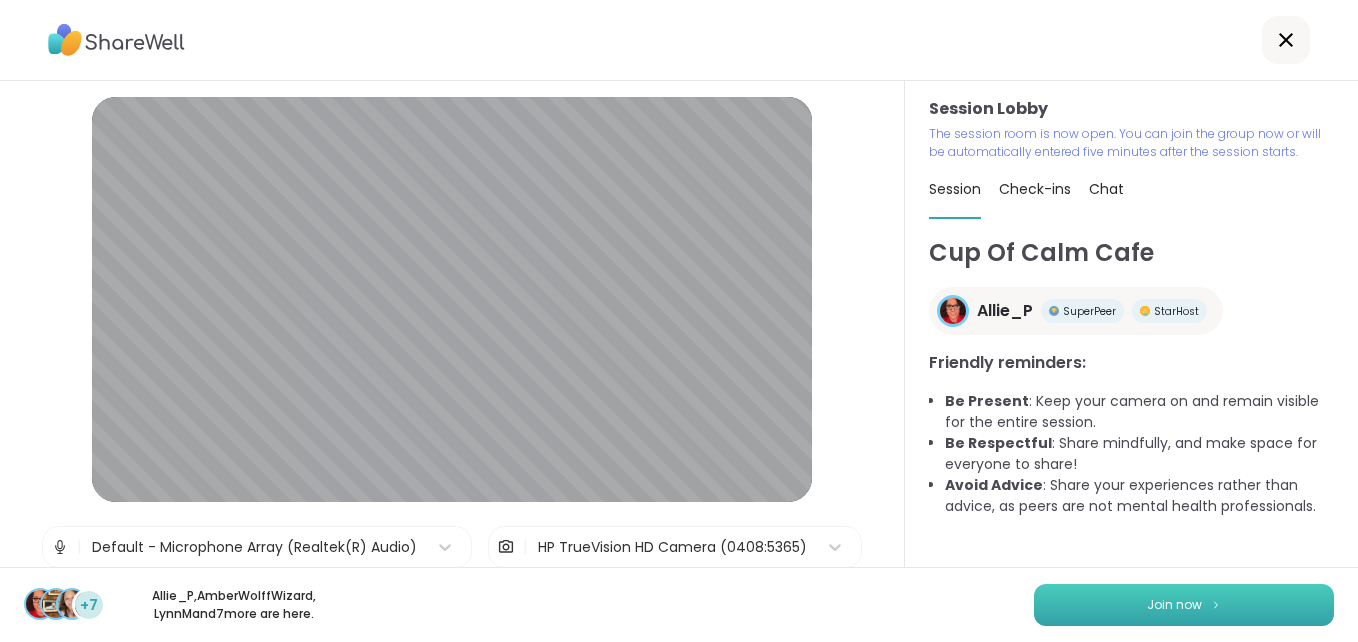 click on "Join now" at bounding box center [1184, 605] 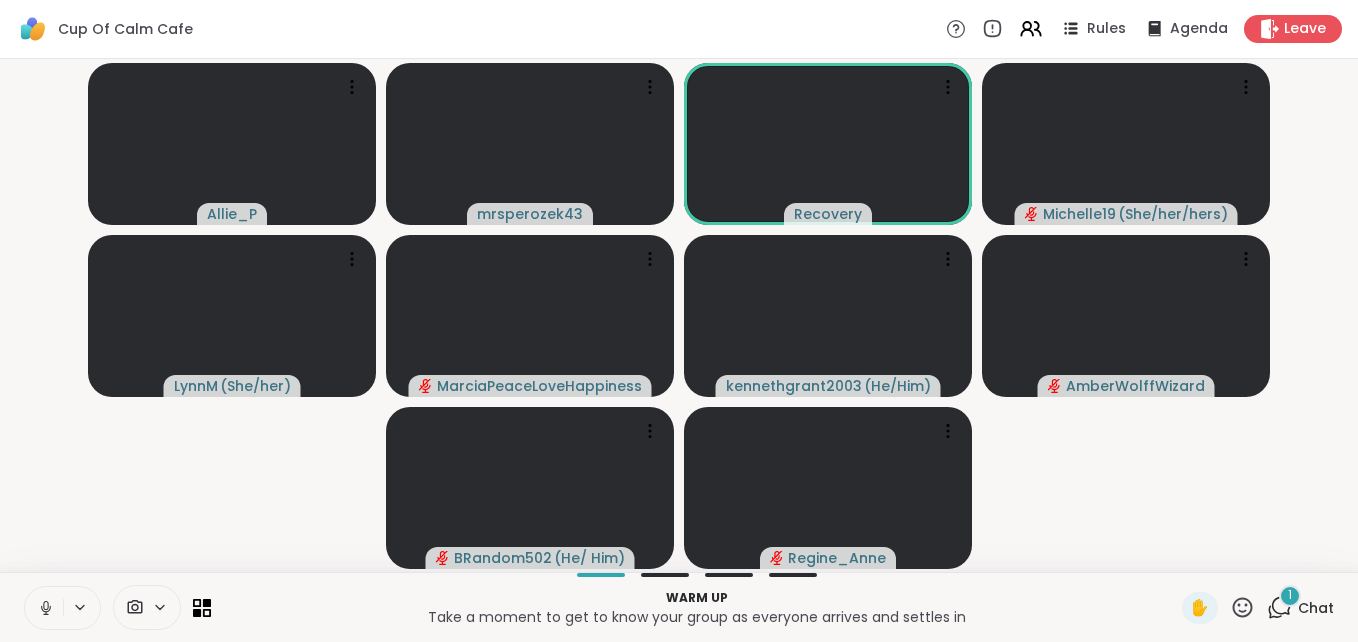 click 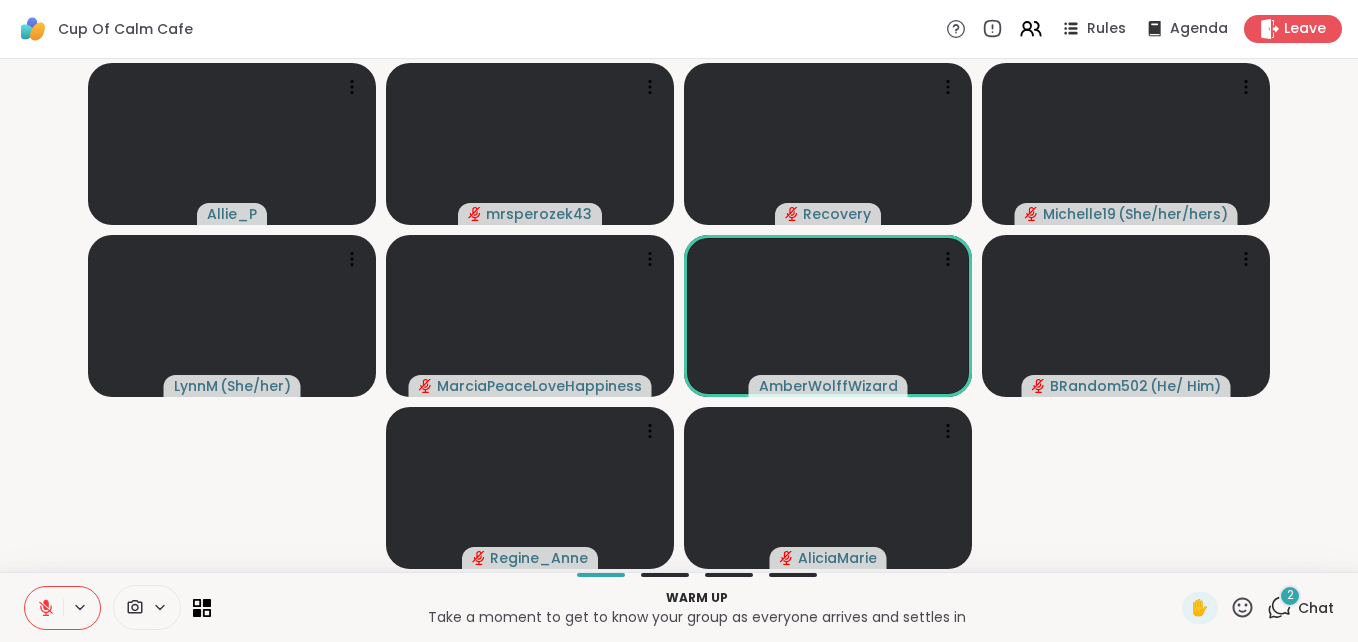 click 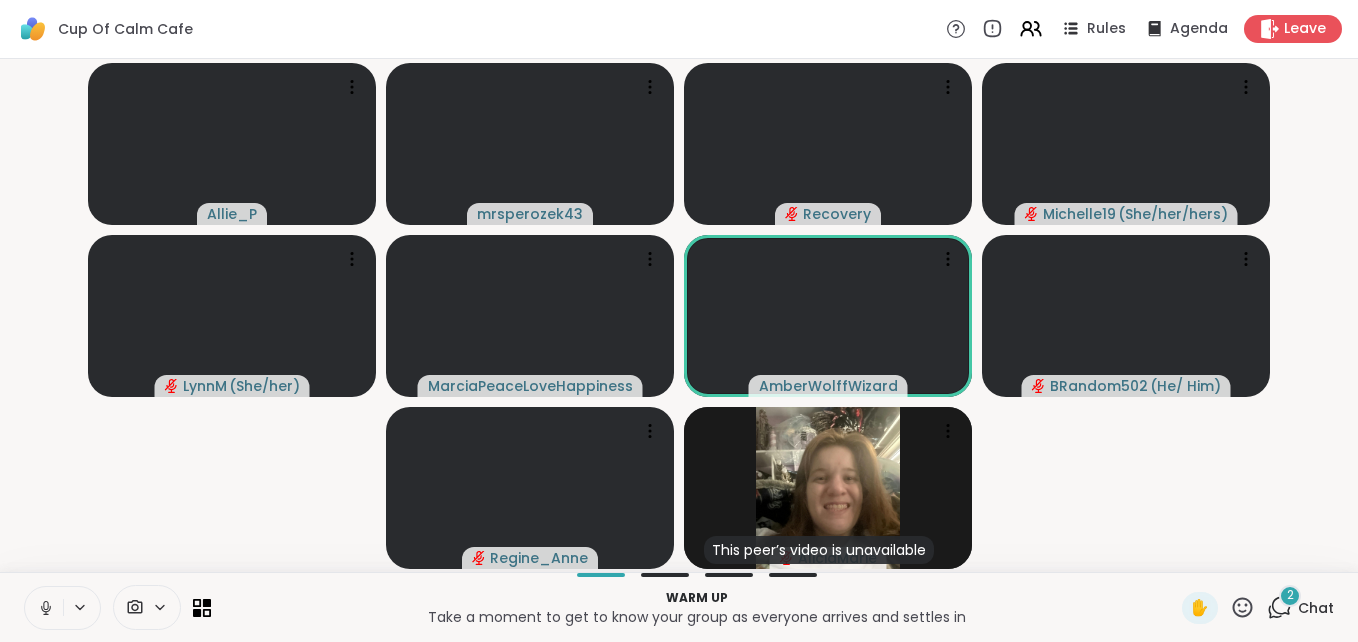 click 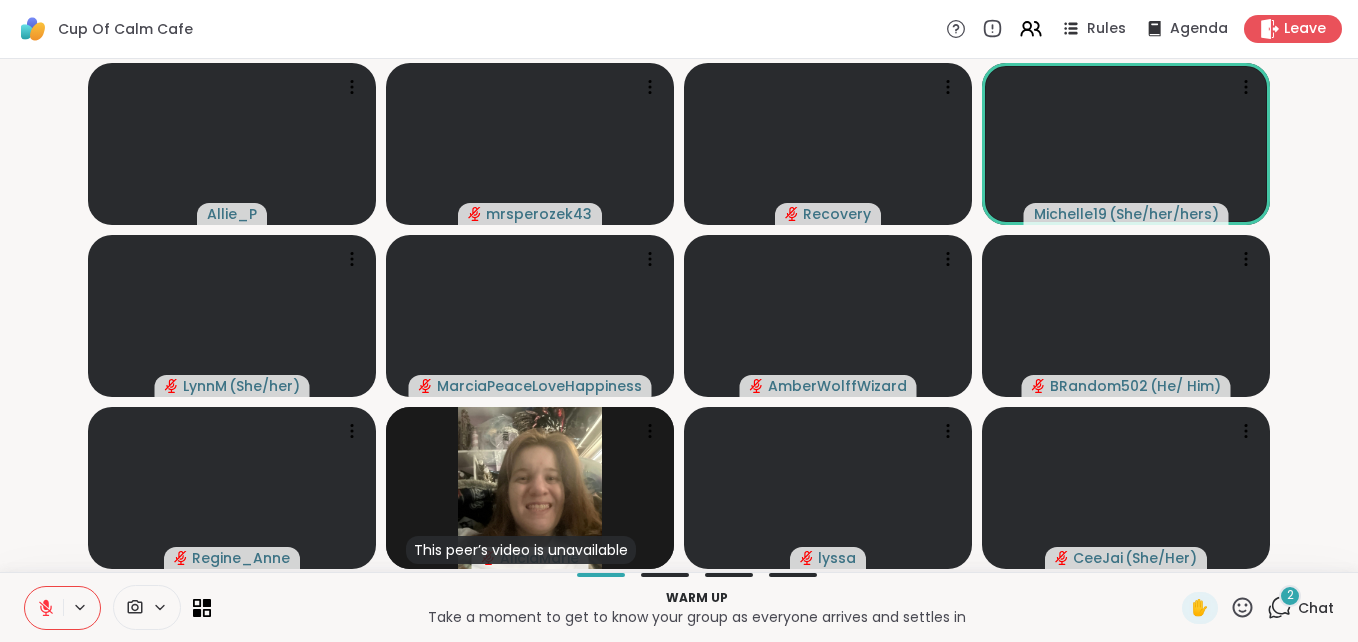 click on "2" at bounding box center (1290, 595) 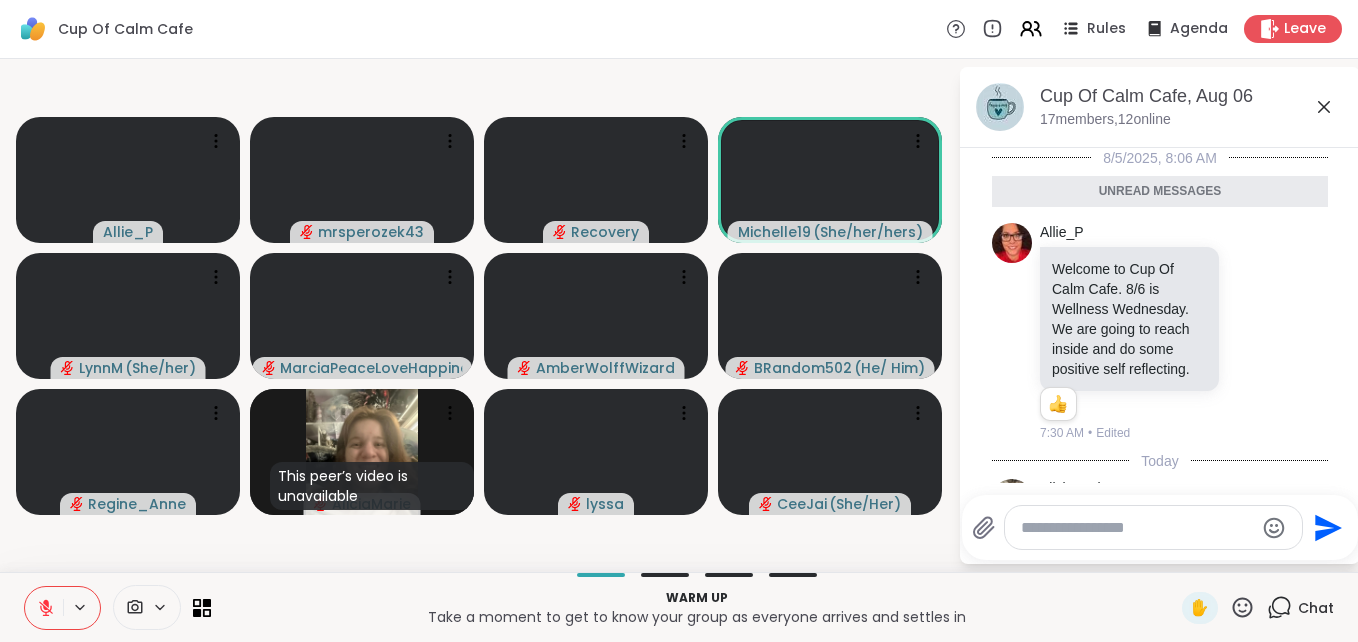 scroll, scrollTop: 154, scrollLeft: 0, axis: vertical 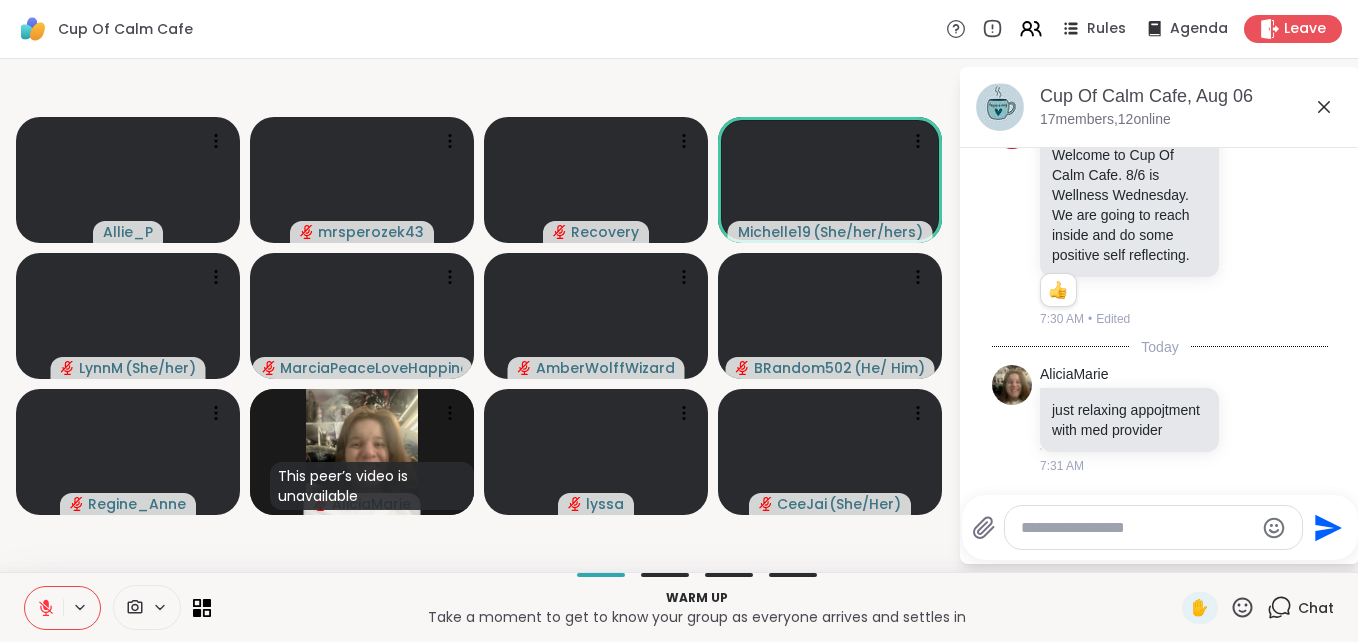 click at bounding box center [1137, 528] 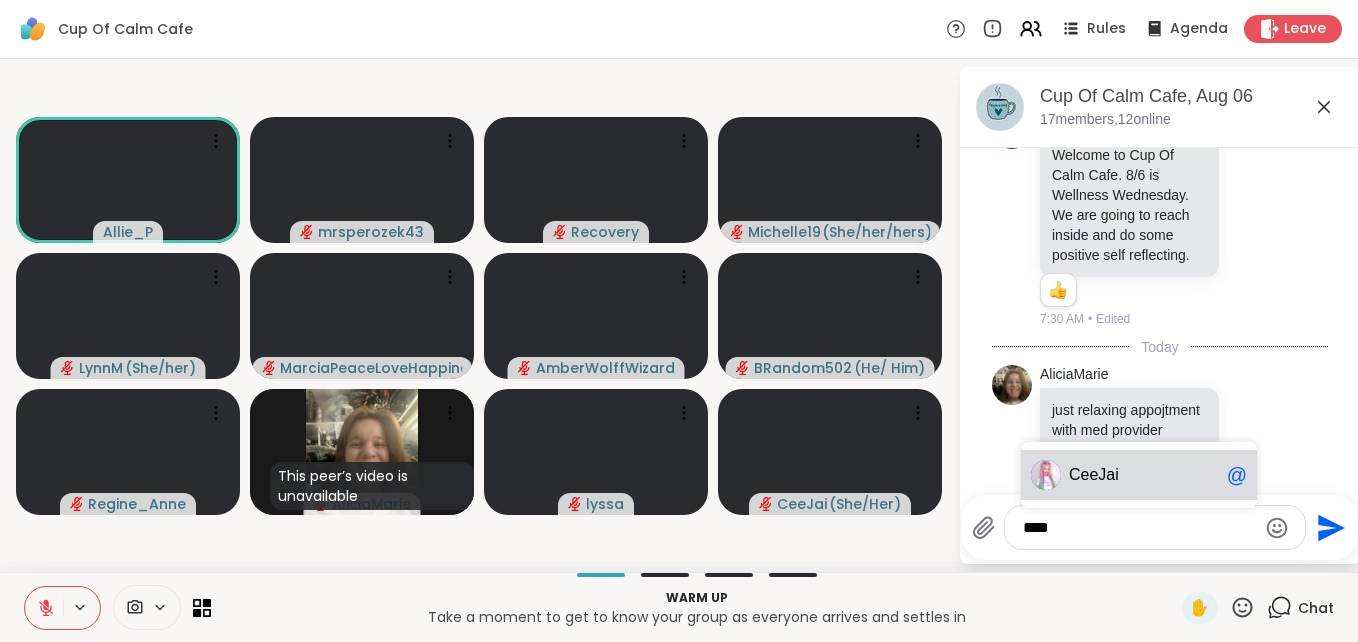 click on "Cee" at bounding box center [1083, 475] 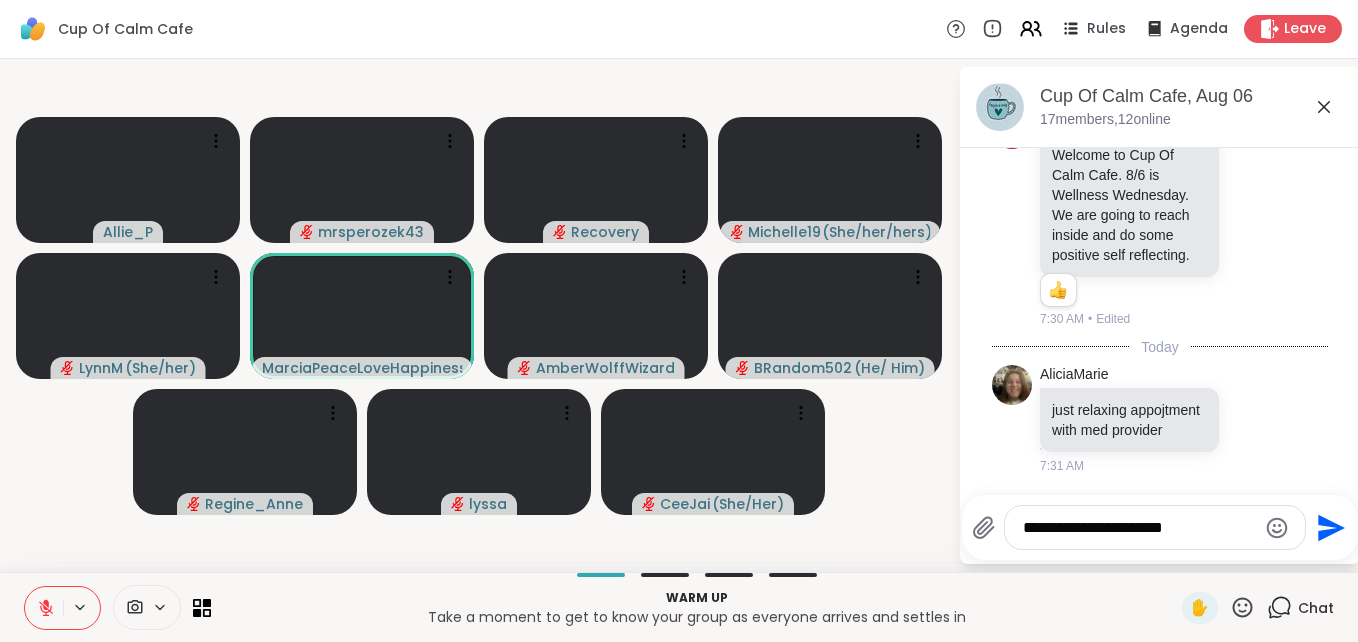 type on "**********" 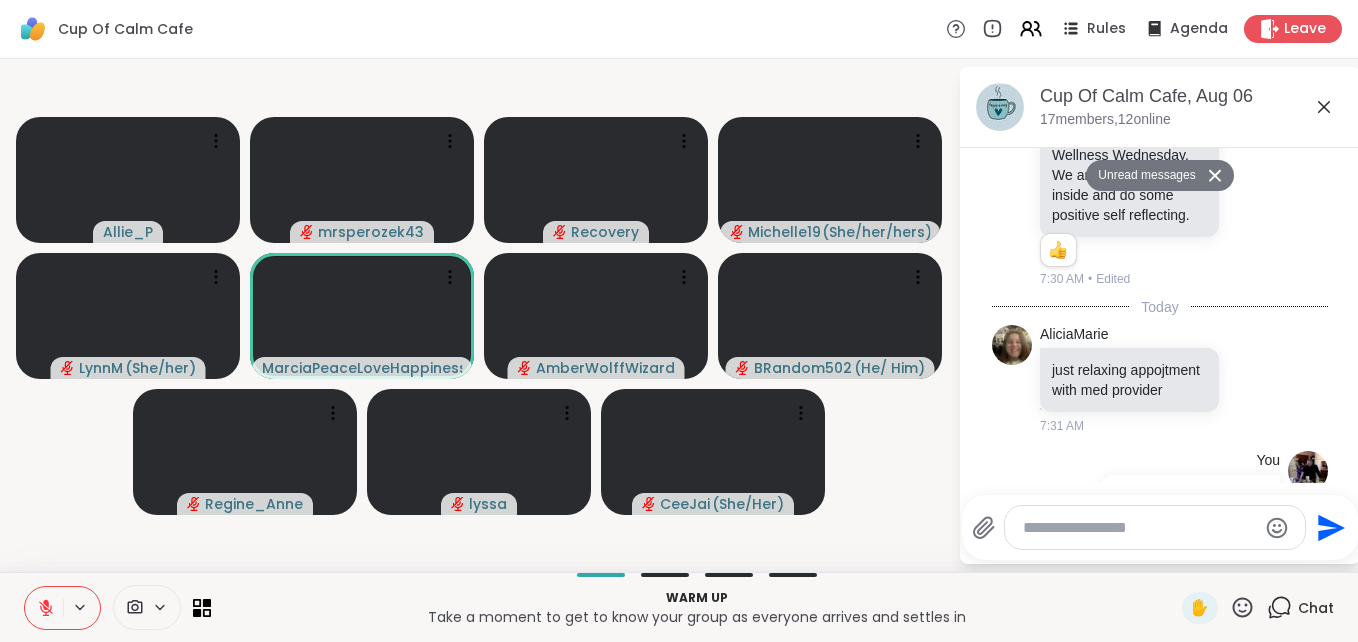 scroll, scrollTop: 233, scrollLeft: 0, axis: vertical 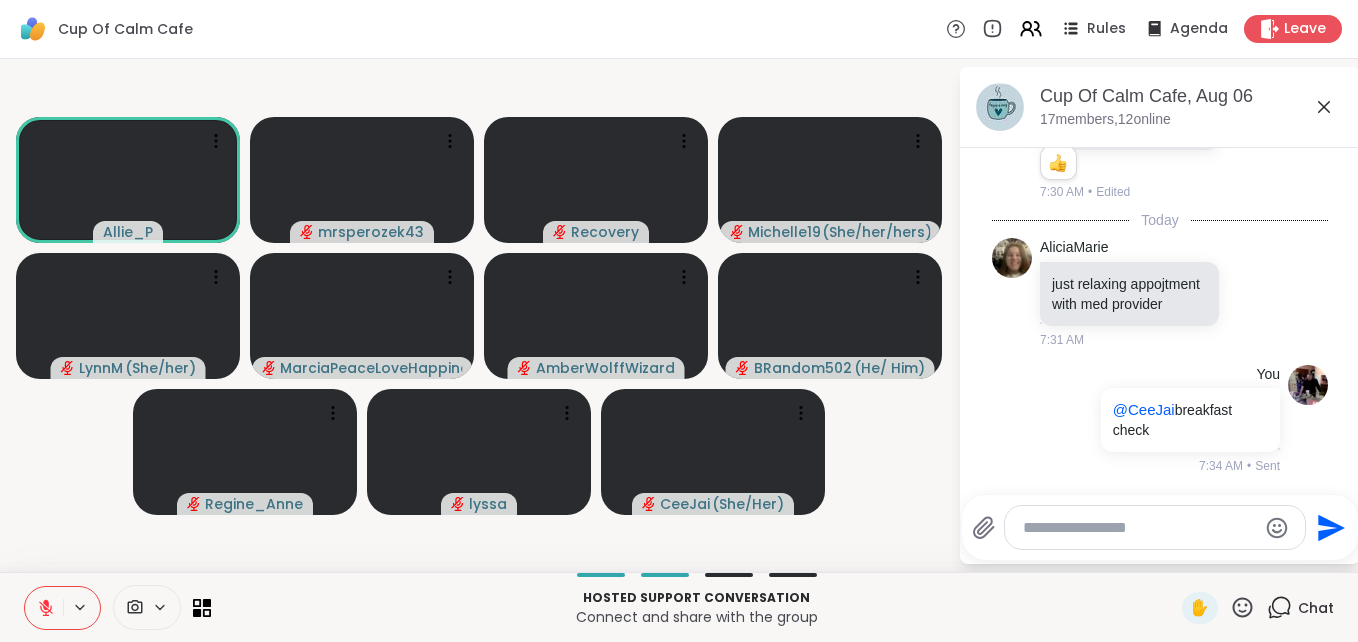 click 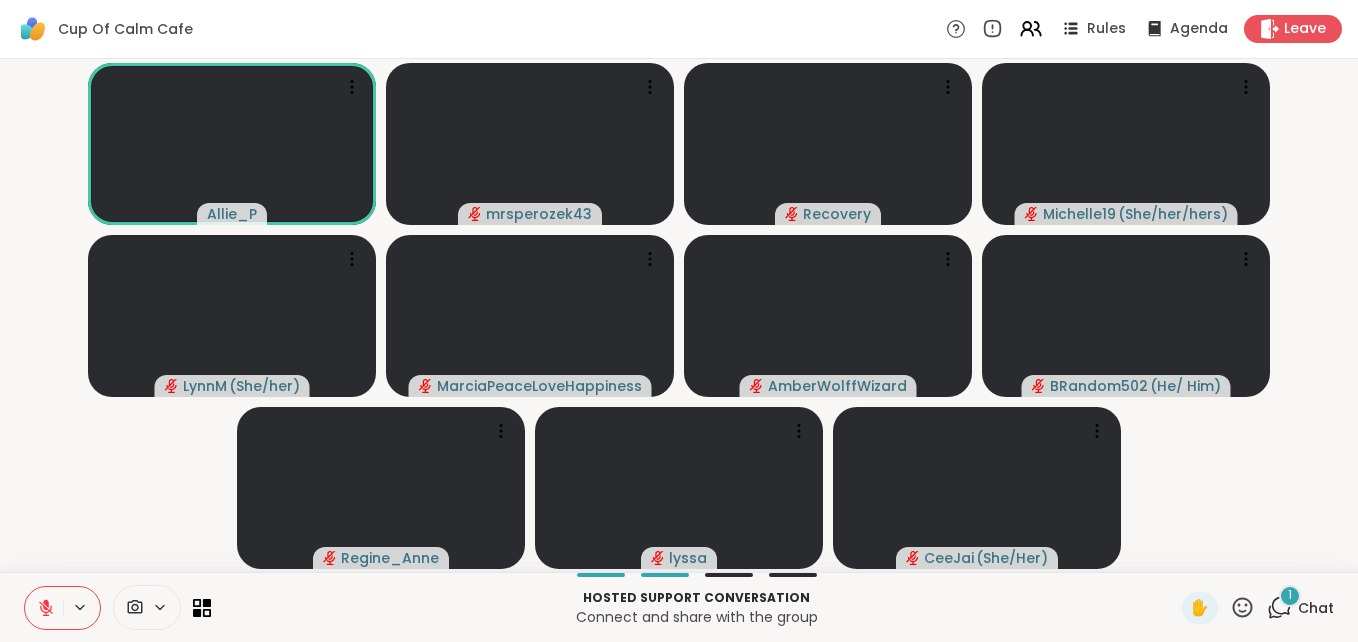 click 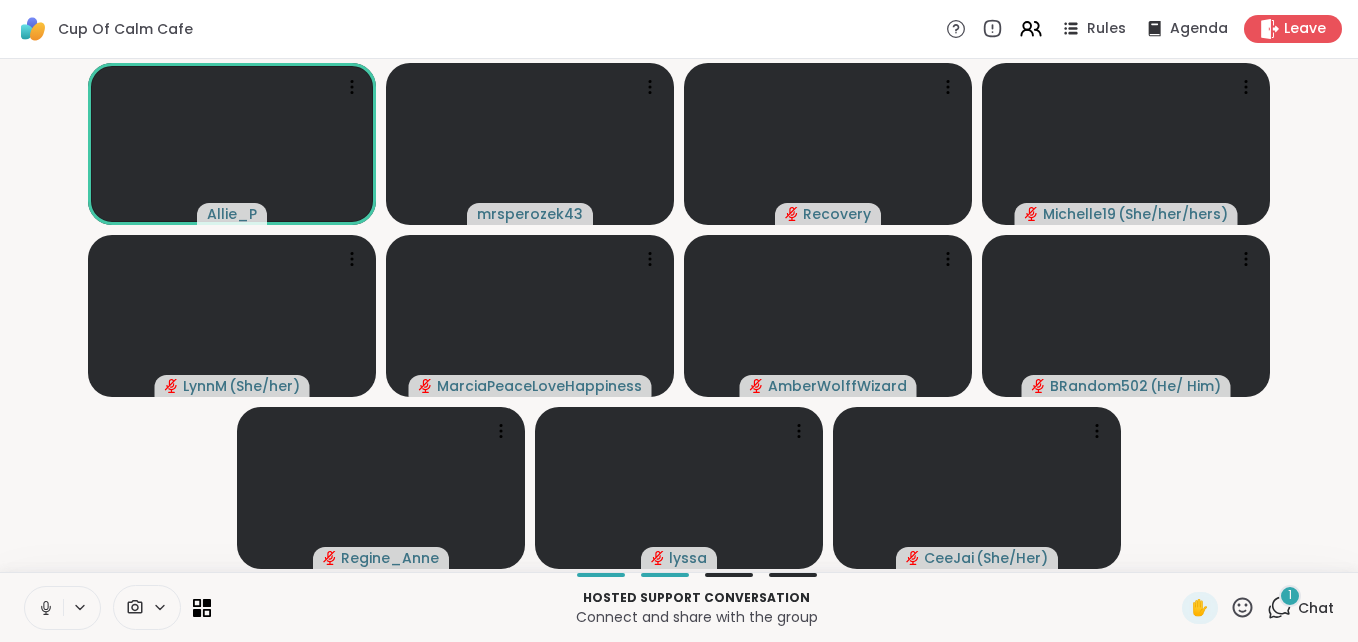 click 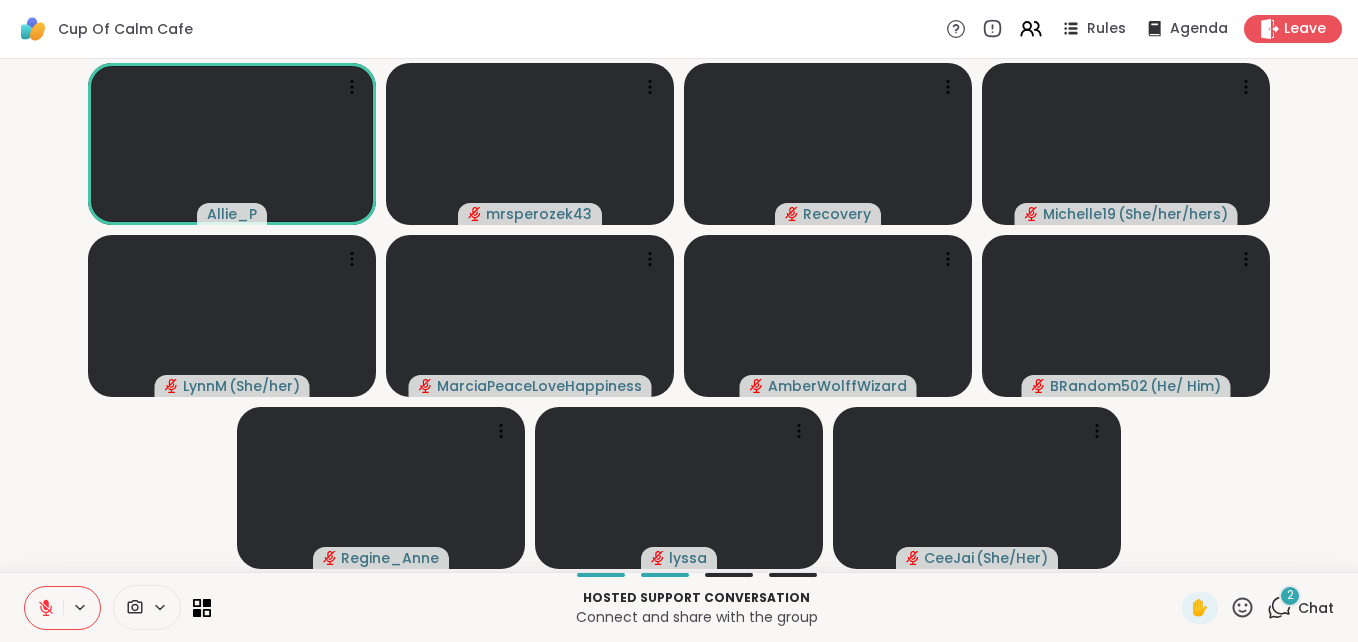 click on "2" at bounding box center (1290, 596) 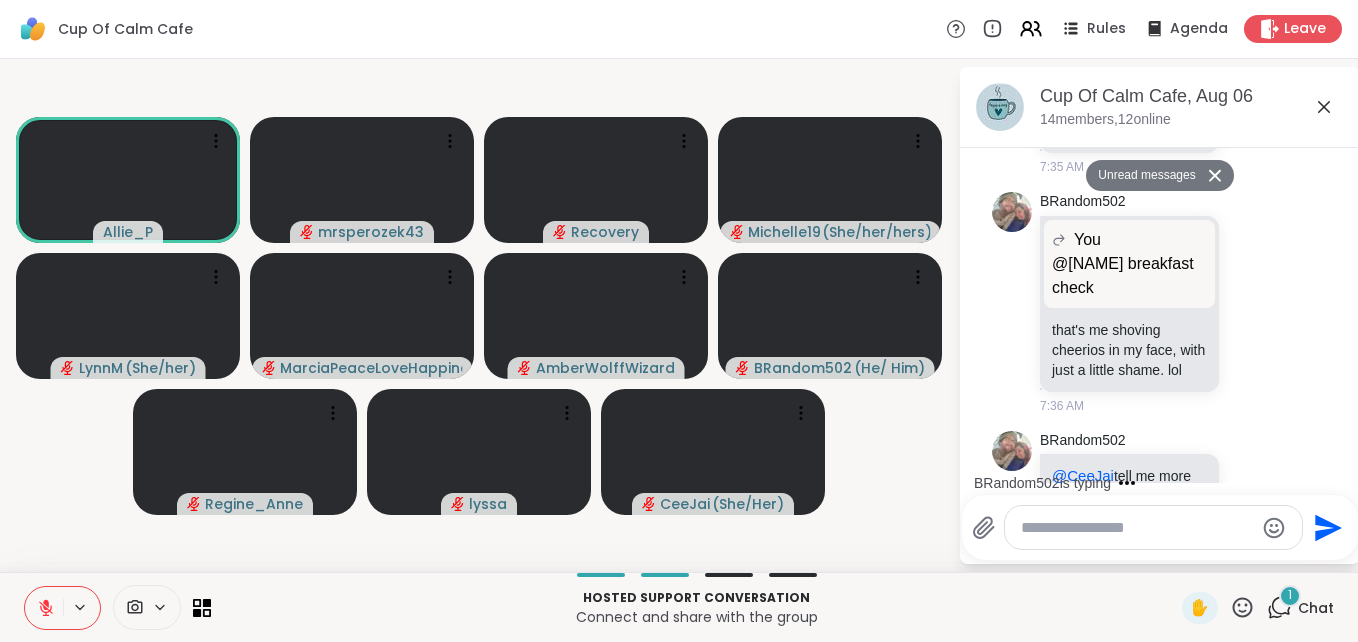 scroll, scrollTop: 885, scrollLeft: 0, axis: vertical 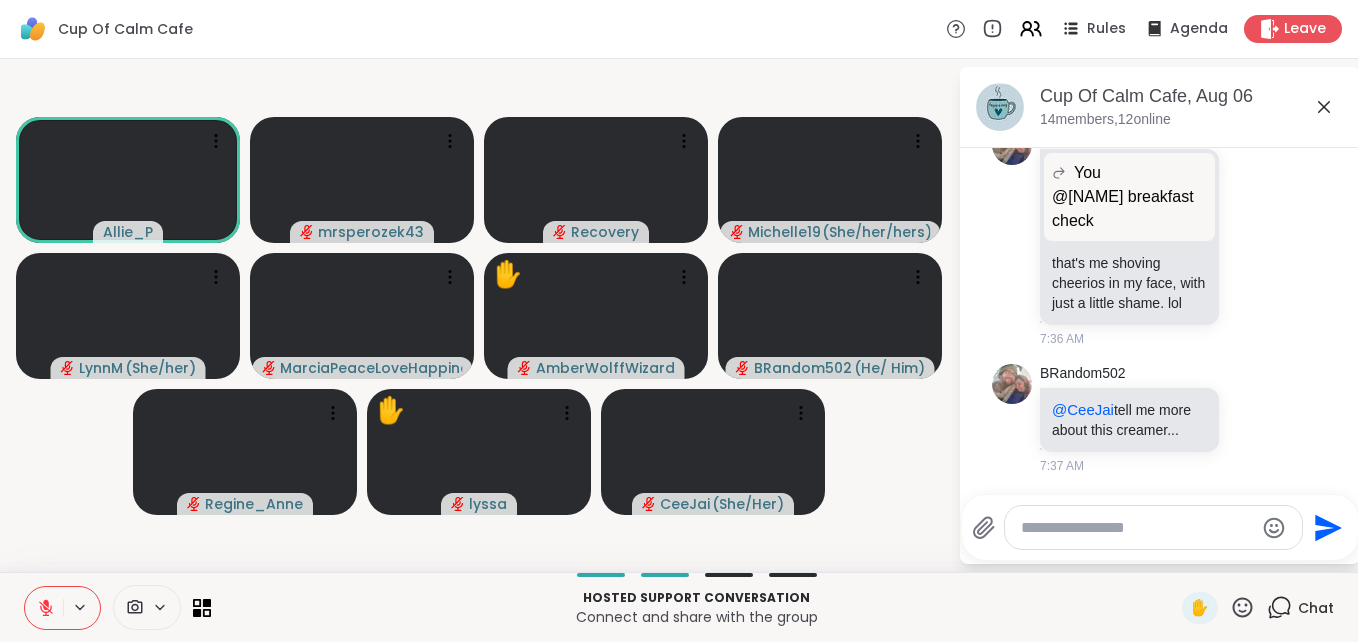 click 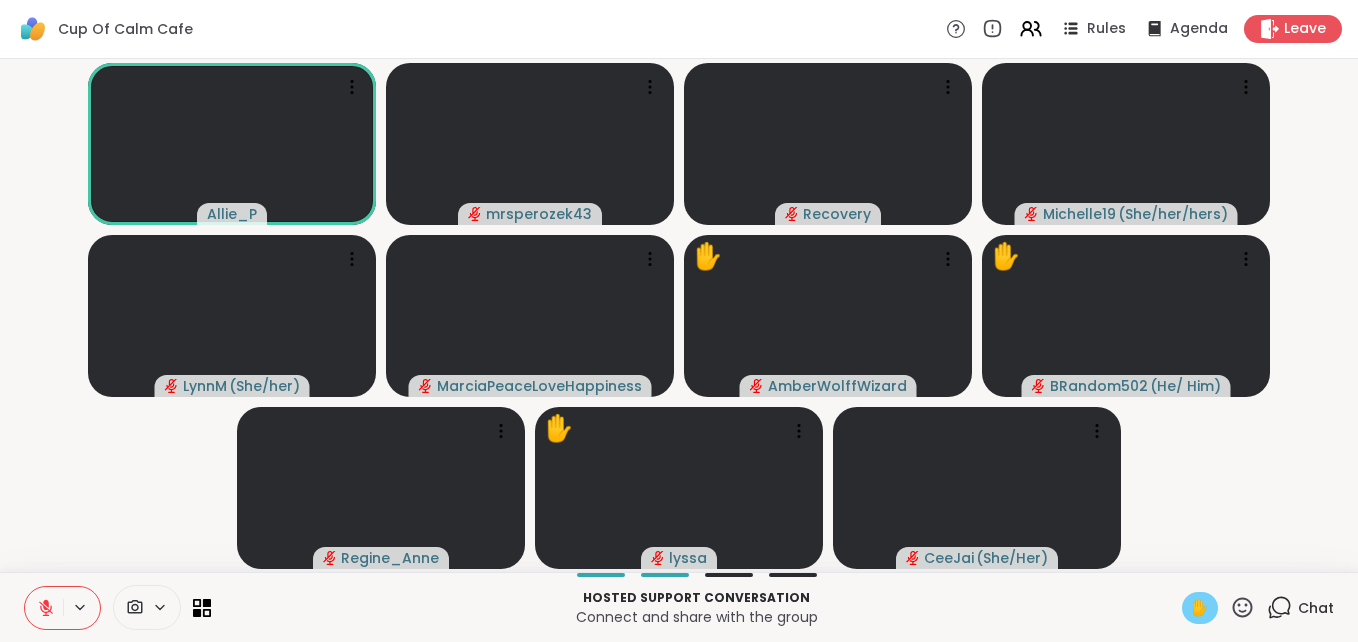 click on "✋" at bounding box center [1200, 608] 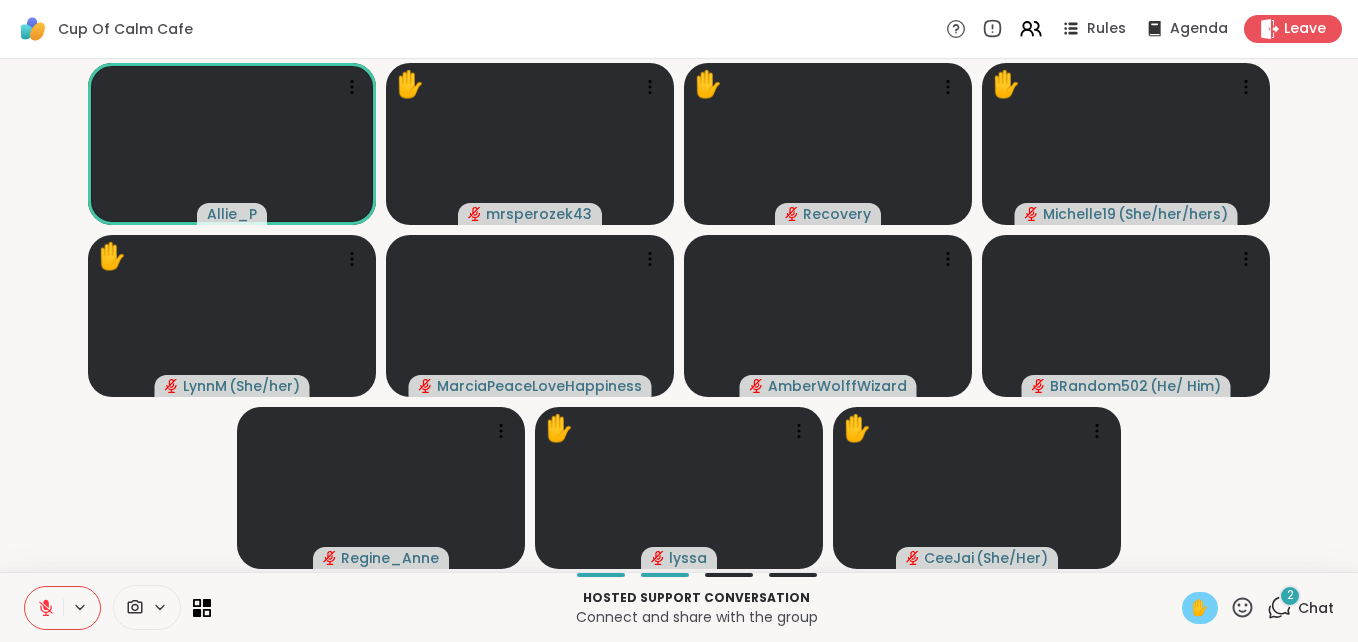 click 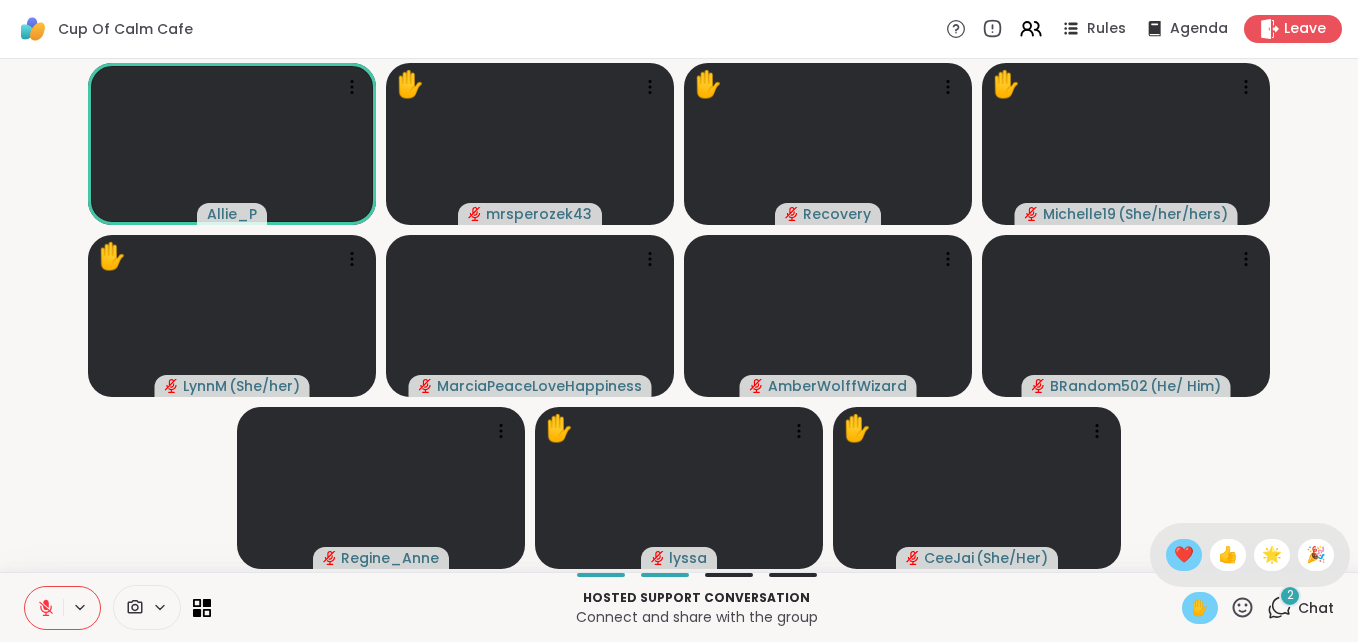 click on "❤️" at bounding box center [1184, 555] 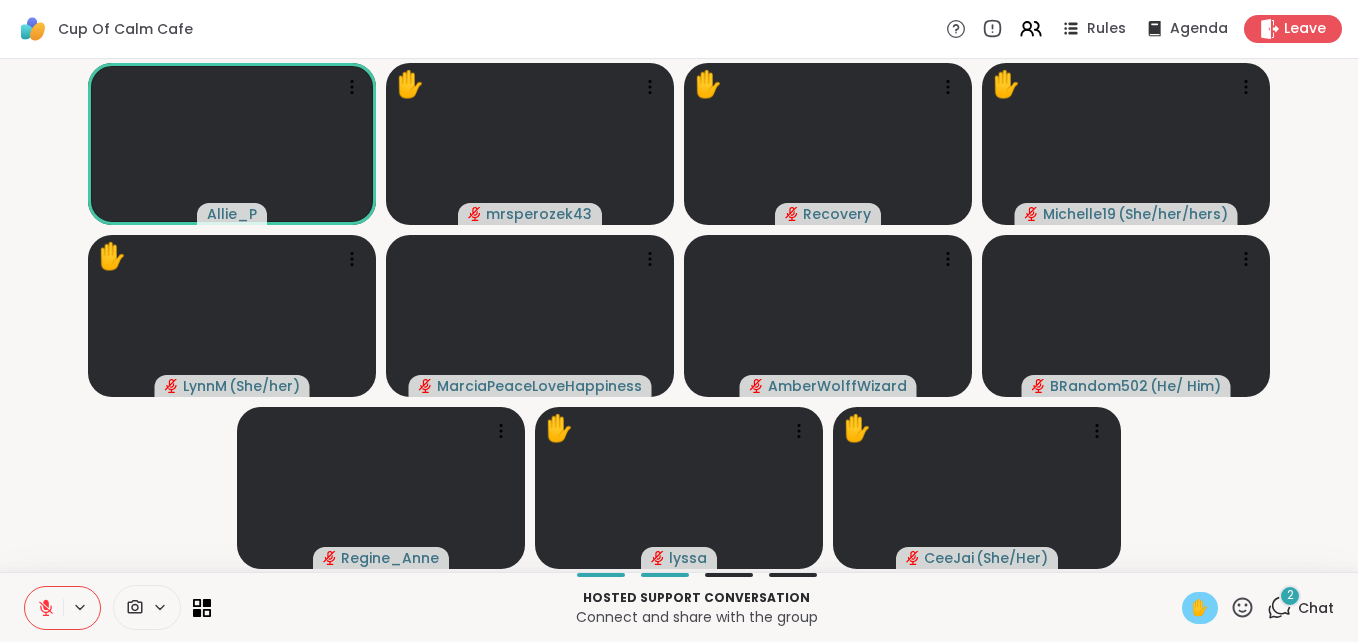 click 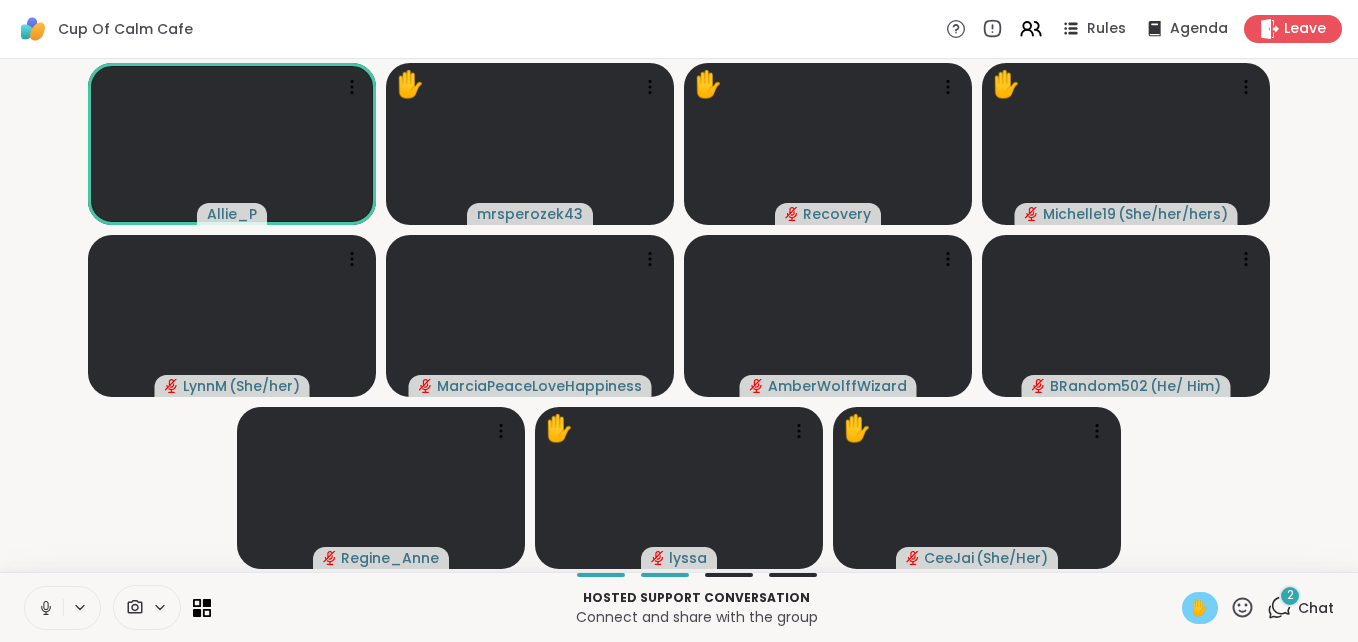 click 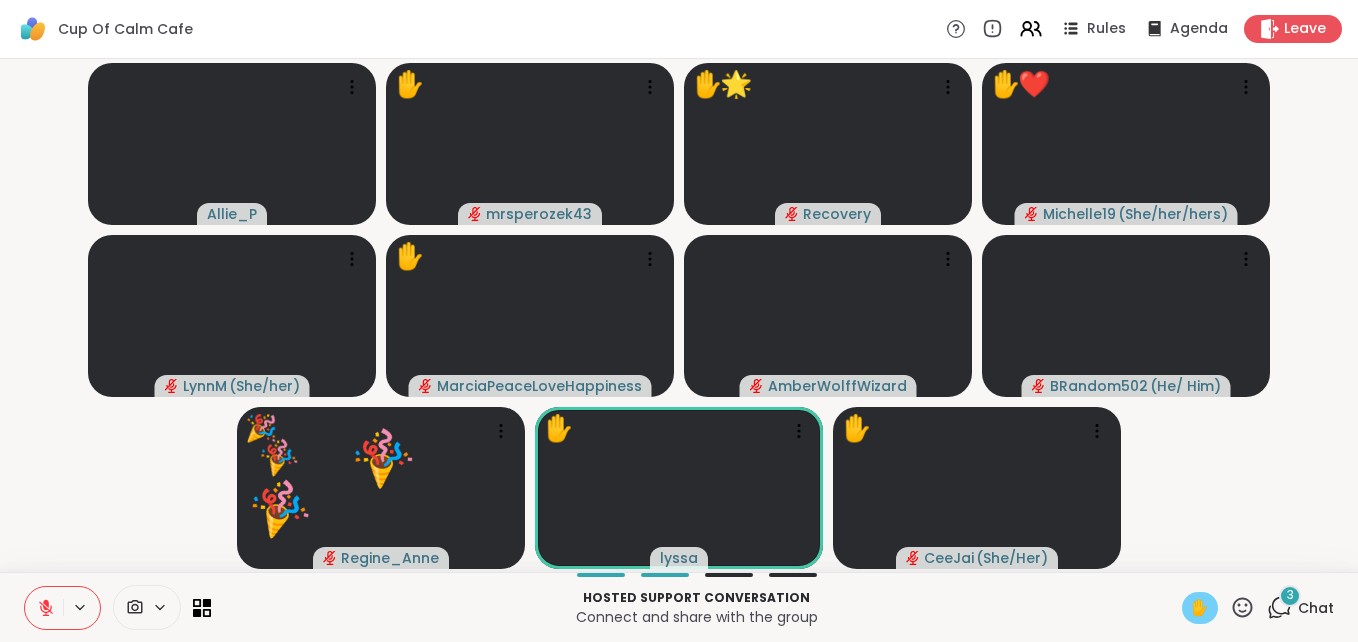 click 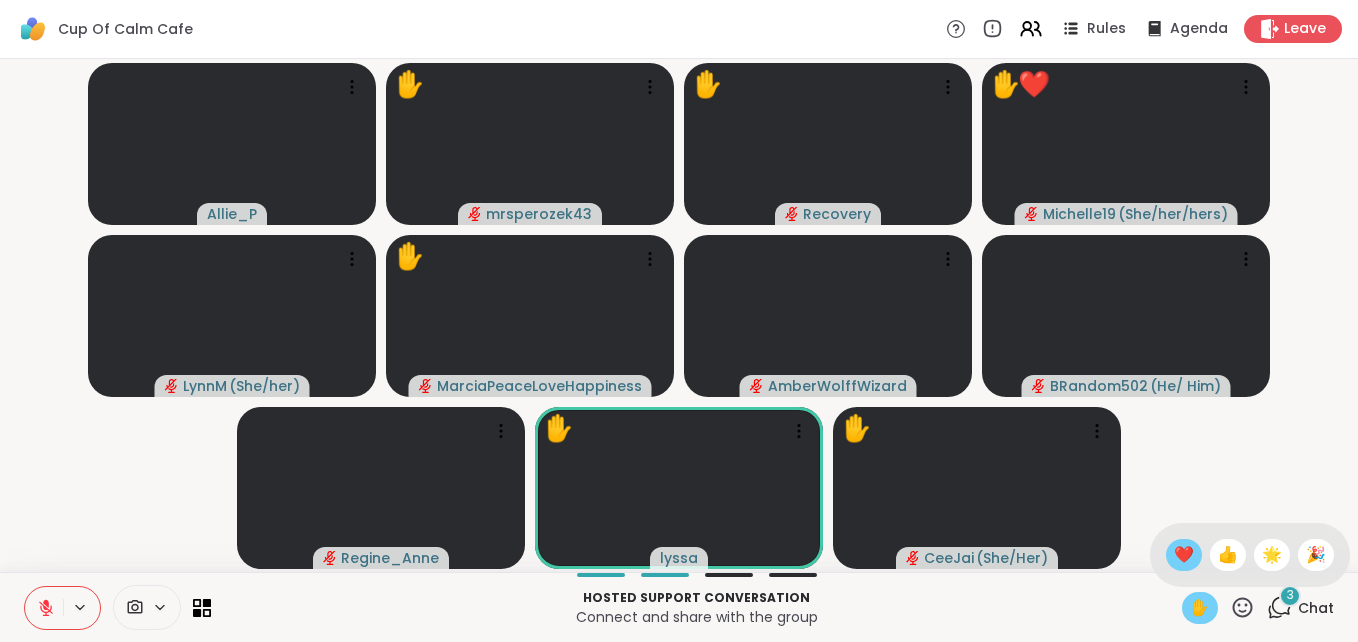 click on "❤️" at bounding box center (1184, 555) 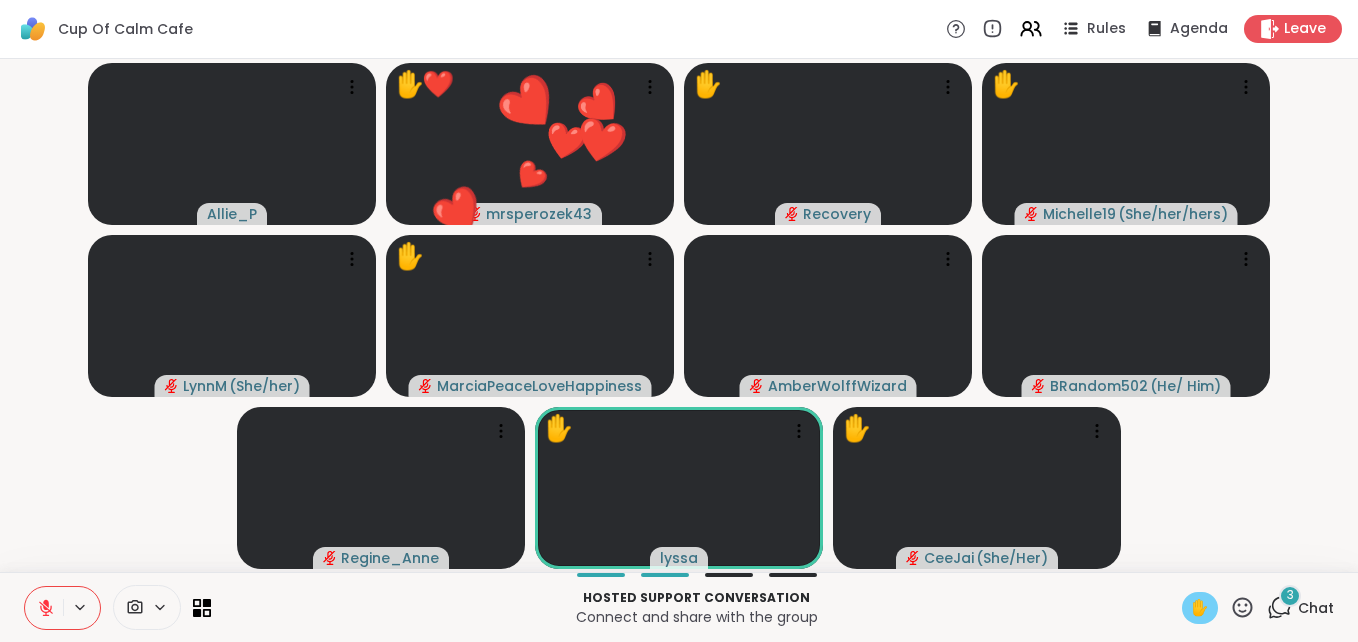 click on "Hosted support conversation Connect and share with the group ✋ 3 Chat" at bounding box center [679, 607] 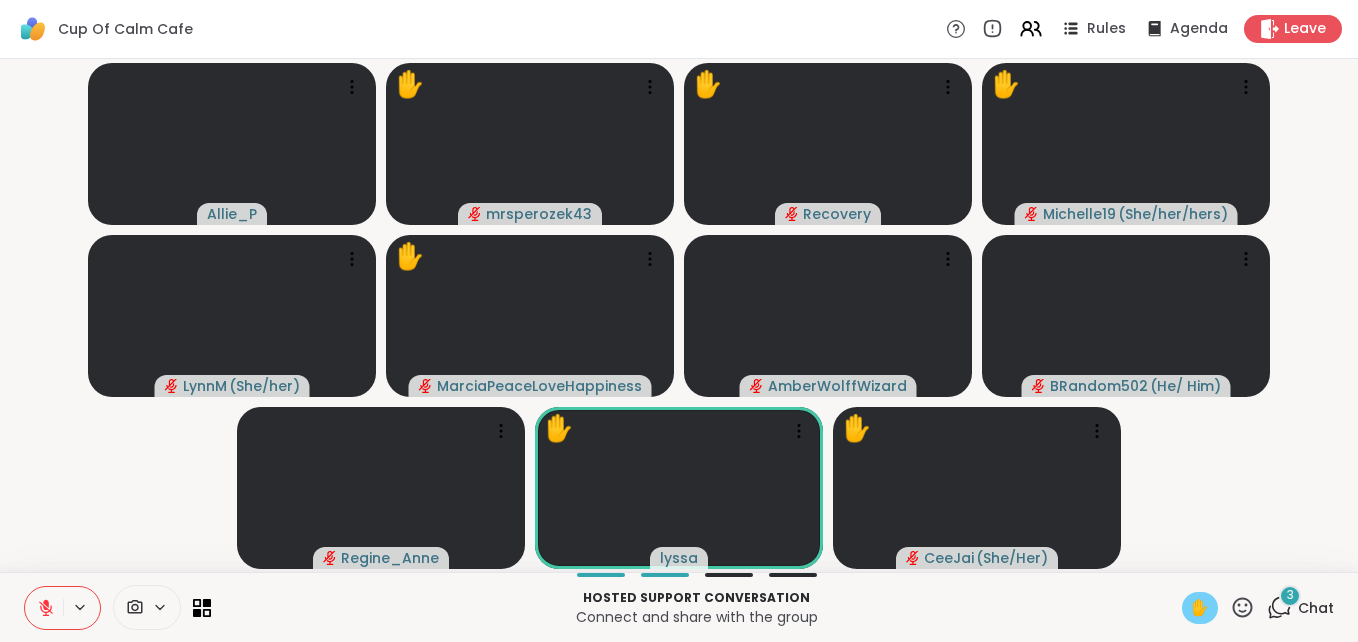 click on "3" at bounding box center [1290, 596] 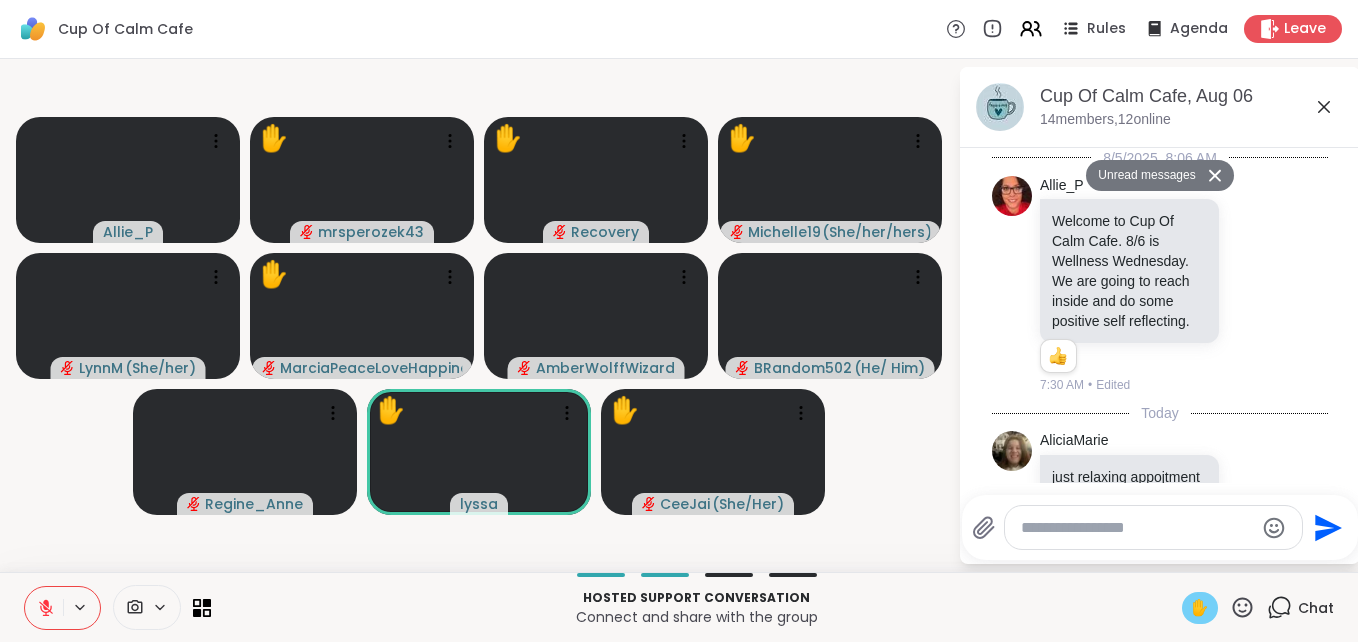 scroll, scrollTop: 1758, scrollLeft: 0, axis: vertical 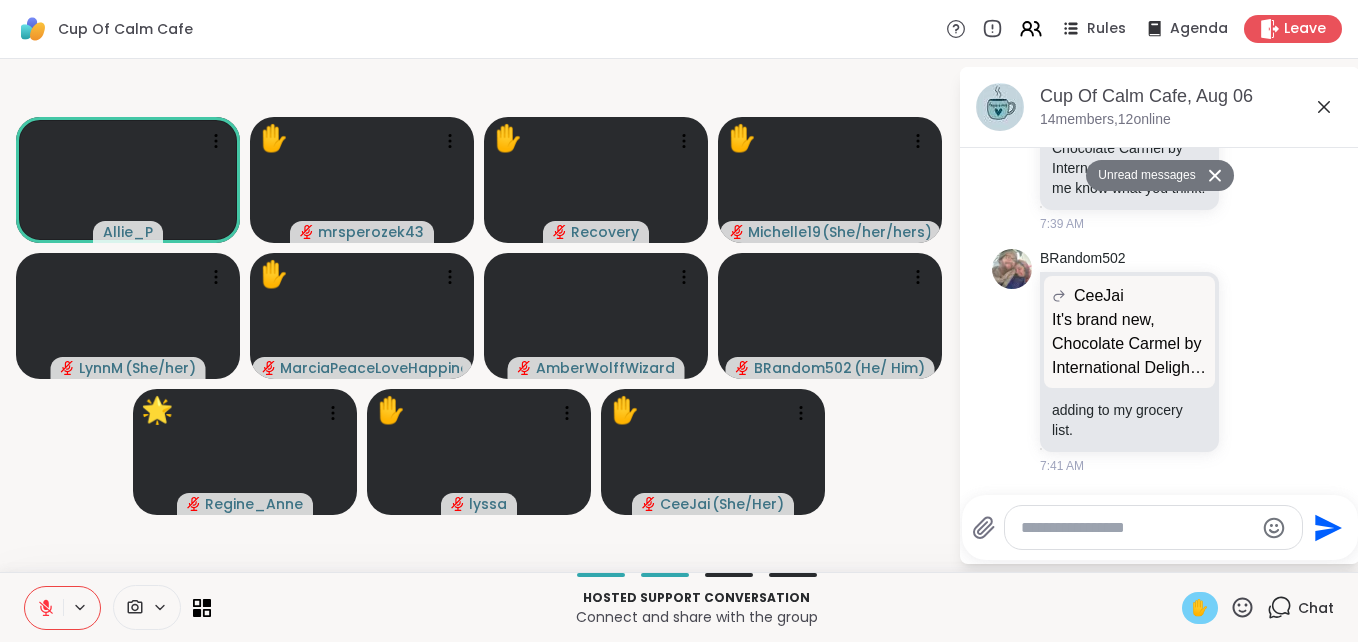 click 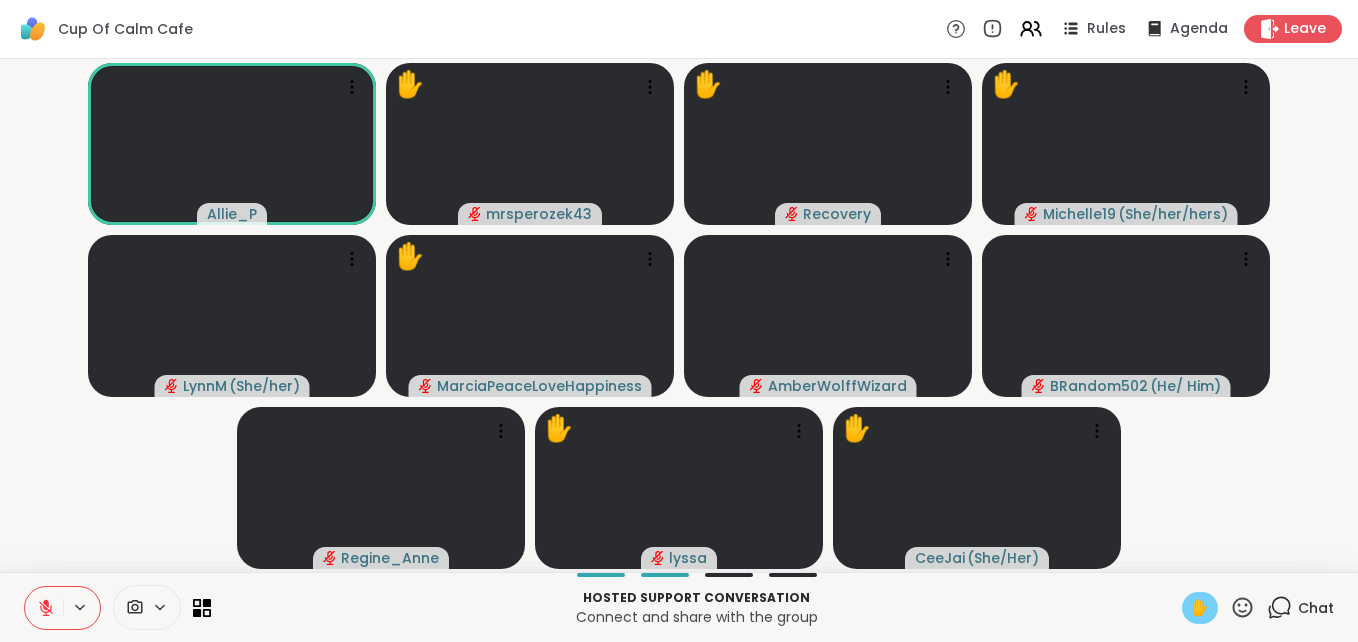 click on "✋" at bounding box center (1200, 608) 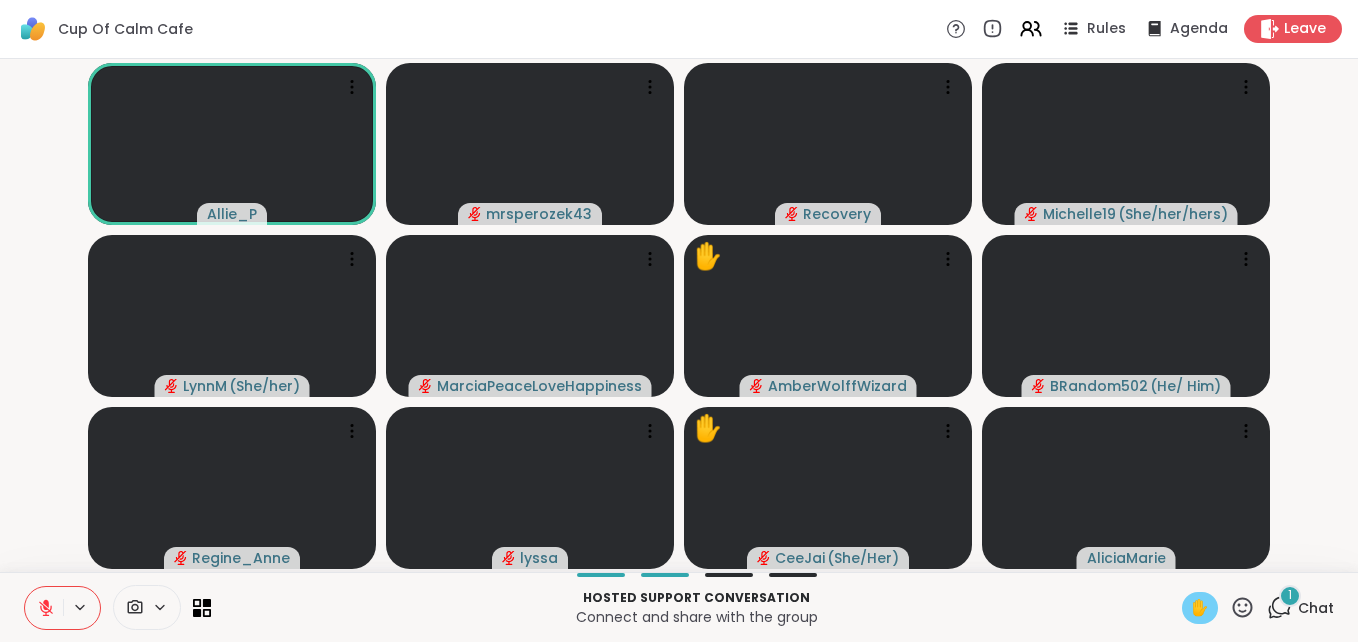 click on "✋" at bounding box center [1200, 608] 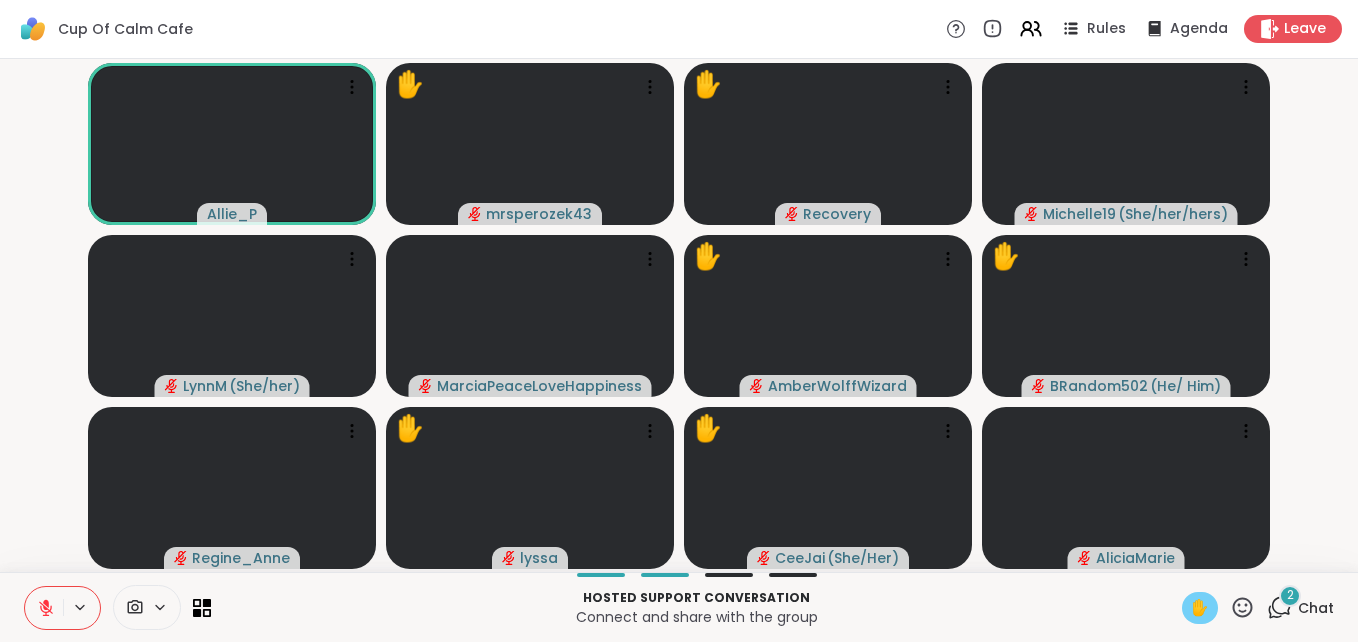 click 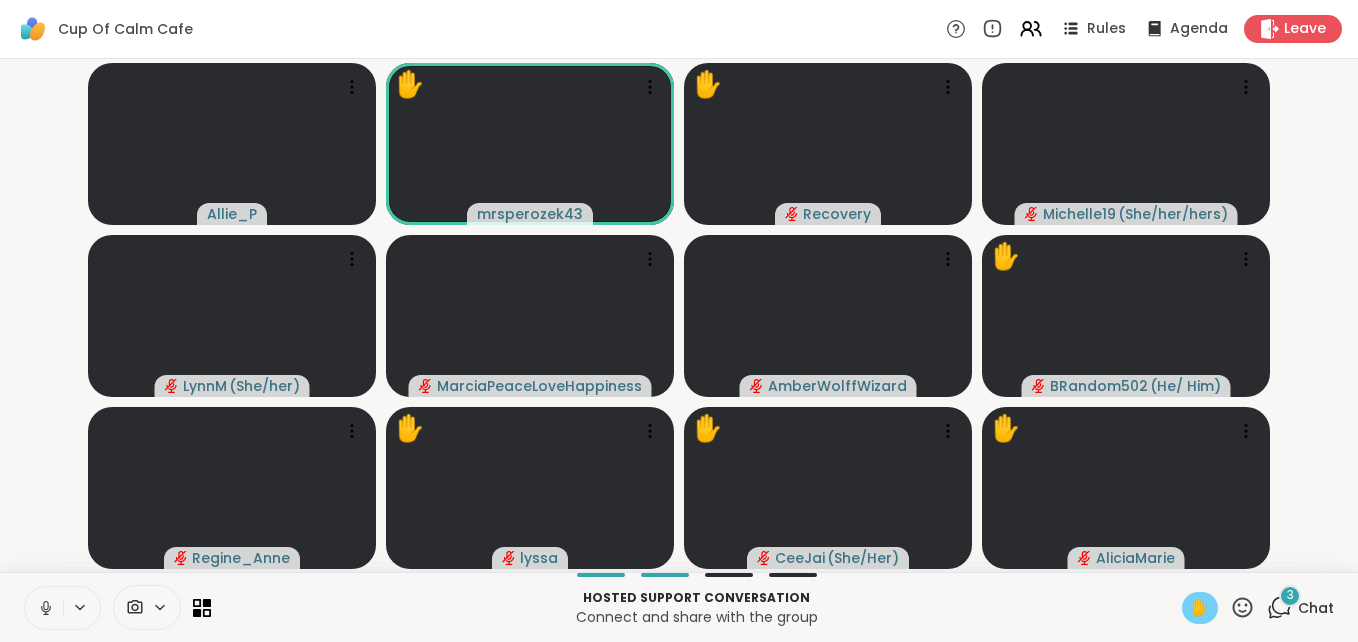 click 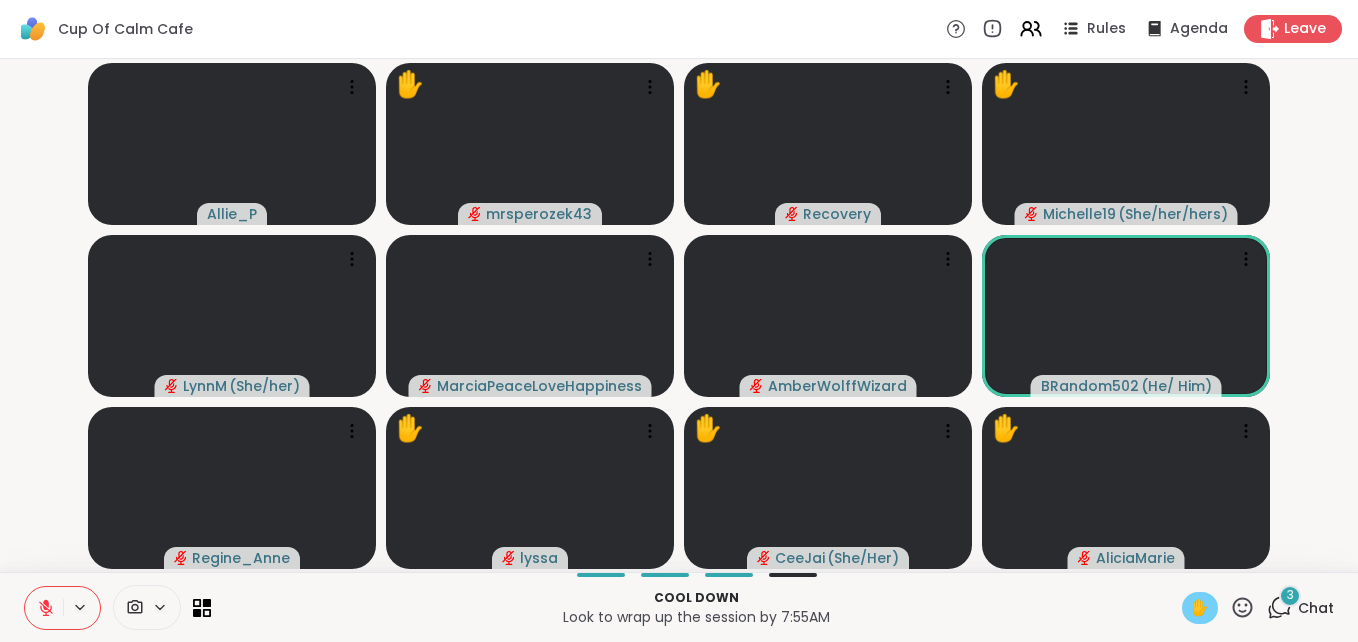 click on "✋" at bounding box center [1200, 608] 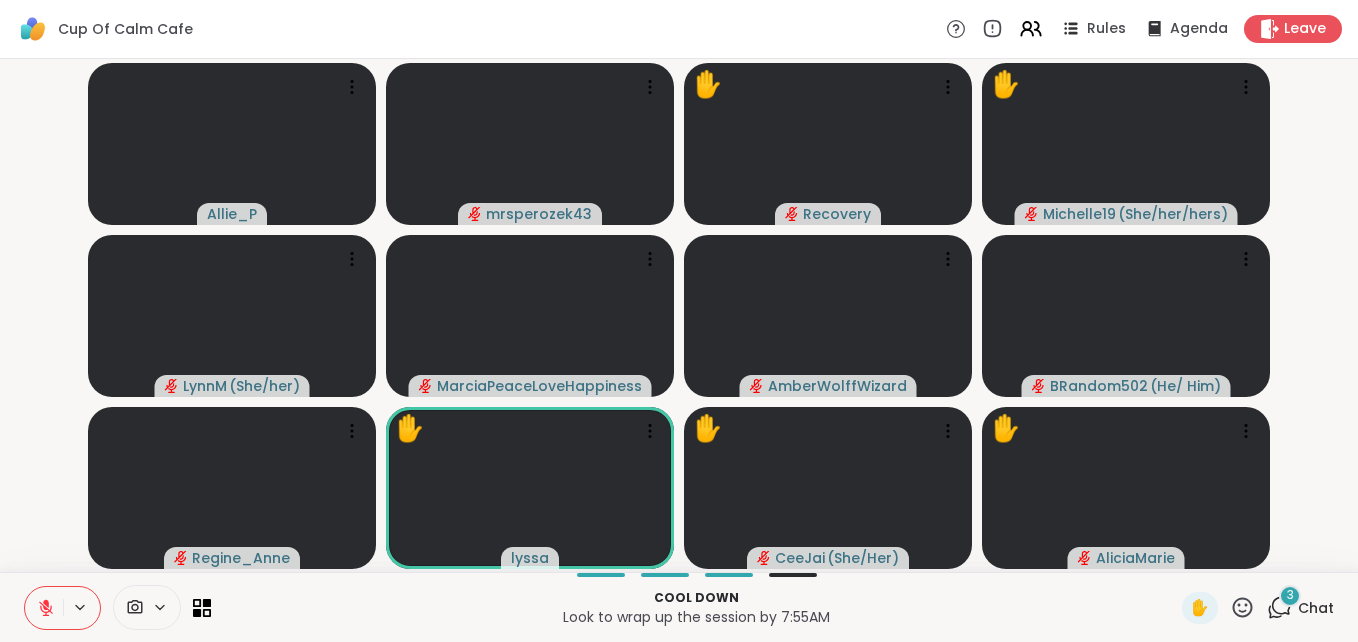 click on "3" at bounding box center (1290, 595) 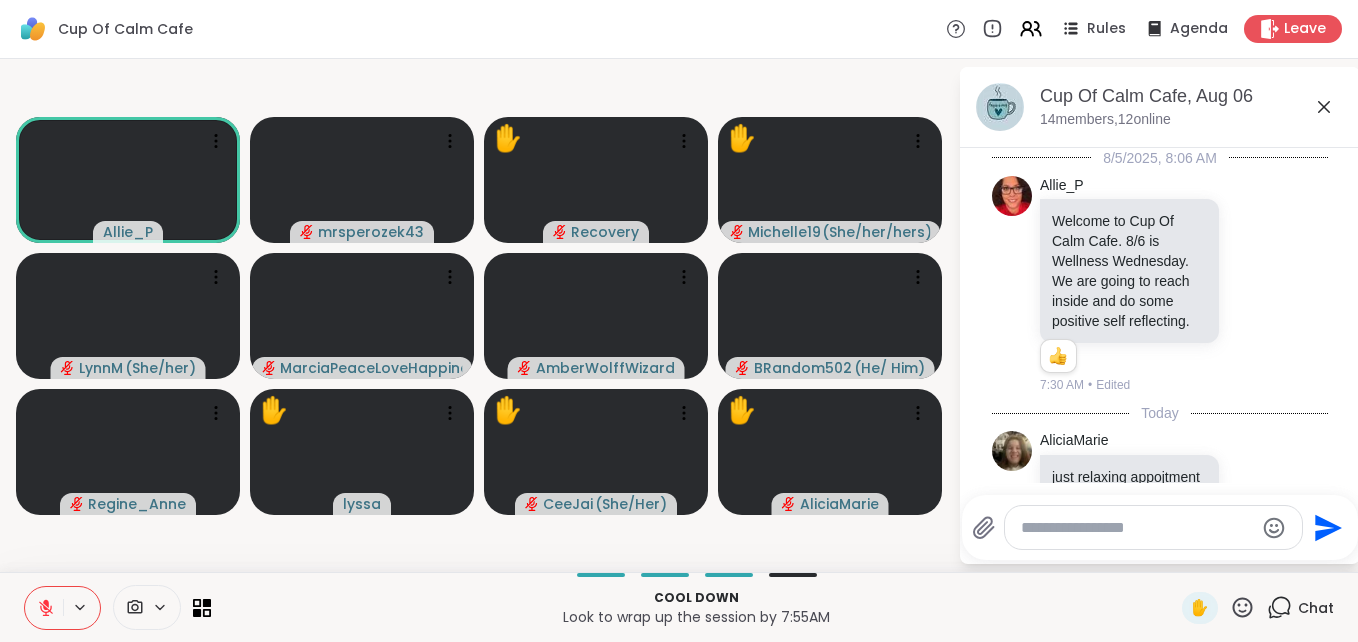 scroll, scrollTop: 2155, scrollLeft: 0, axis: vertical 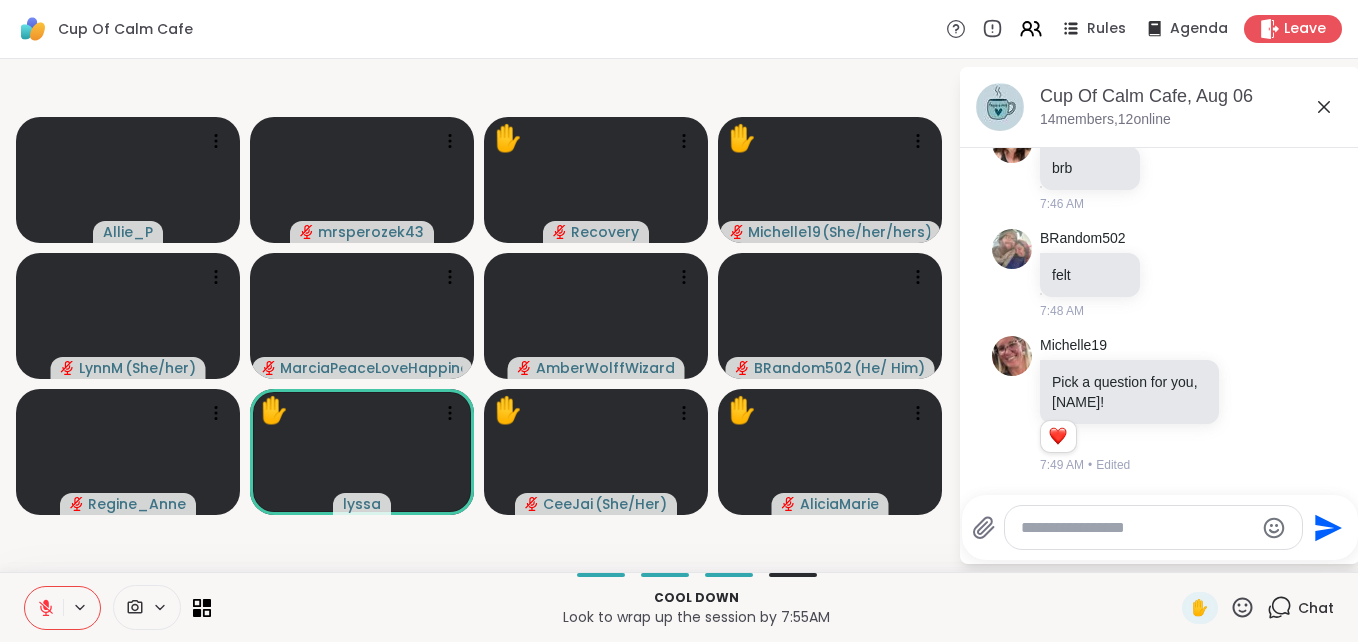 click 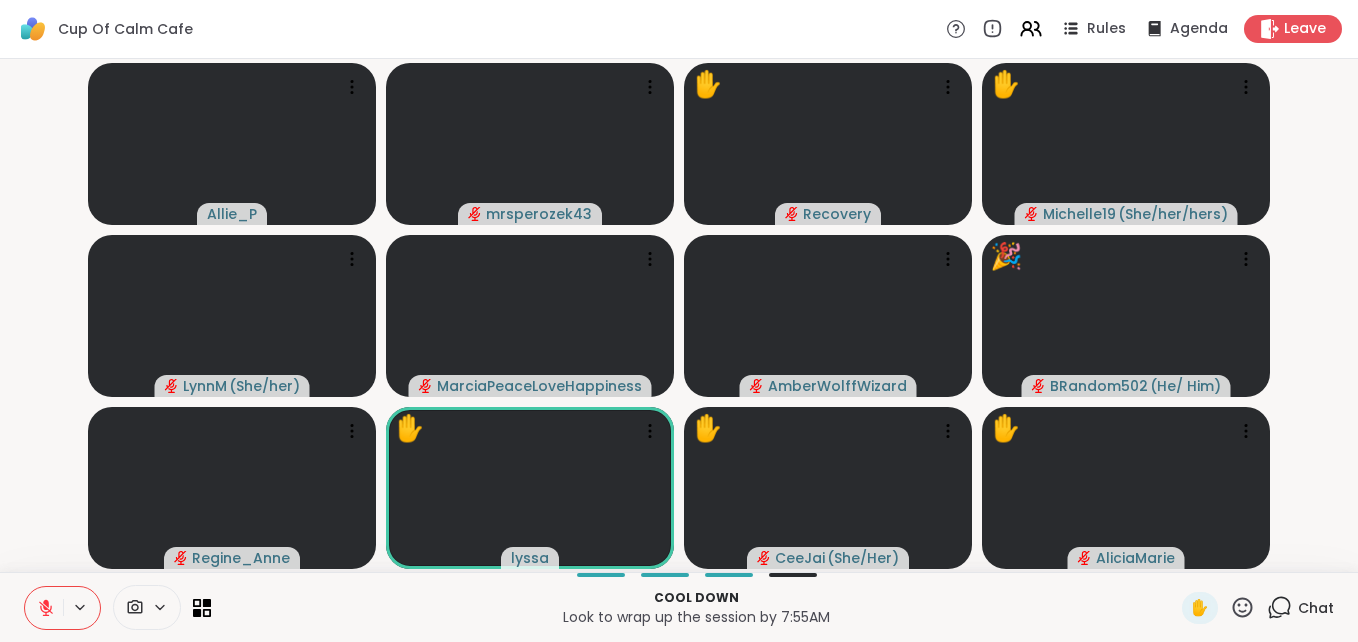 click 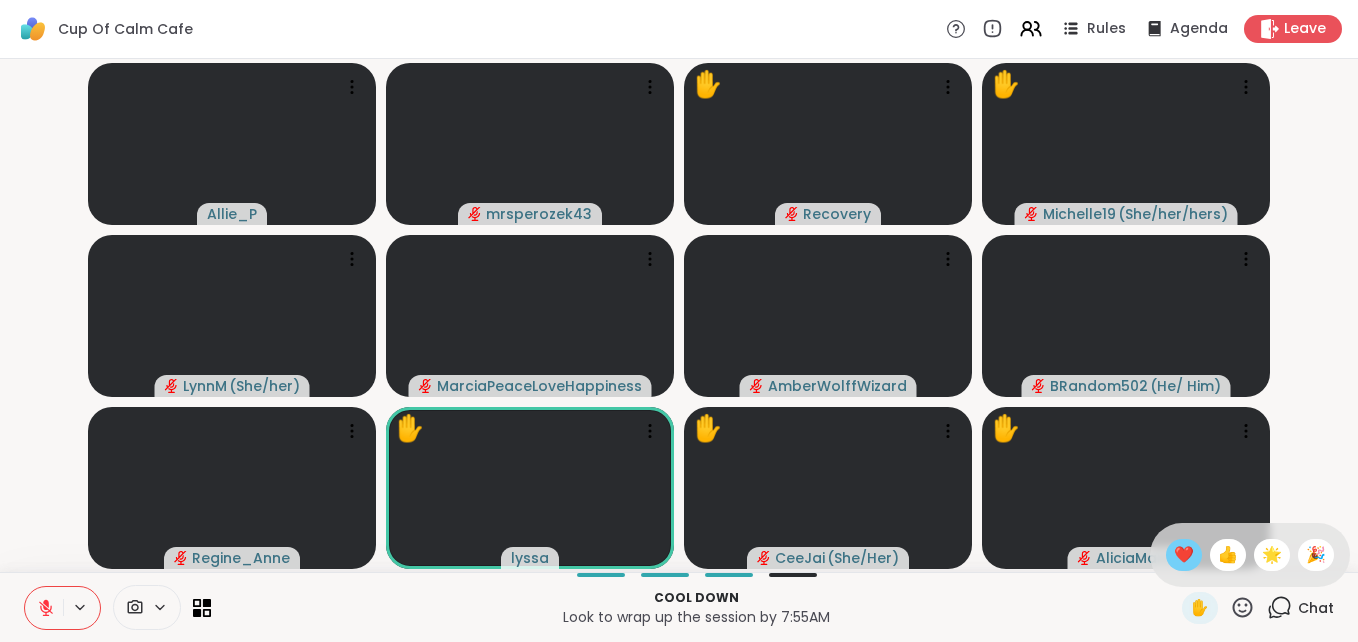 click on "❤️" at bounding box center (1184, 555) 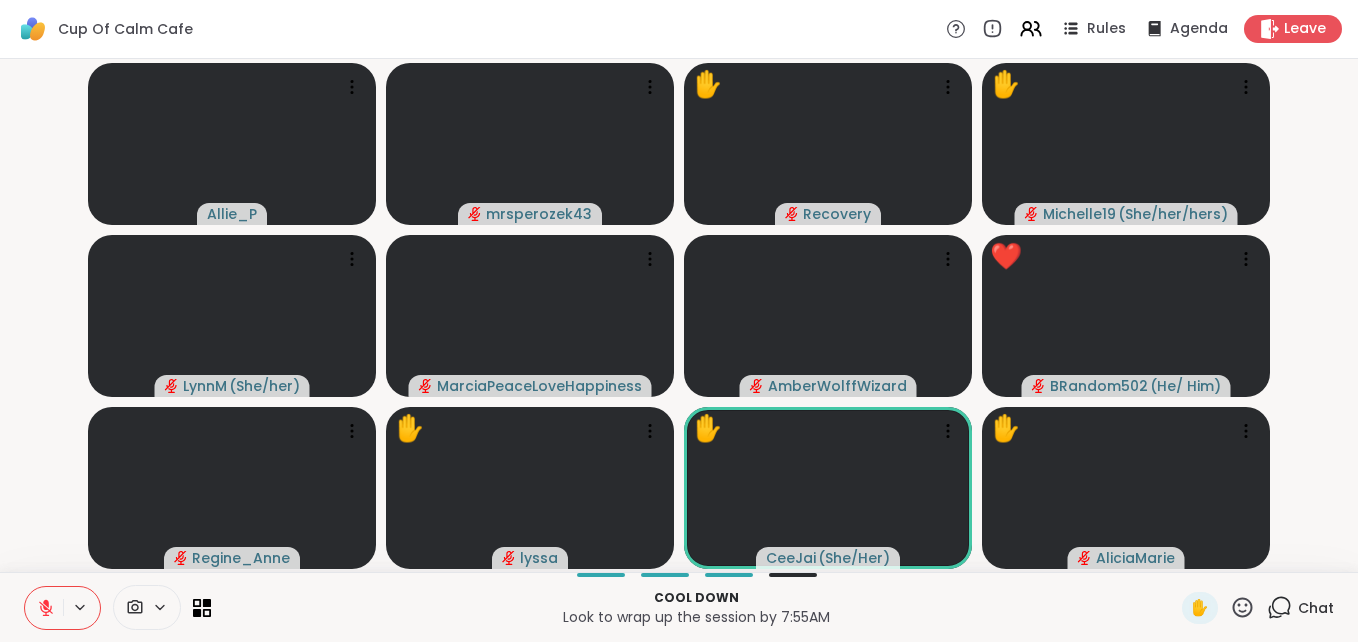 click 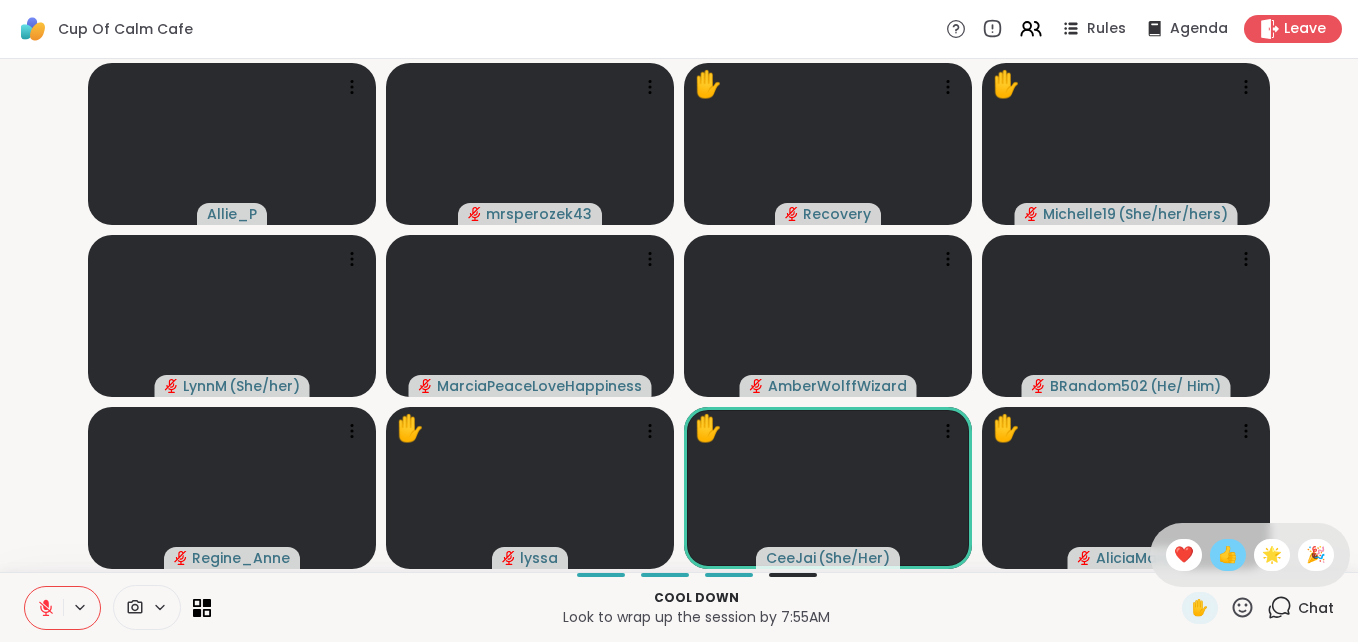 click on "👍" at bounding box center (1228, 555) 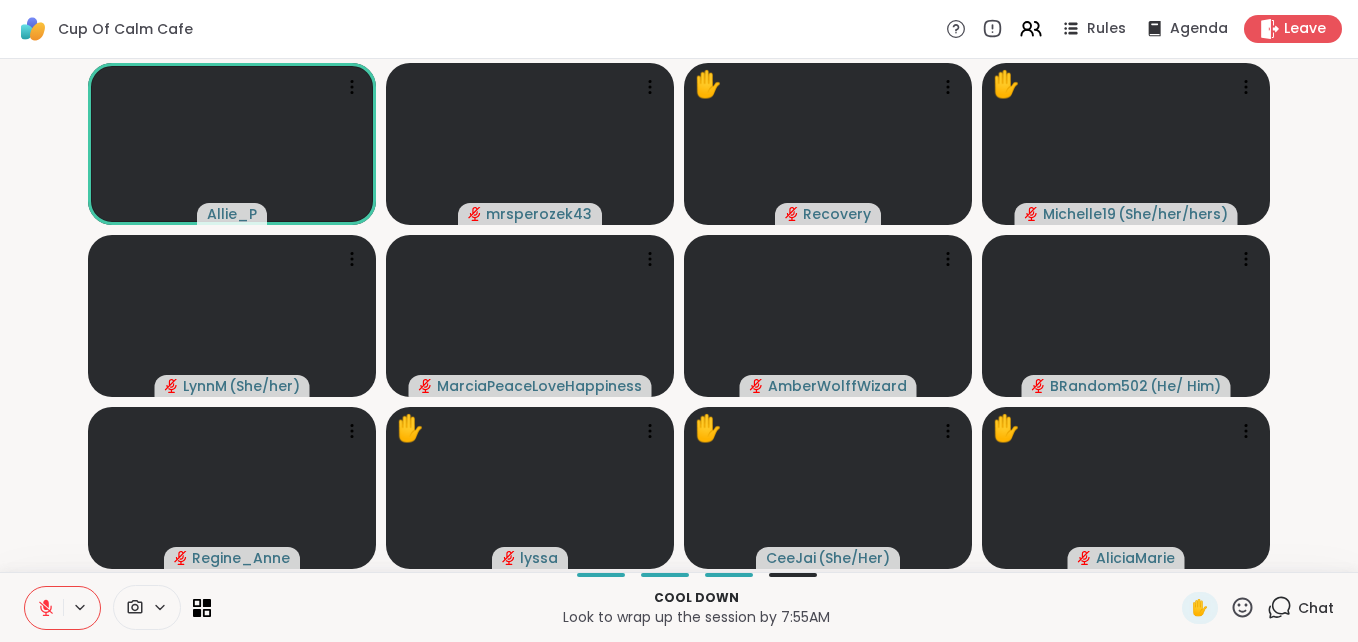 click 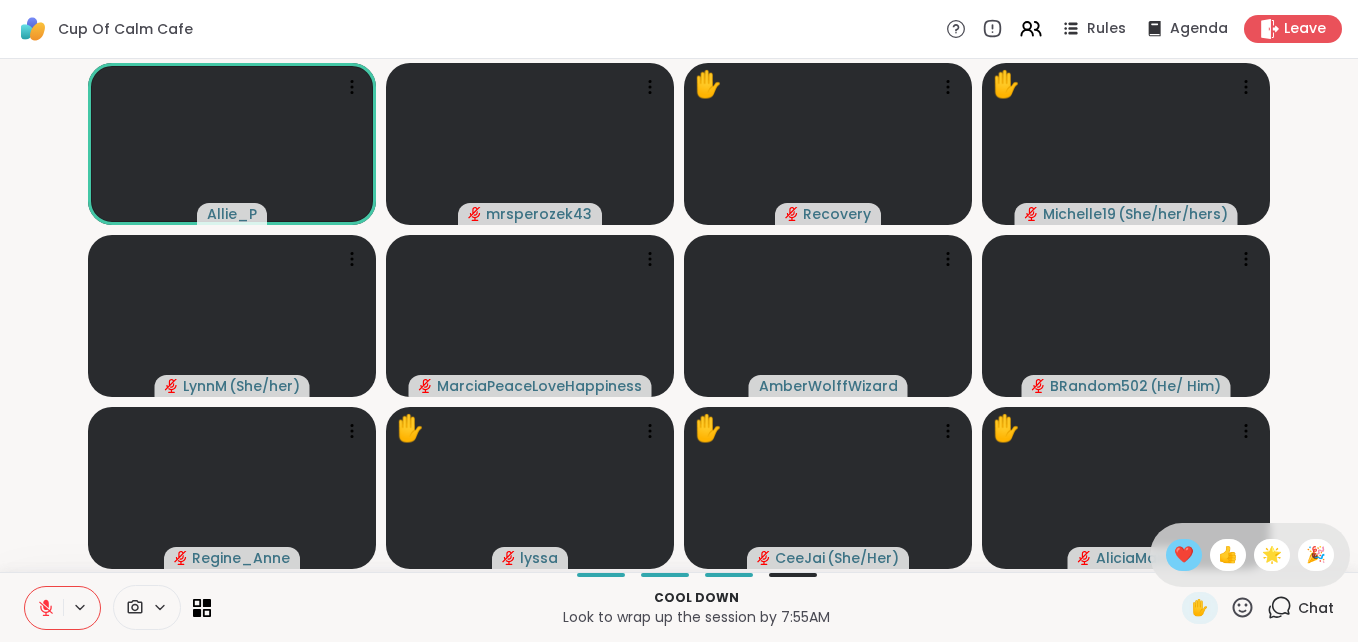 click on "❤️" at bounding box center (1184, 555) 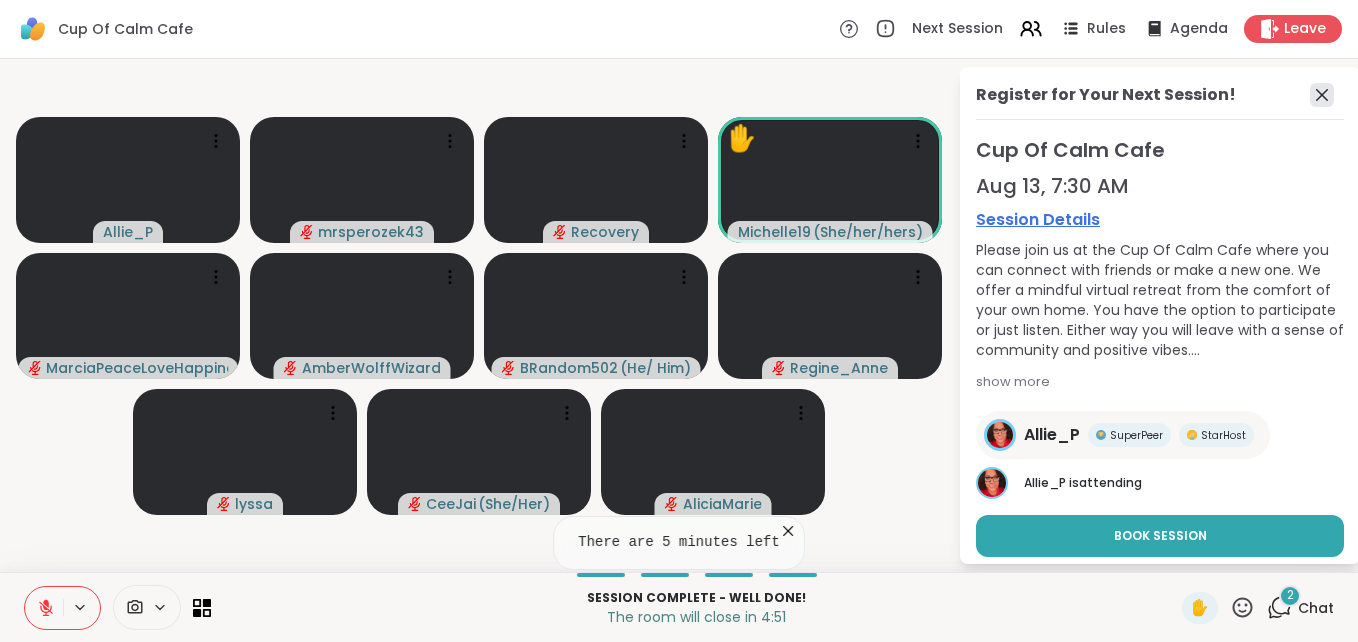 click 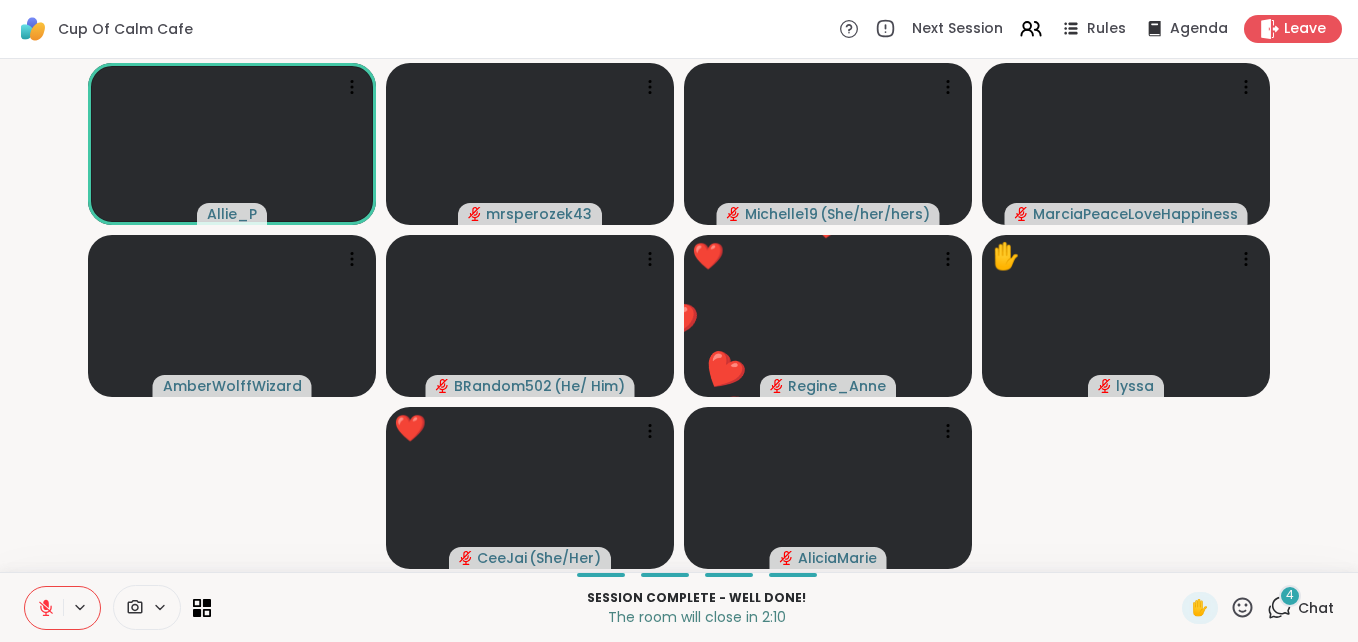 click 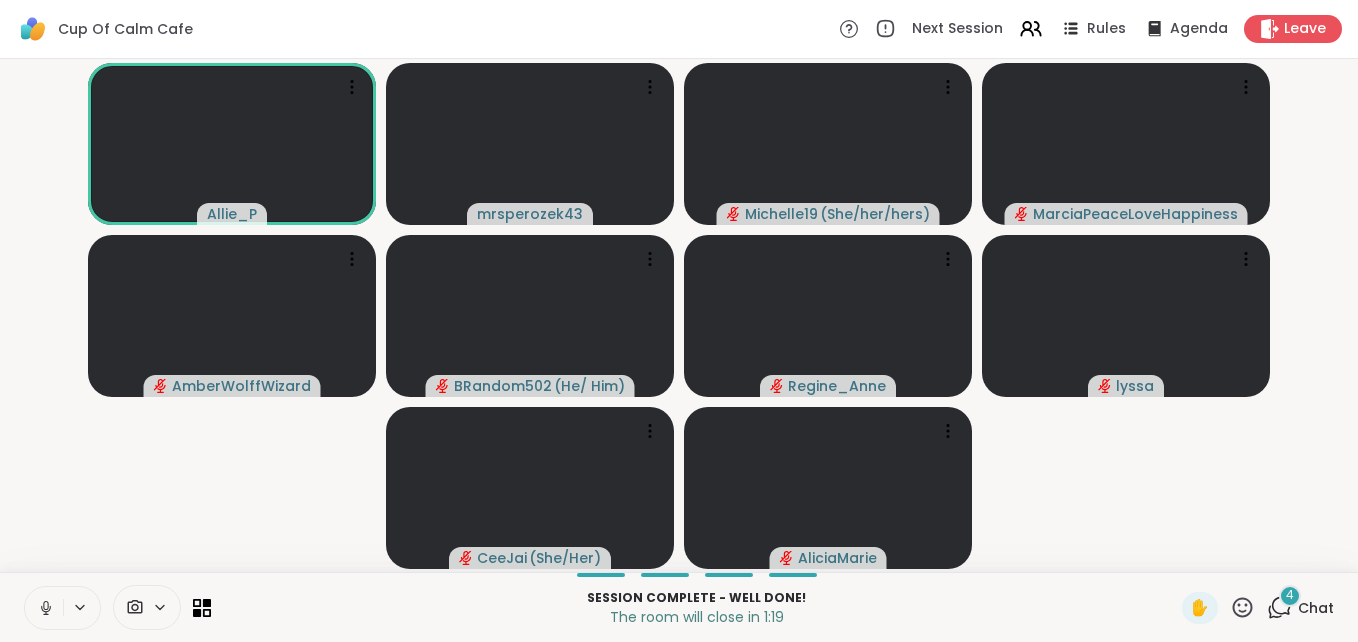 click 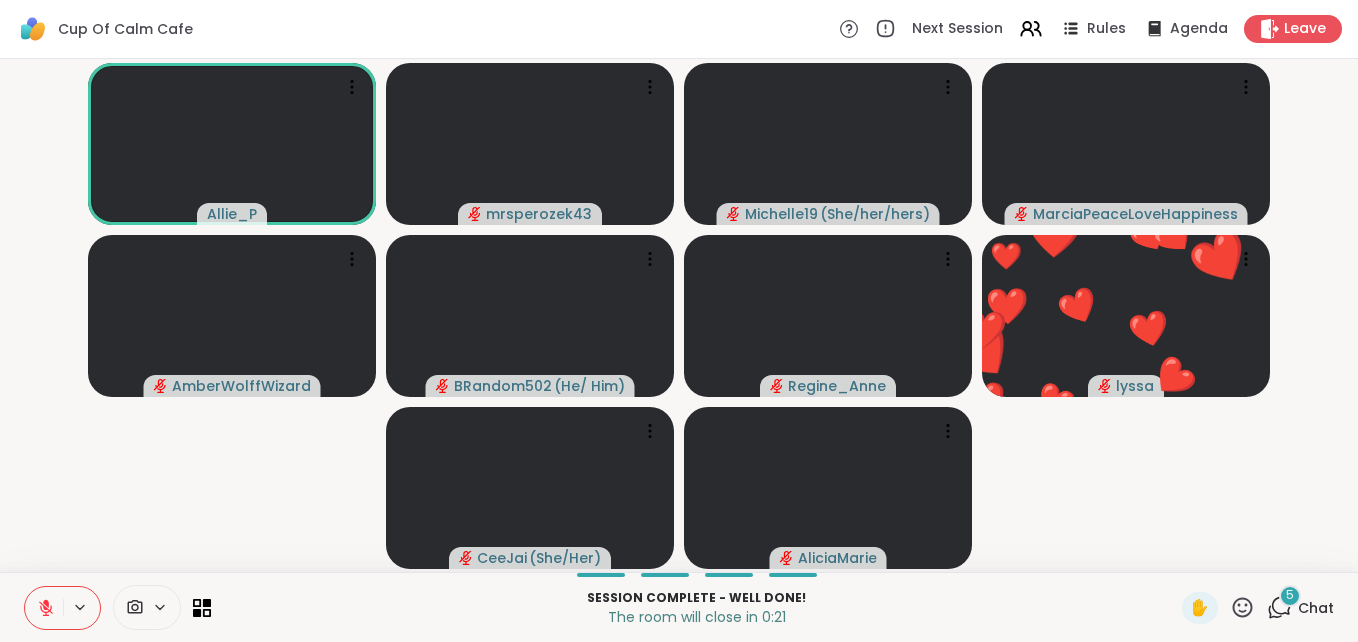 click on "5" at bounding box center [1290, 595] 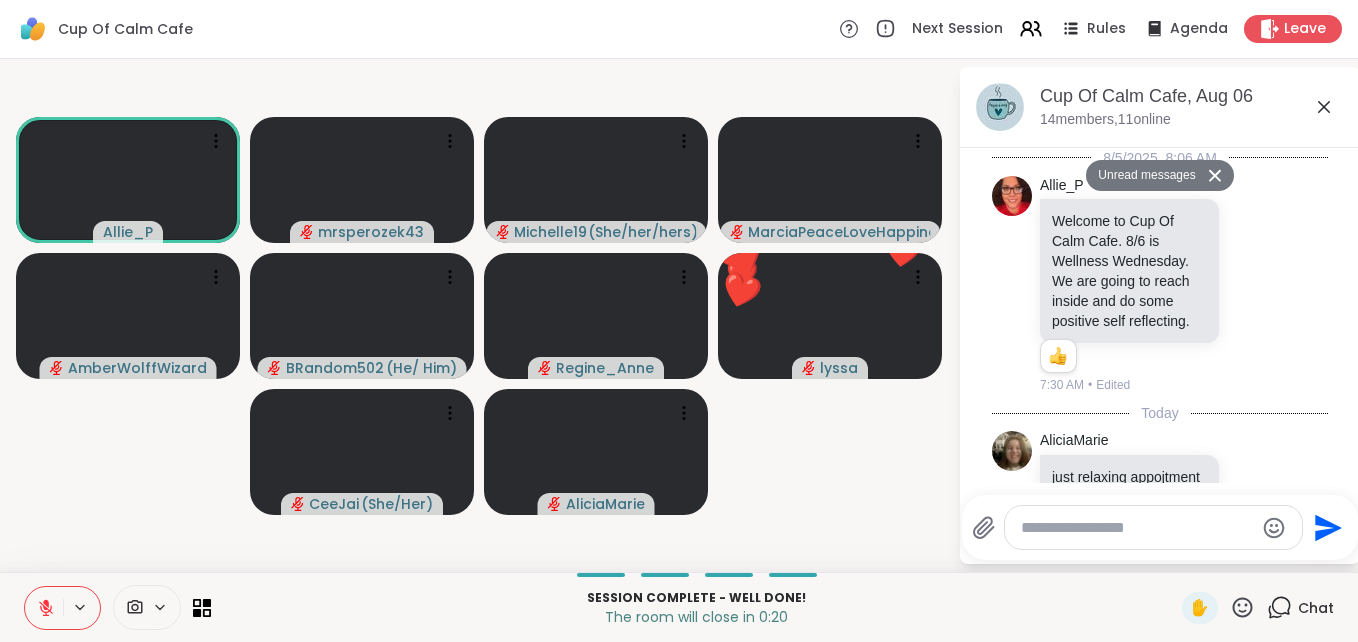 scroll, scrollTop: 3567, scrollLeft: 0, axis: vertical 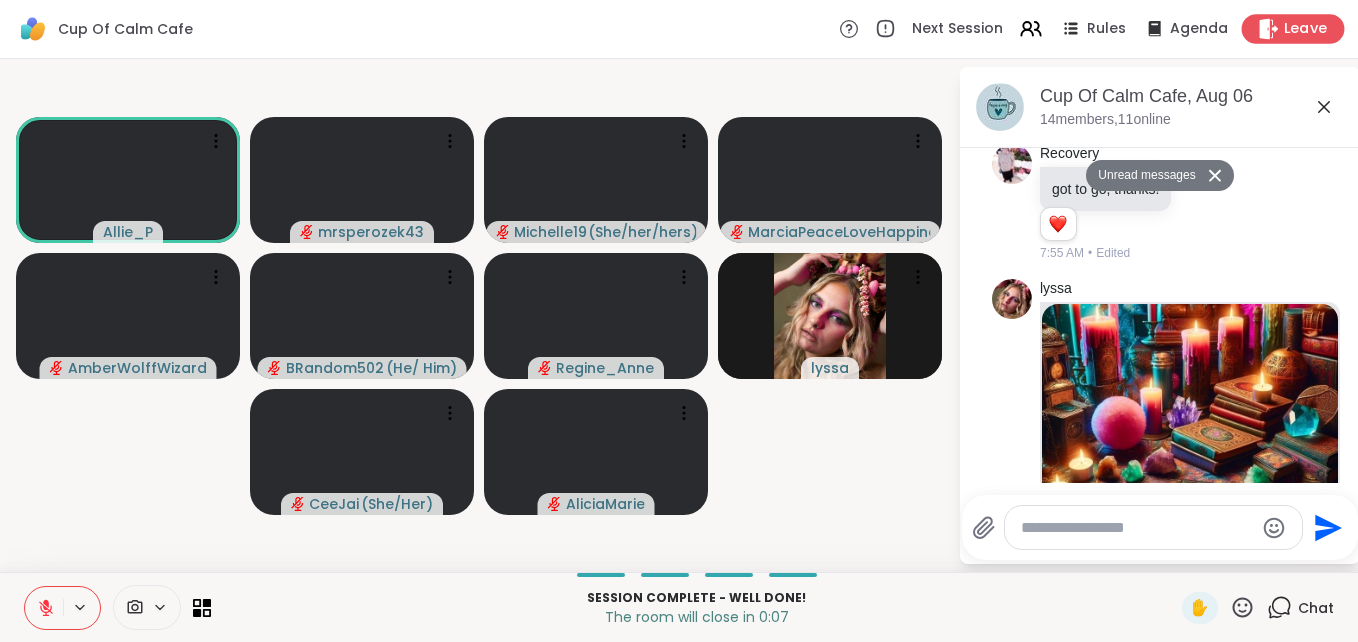 click on "Leave" at bounding box center (1306, 29) 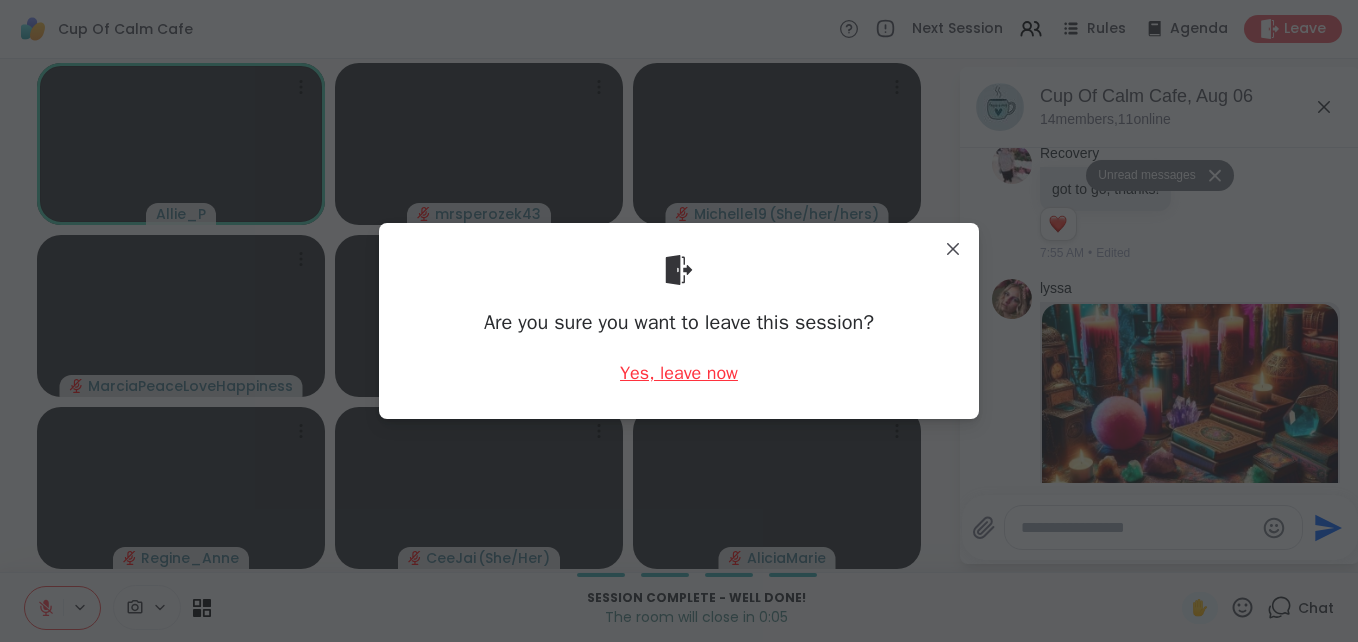 click on "Yes, leave now" at bounding box center [679, 373] 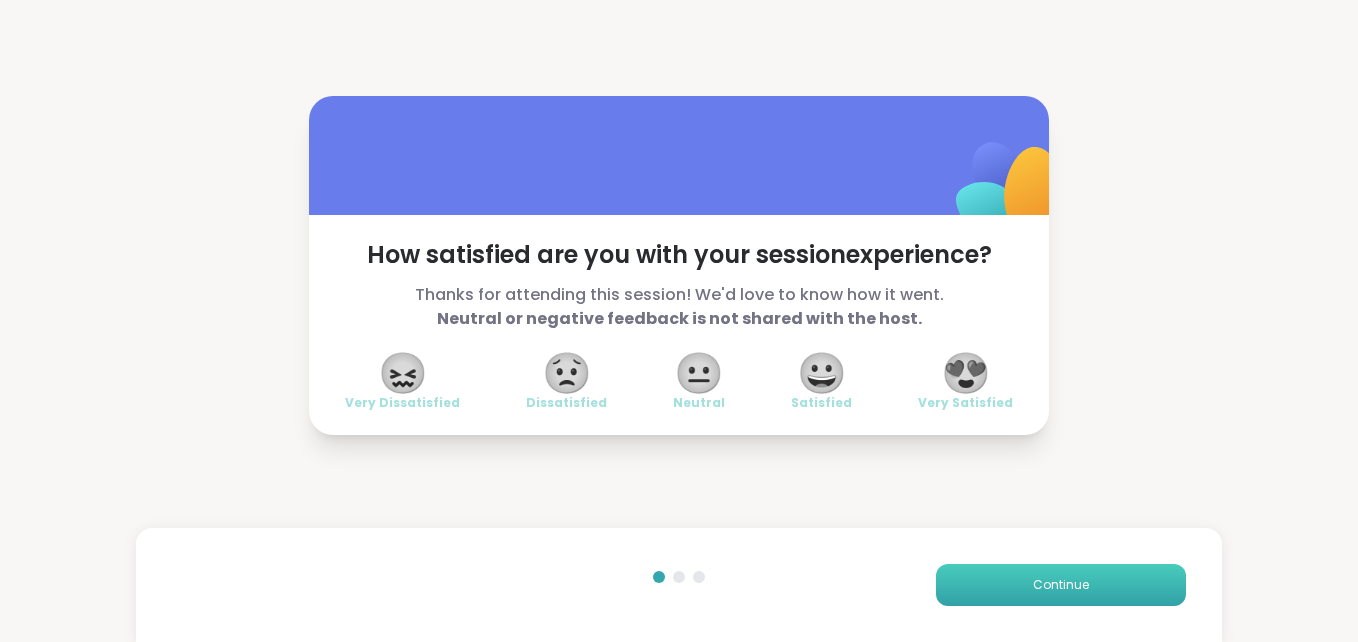 click on "Continue" at bounding box center (1061, 585) 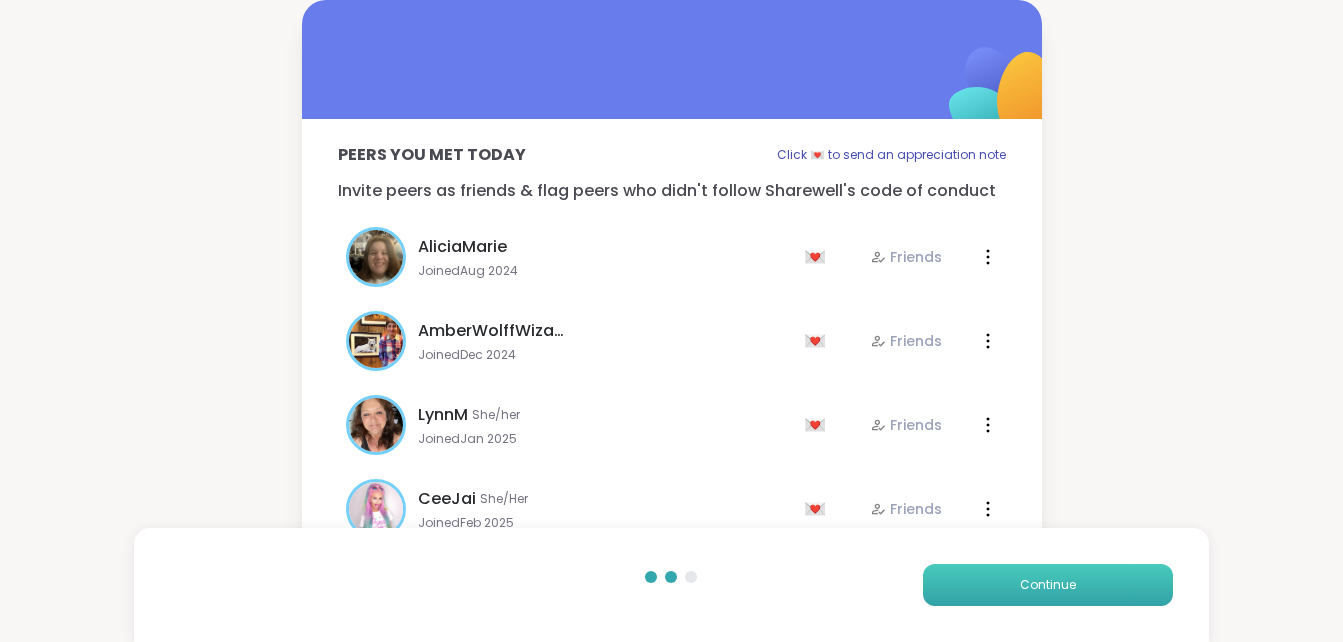 click on "Continue" at bounding box center (1048, 585) 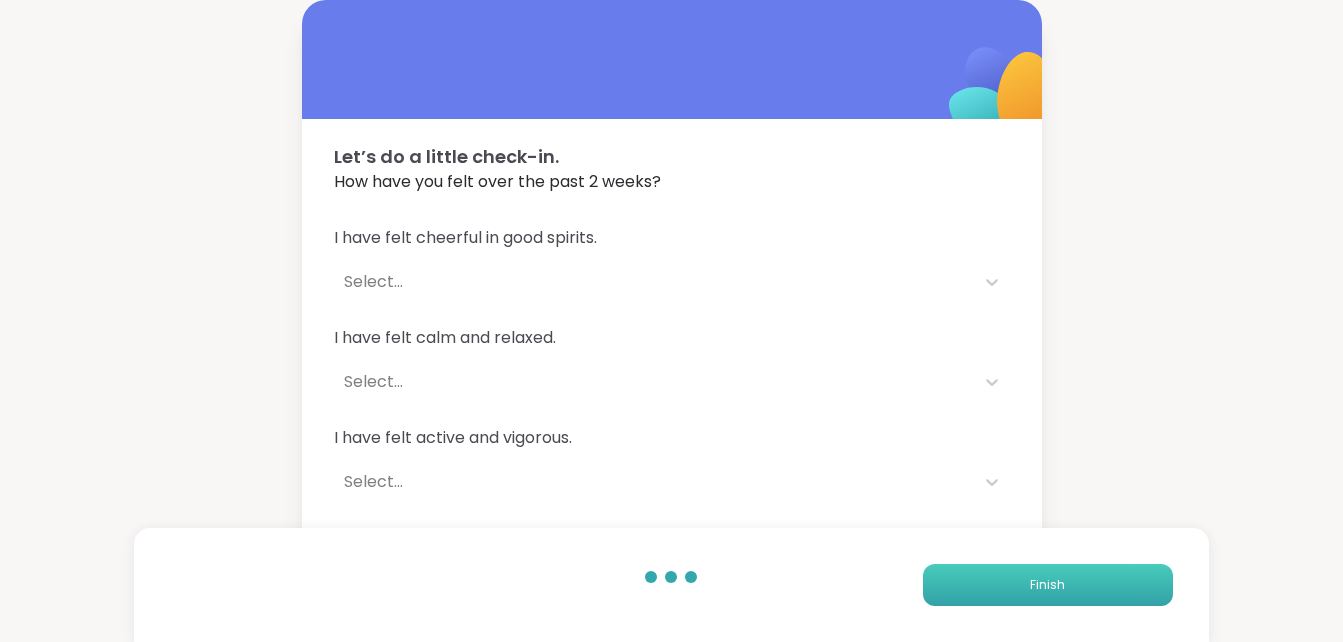 click on "Finish" at bounding box center [1048, 585] 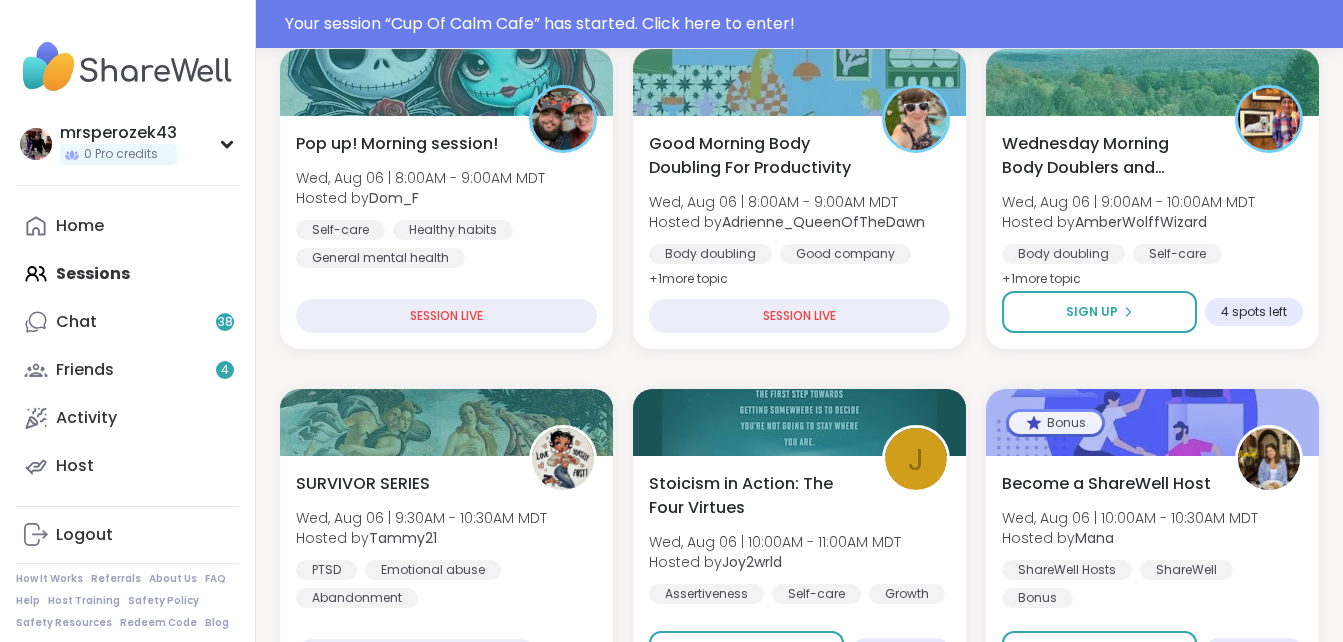 scroll, scrollTop: 373, scrollLeft: 0, axis: vertical 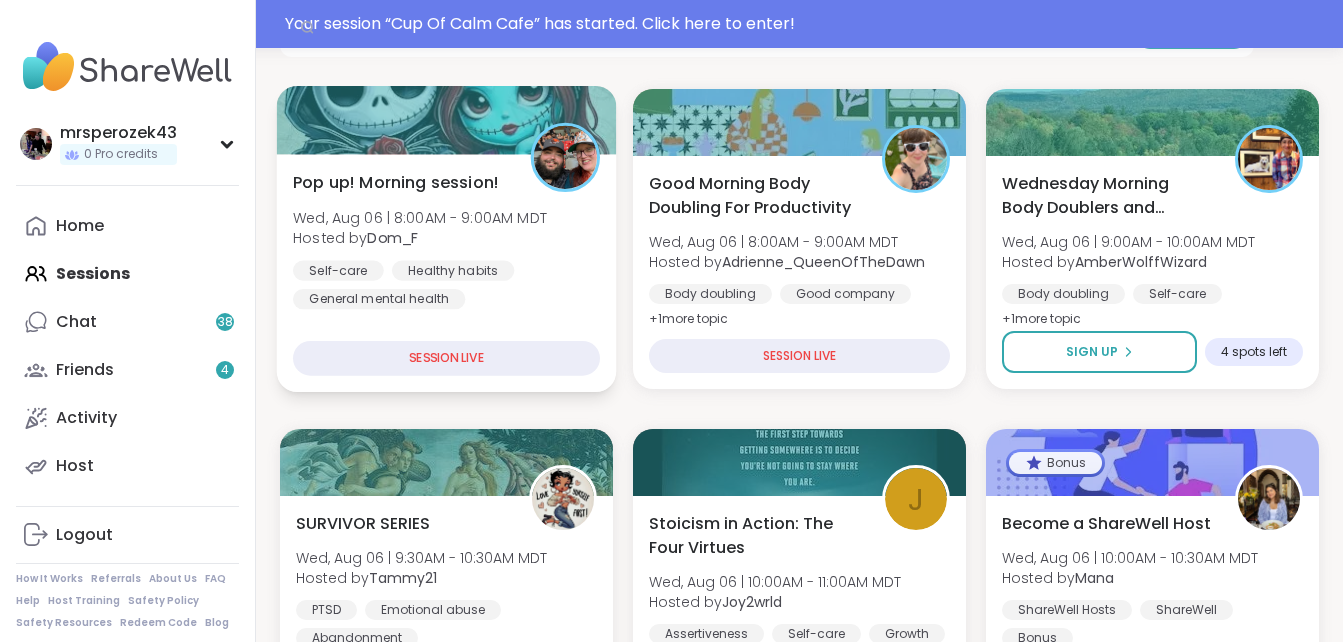 click on "Dom_F" at bounding box center (392, 238) 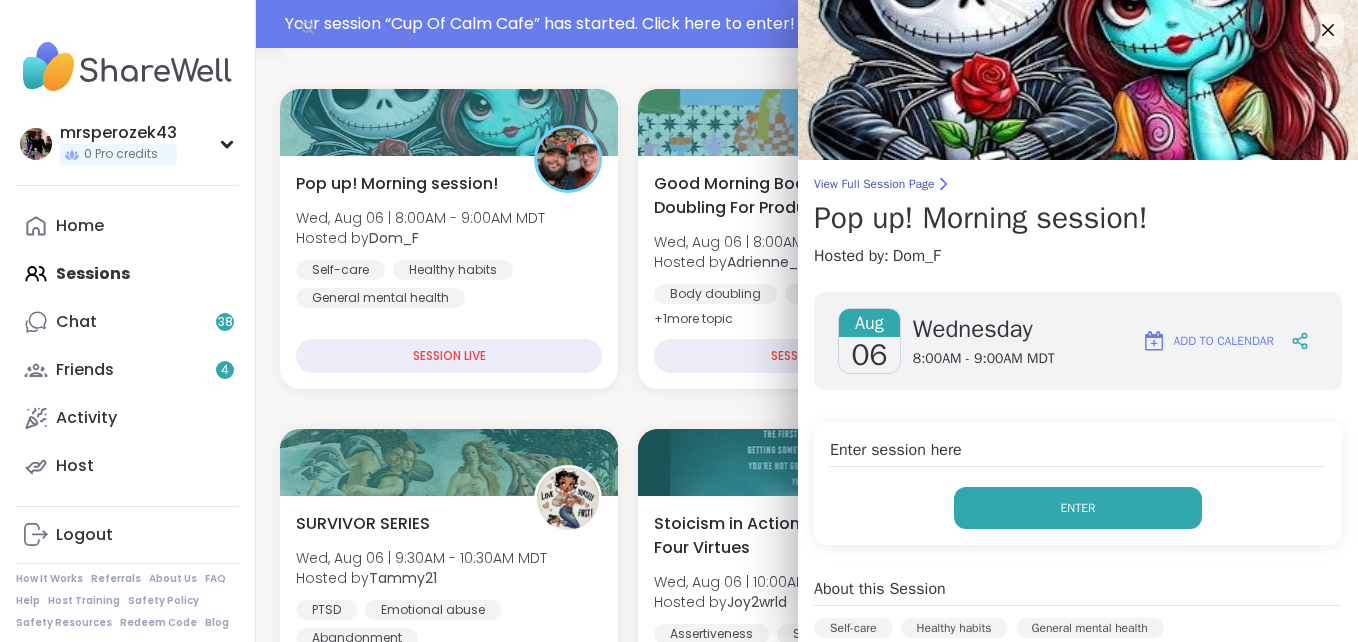 click on "Enter" at bounding box center [1078, 508] 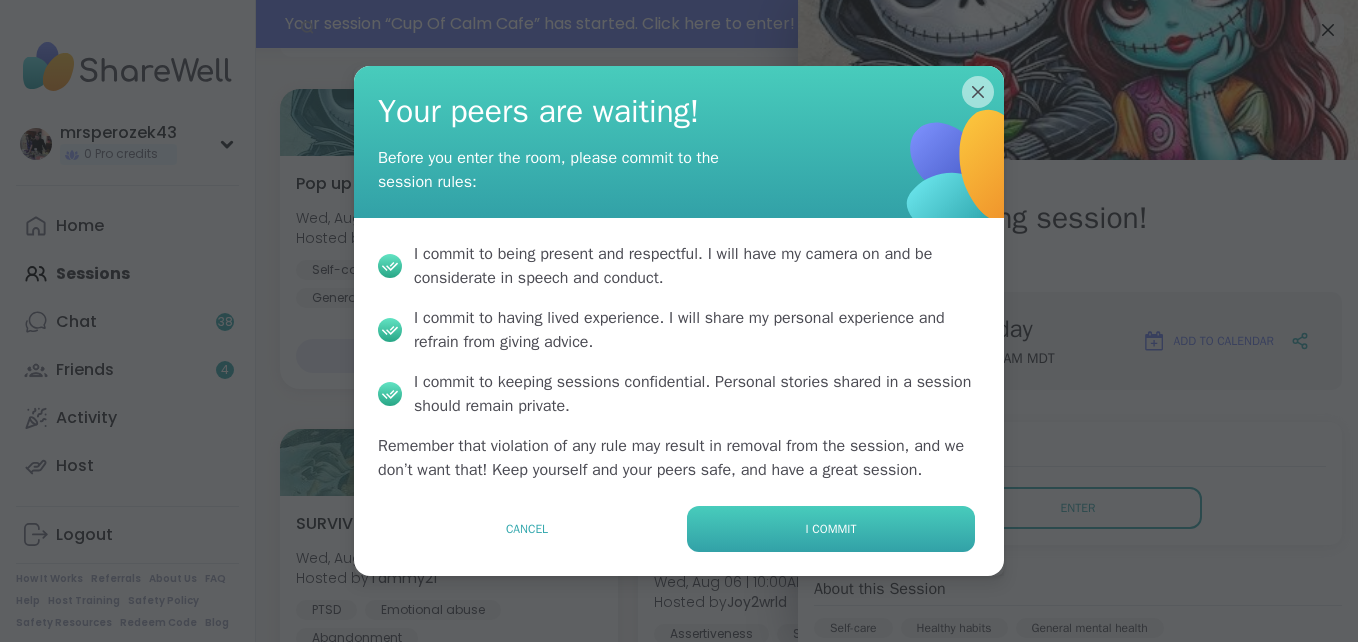 click on "I commit" at bounding box center (831, 529) 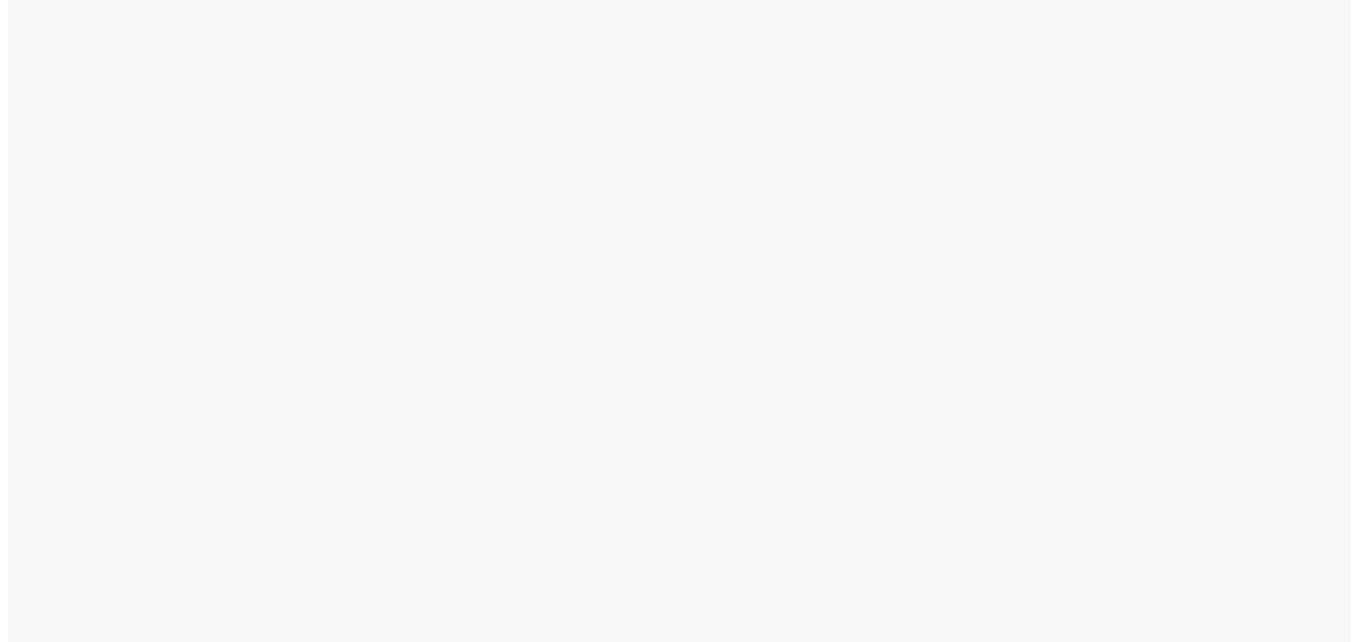 scroll, scrollTop: 0, scrollLeft: 0, axis: both 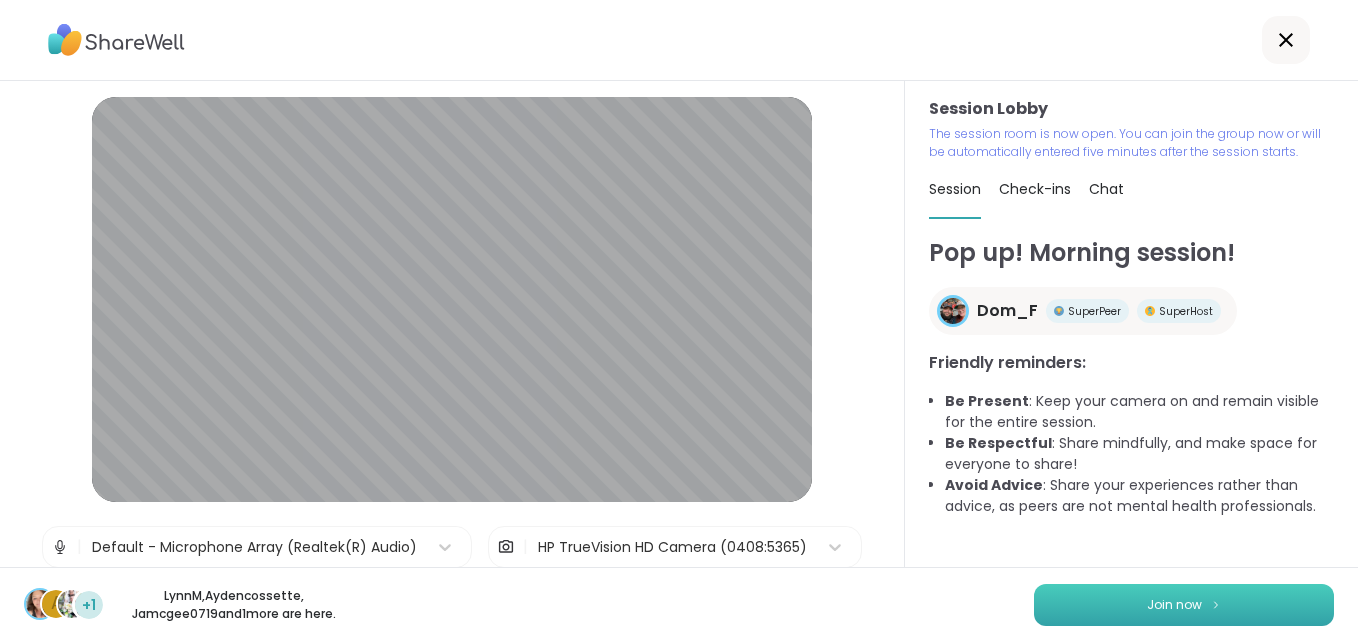 click on "Join now" at bounding box center [1184, 605] 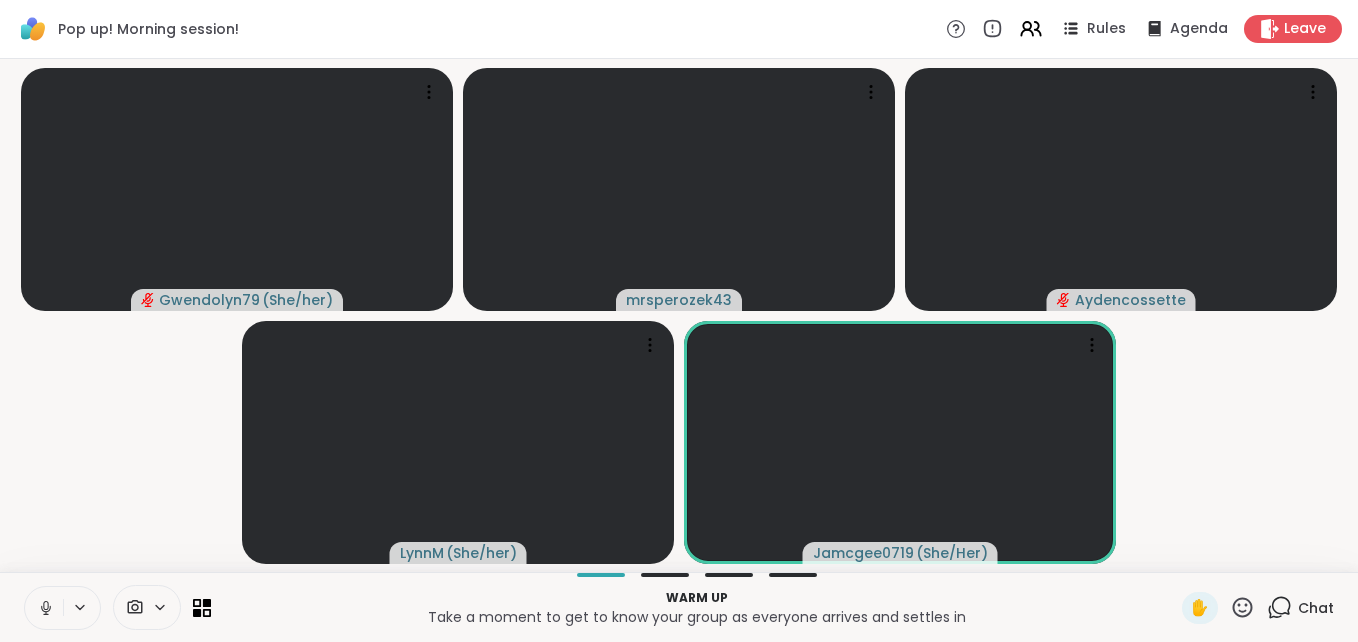 click 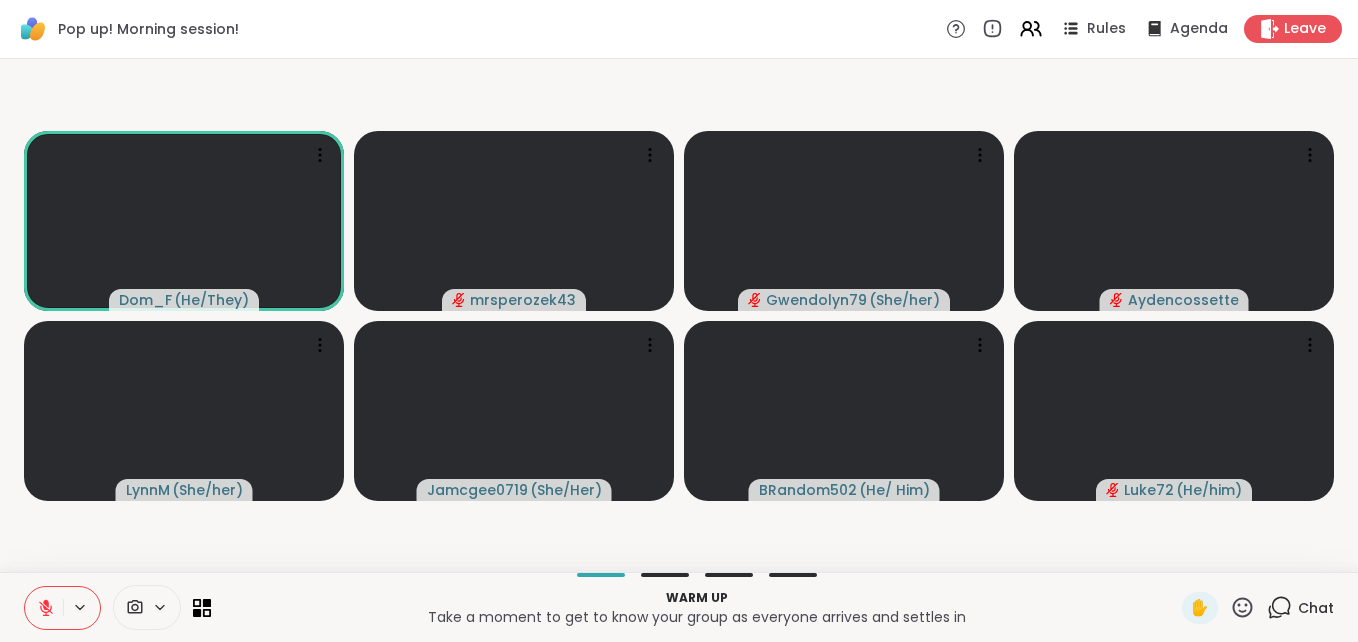 click on "[USERNAME] ( He/They ) [USERNAME] [USERNAME] ( She/her ) [USERNAME] [USERNAME] ( She/Her ) [USERNAME] ( She/Her ) [USERNAME] ( He/ Him ) [USERNAME] ( He/him )" at bounding box center (679, 315) 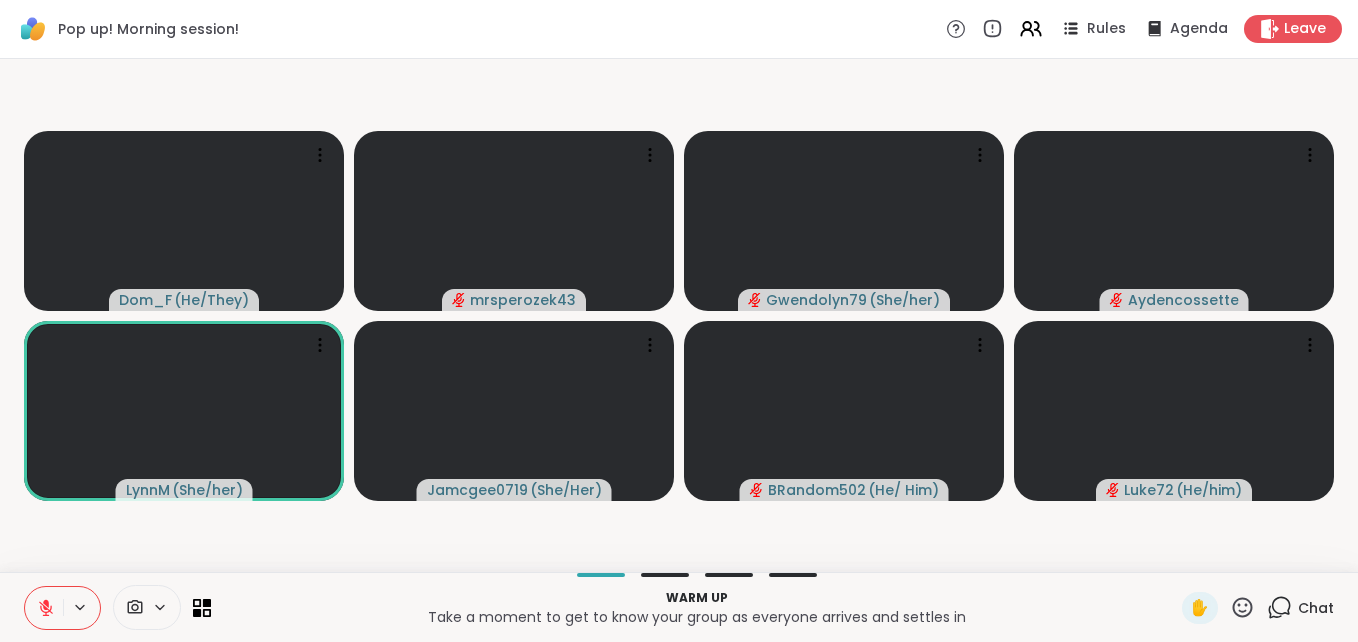 click 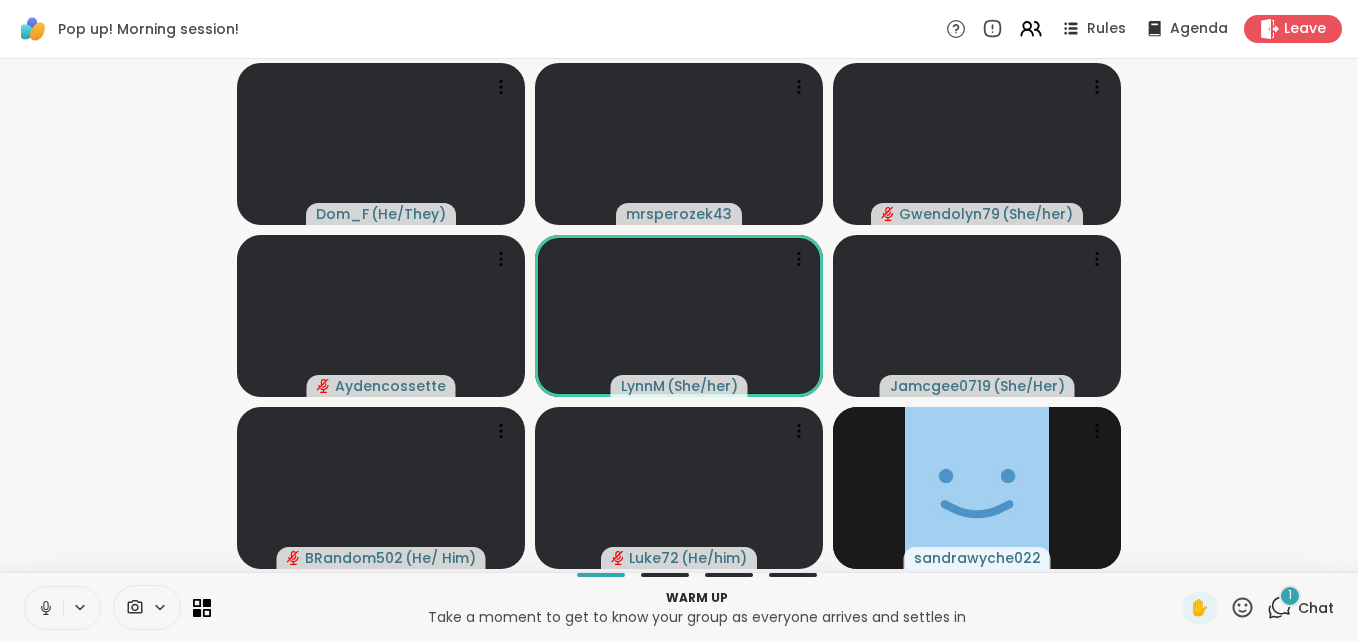 click 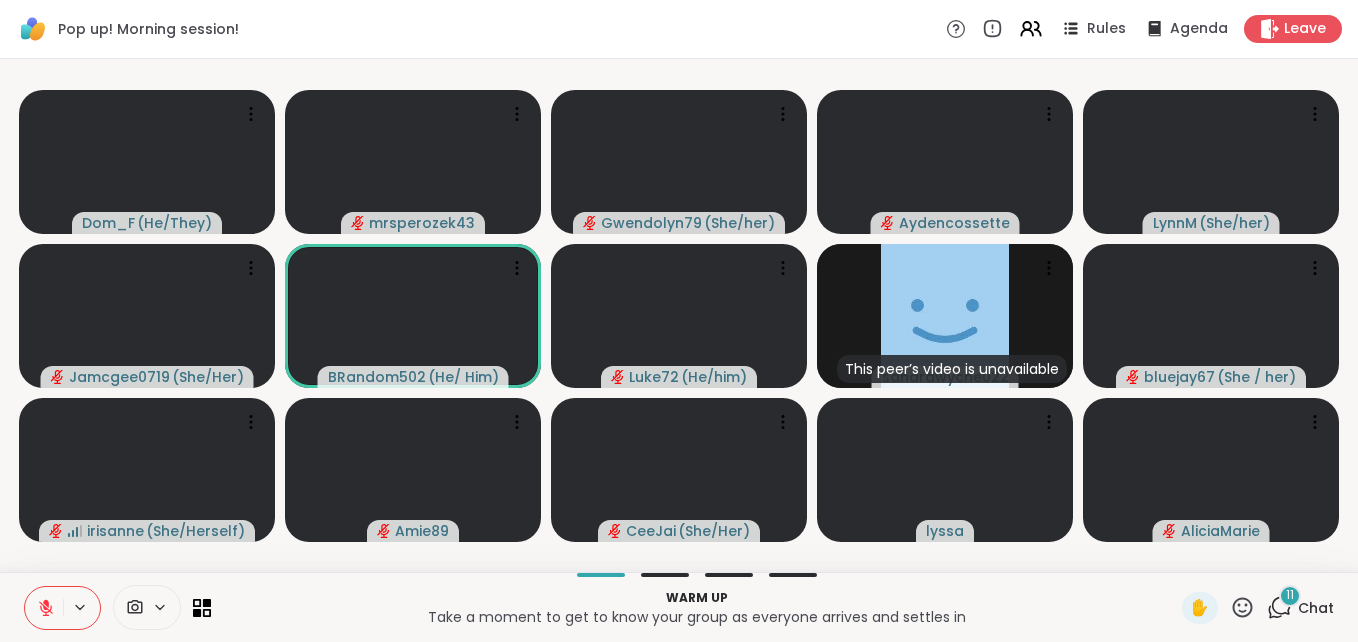 click 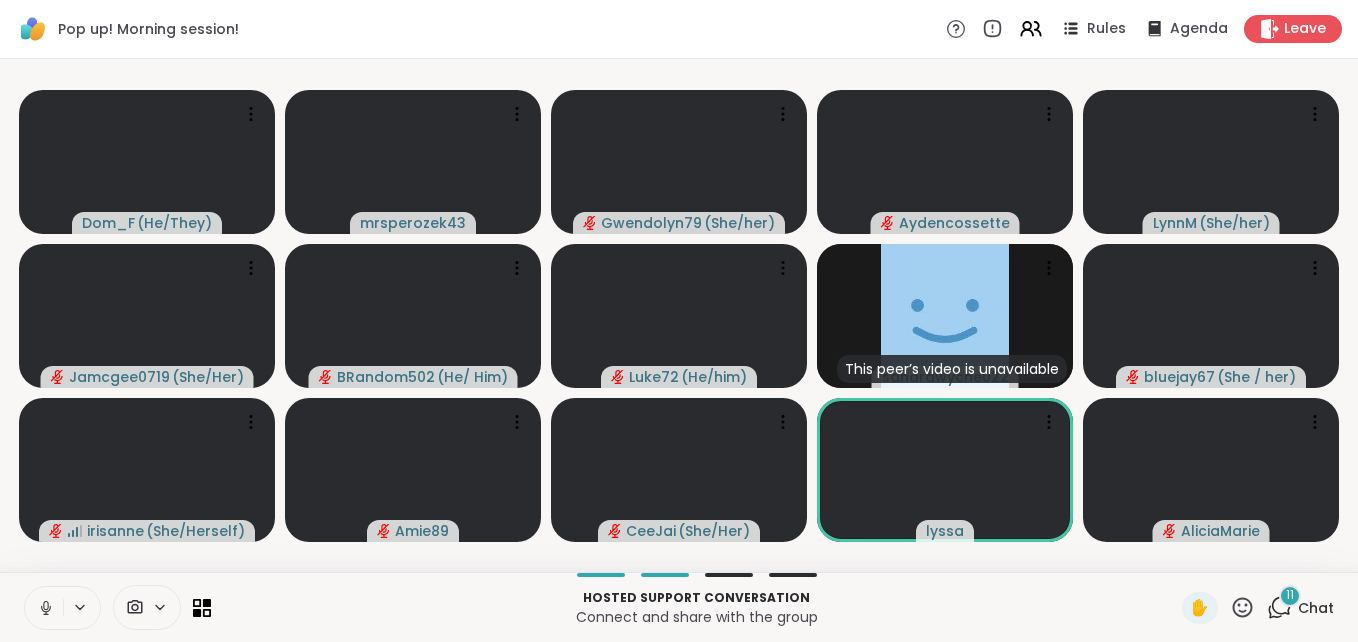 click 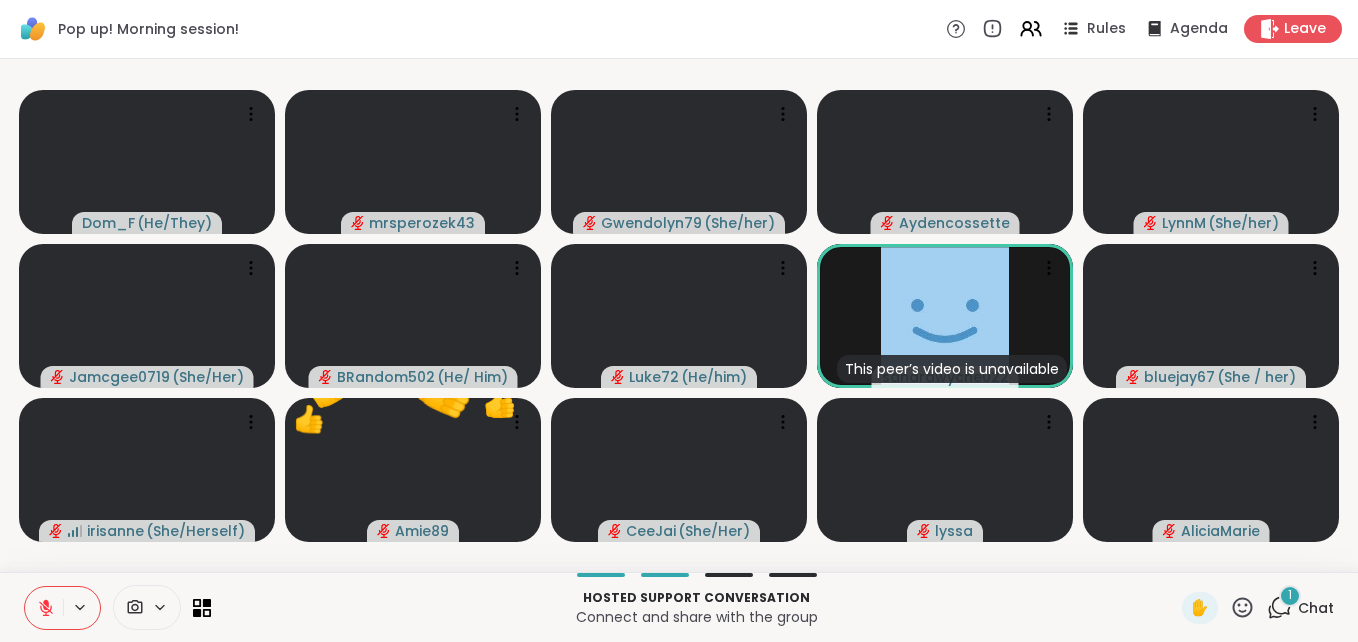 click on "Connect and share with the group" at bounding box center [696, 617] 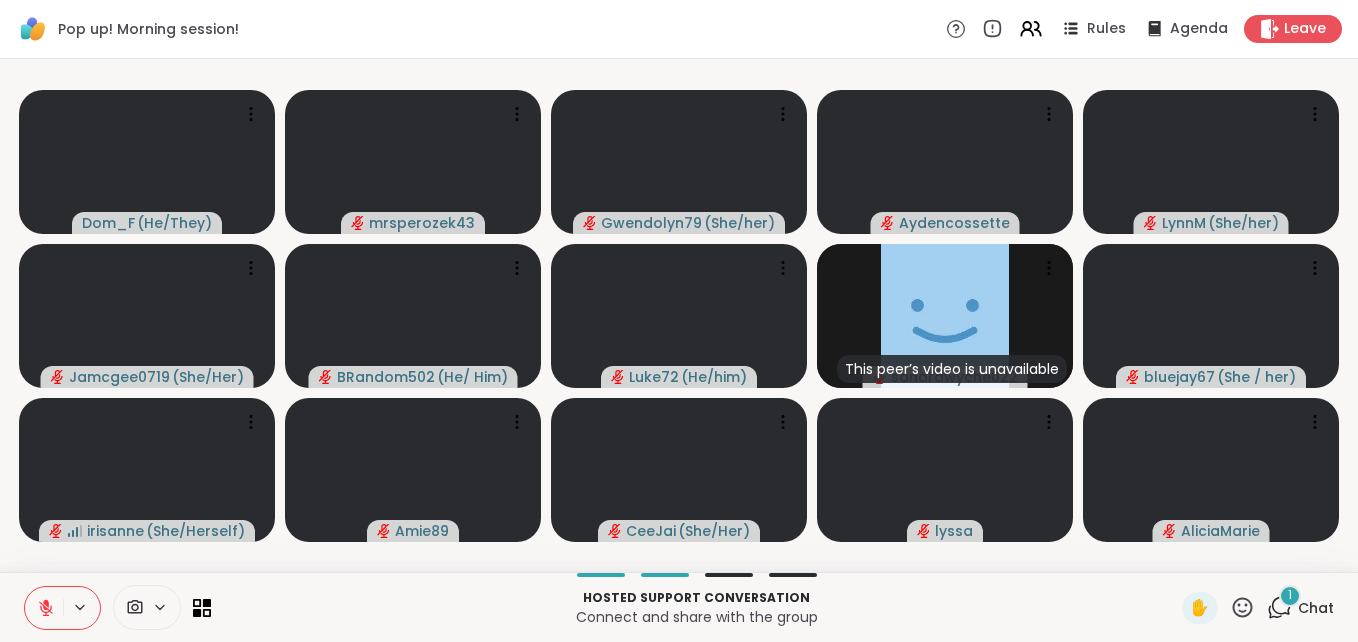 click on "Connect and share with the group" at bounding box center [696, 617] 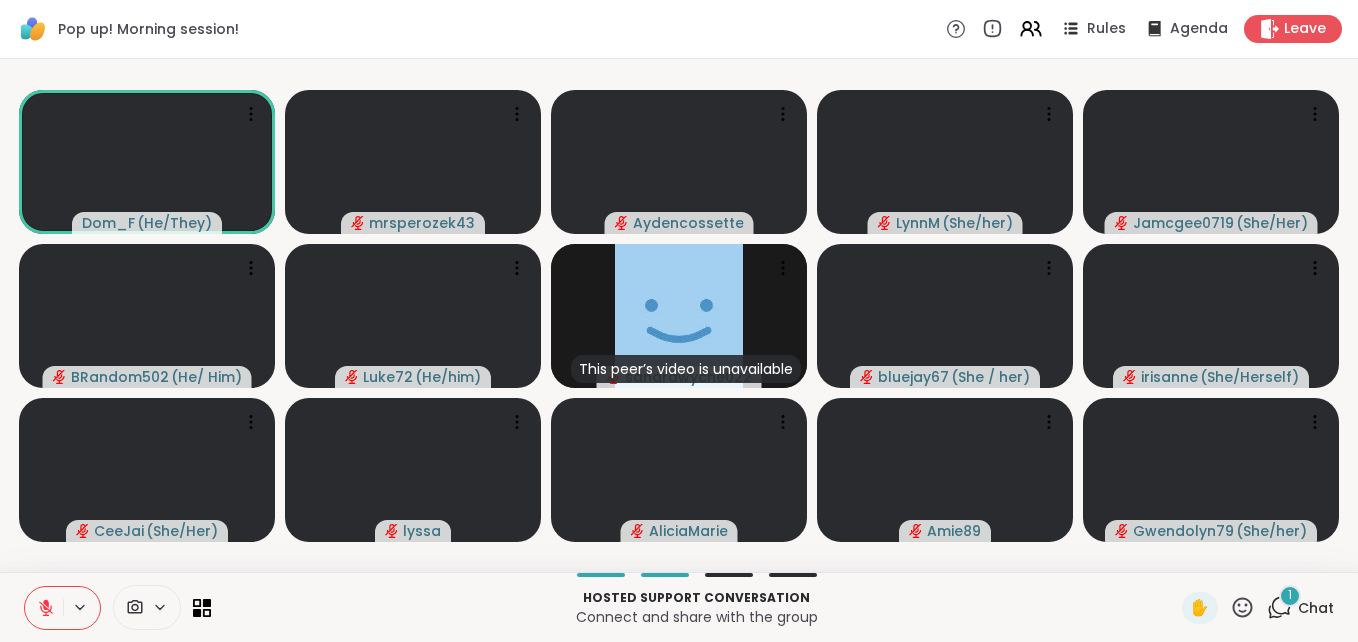 click 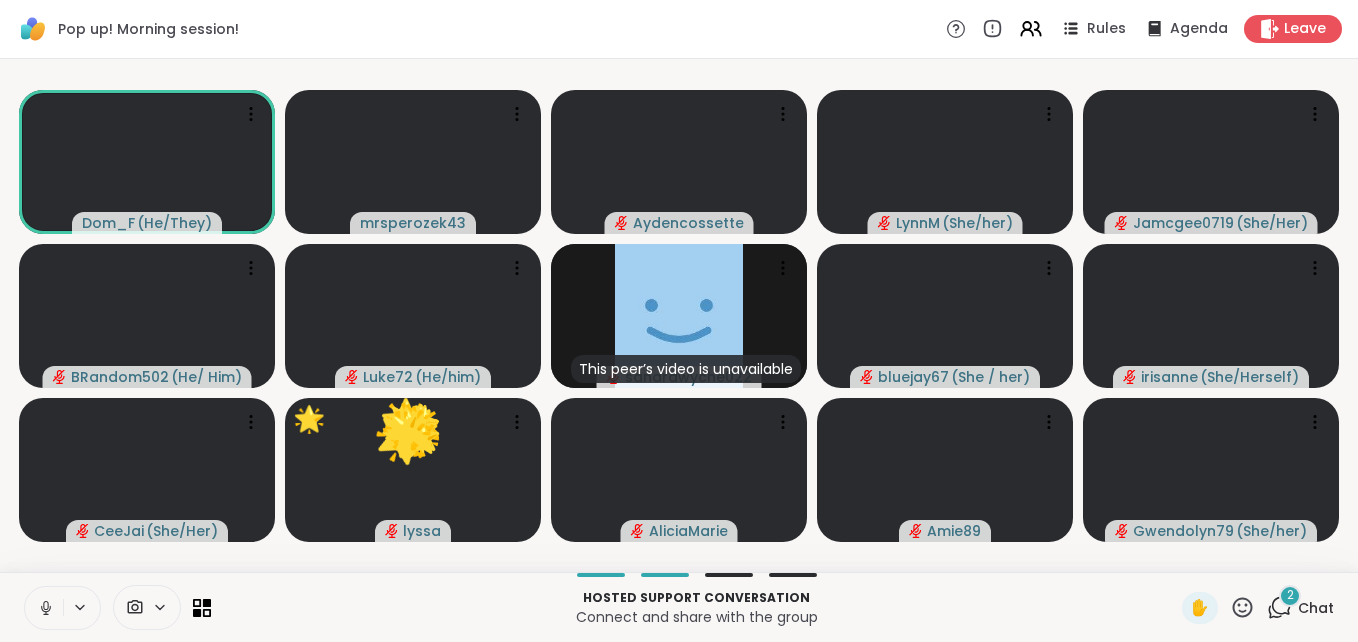click 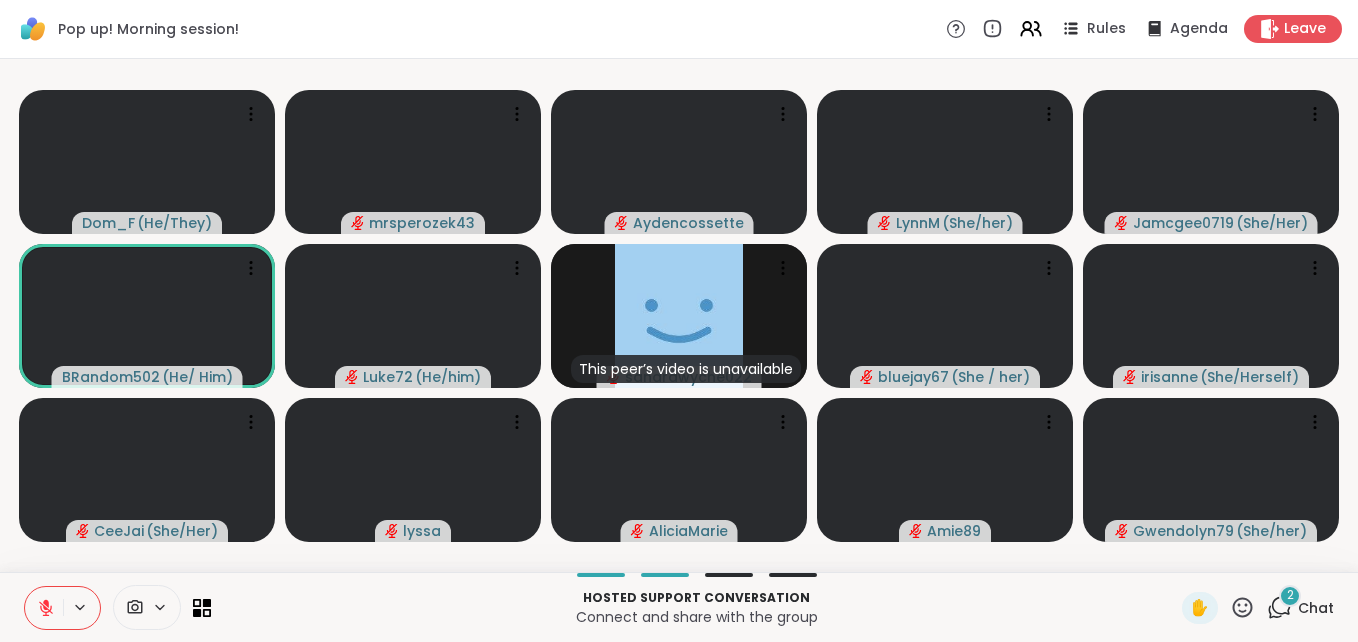 click on "2 Chat" at bounding box center (1300, 608) 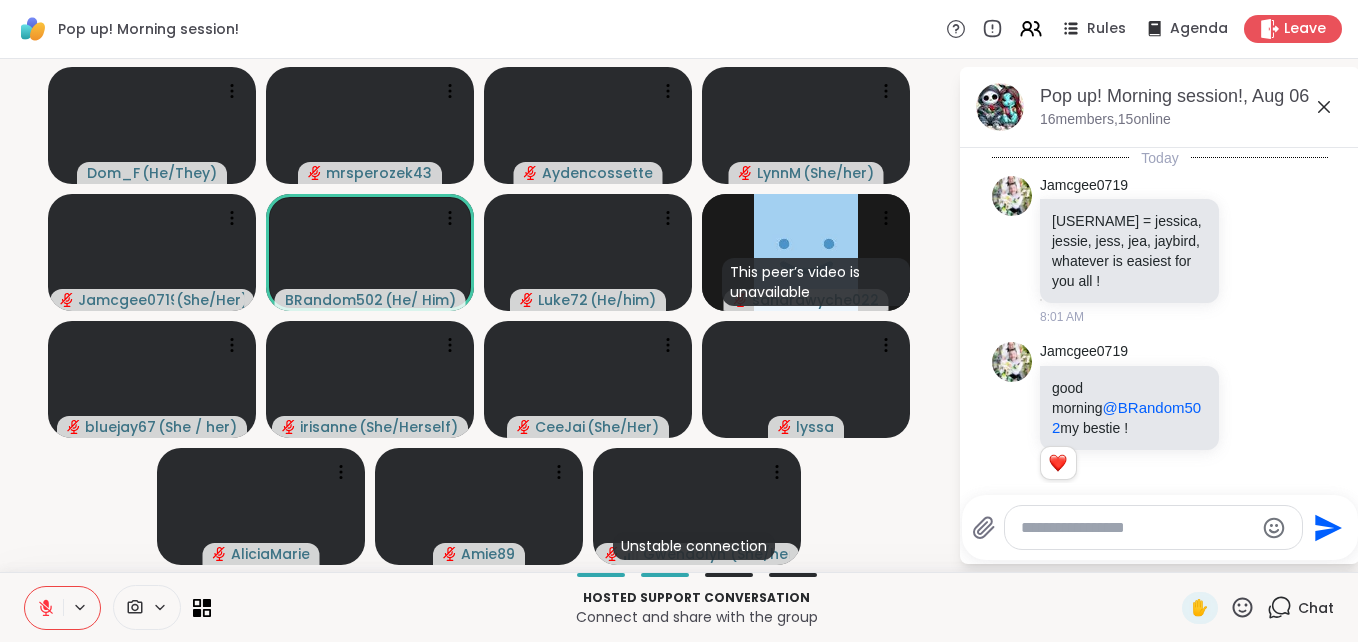scroll, scrollTop: 2299, scrollLeft: 0, axis: vertical 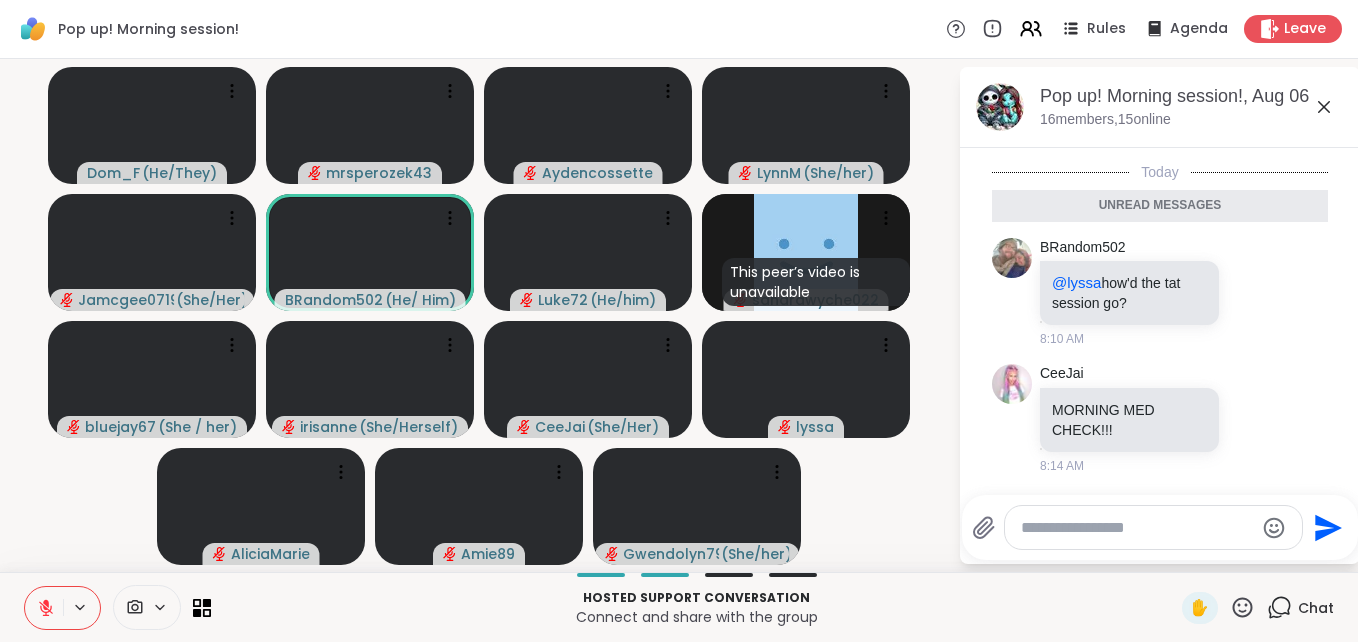 click 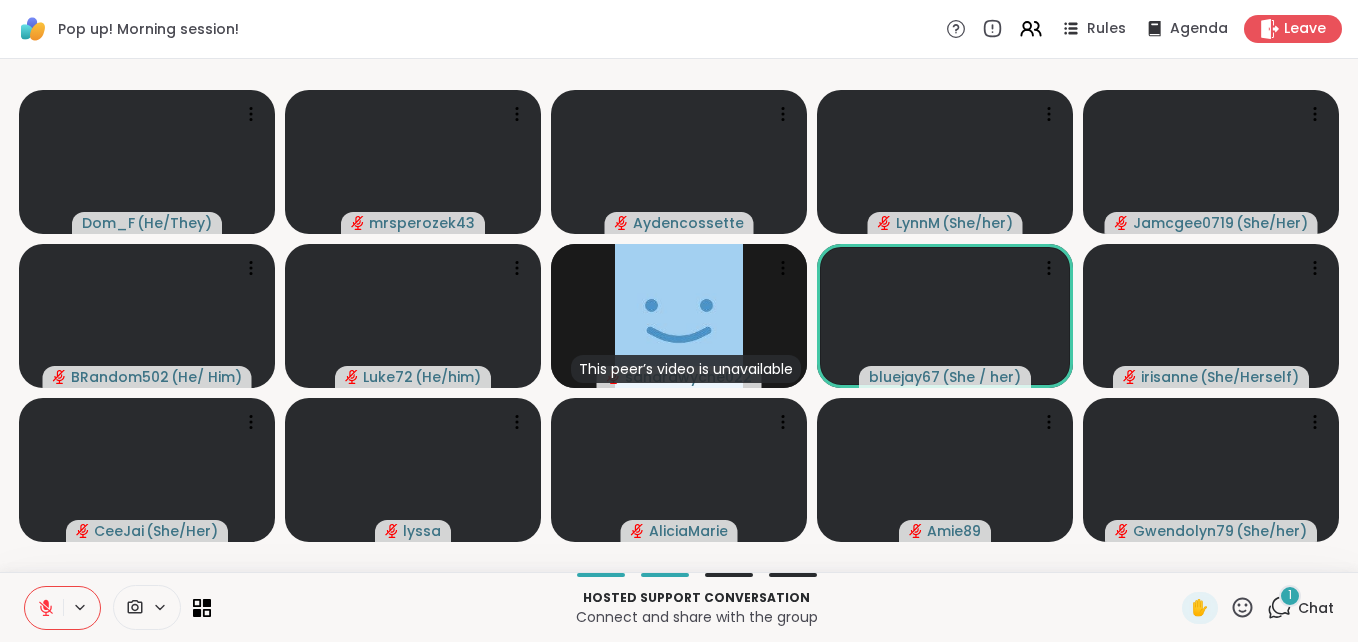 click on "1" at bounding box center [1290, 595] 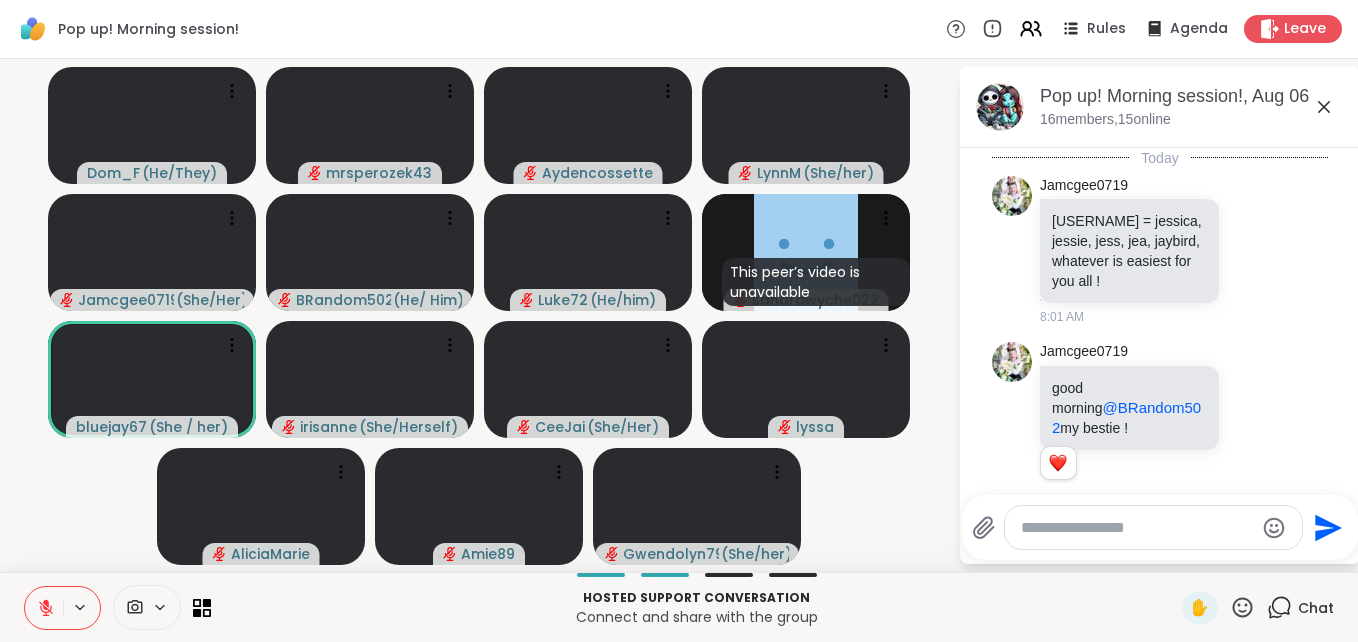 scroll, scrollTop: 2466, scrollLeft: 0, axis: vertical 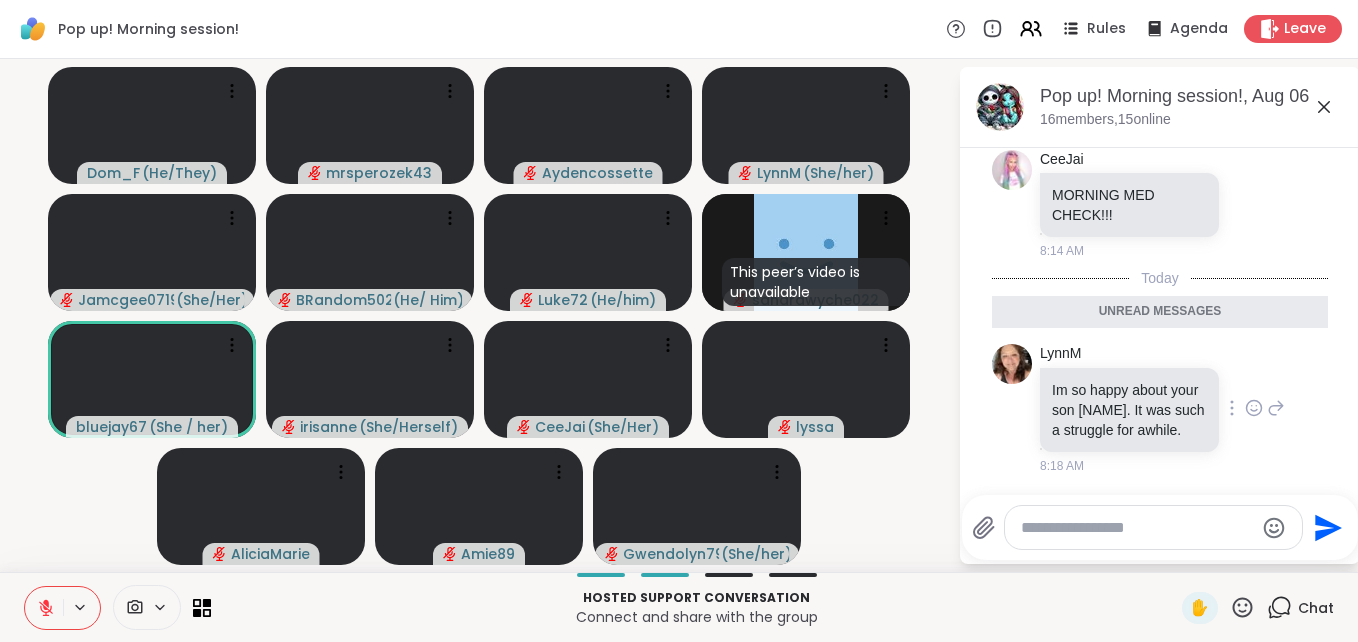 click 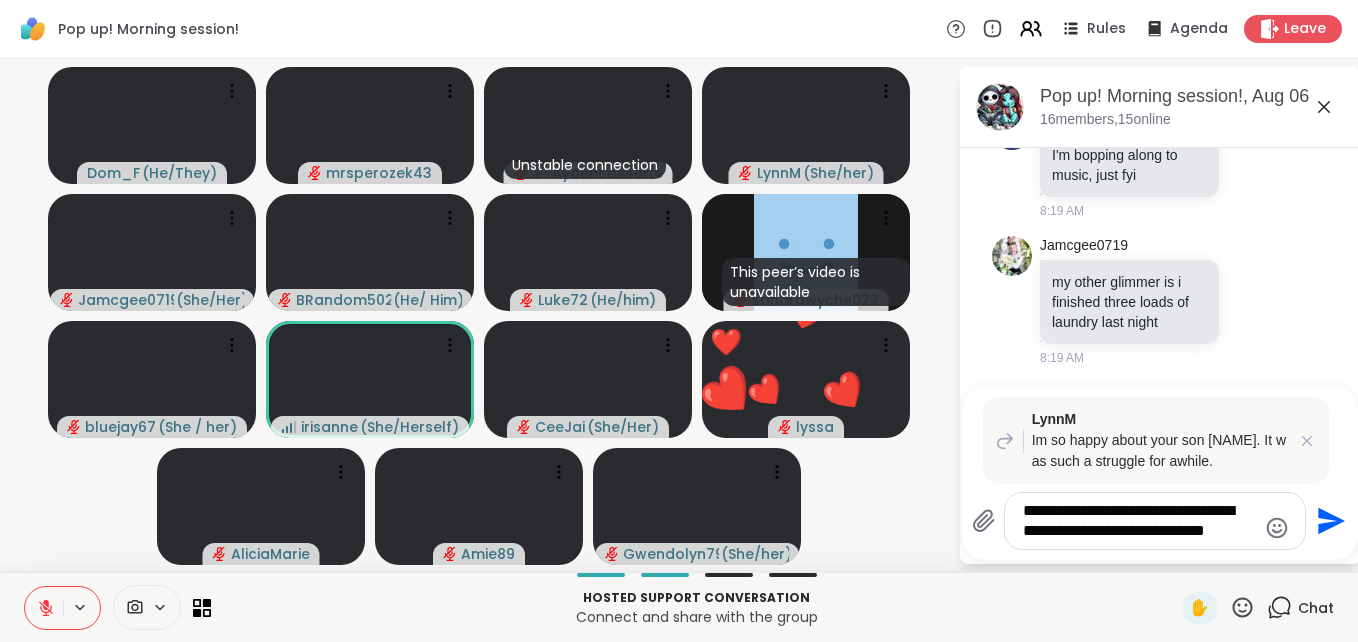 scroll, scrollTop: 3090, scrollLeft: 0, axis: vertical 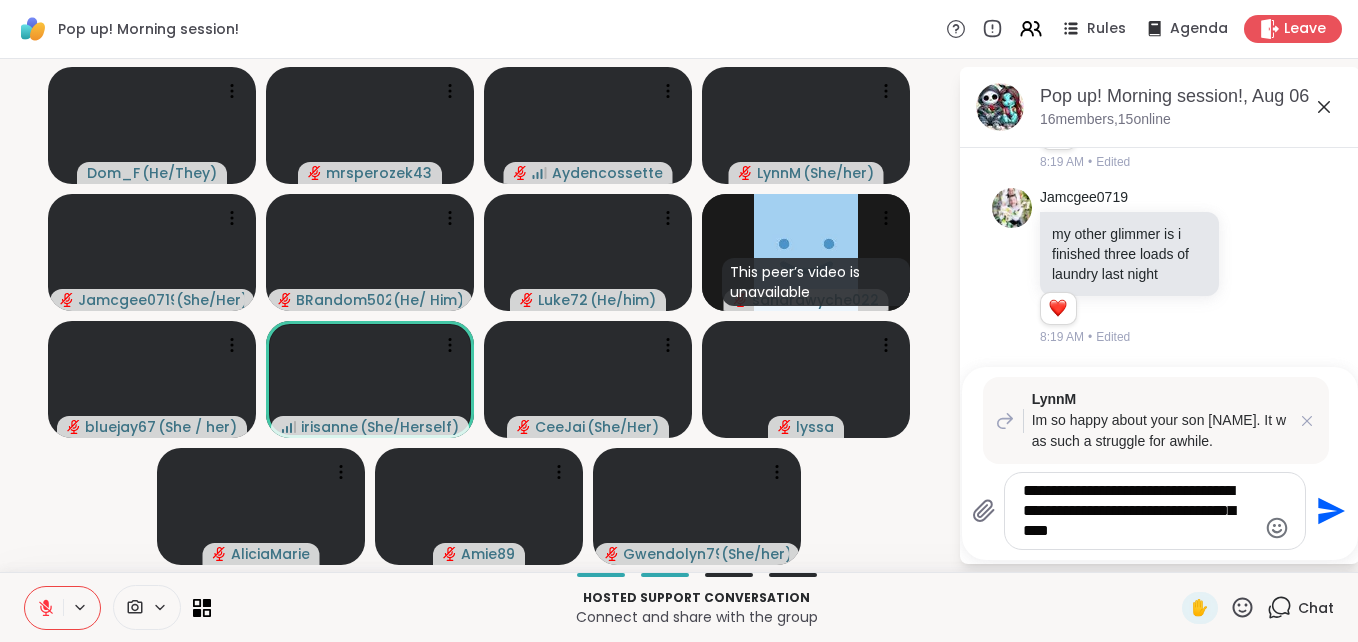 type on "**********" 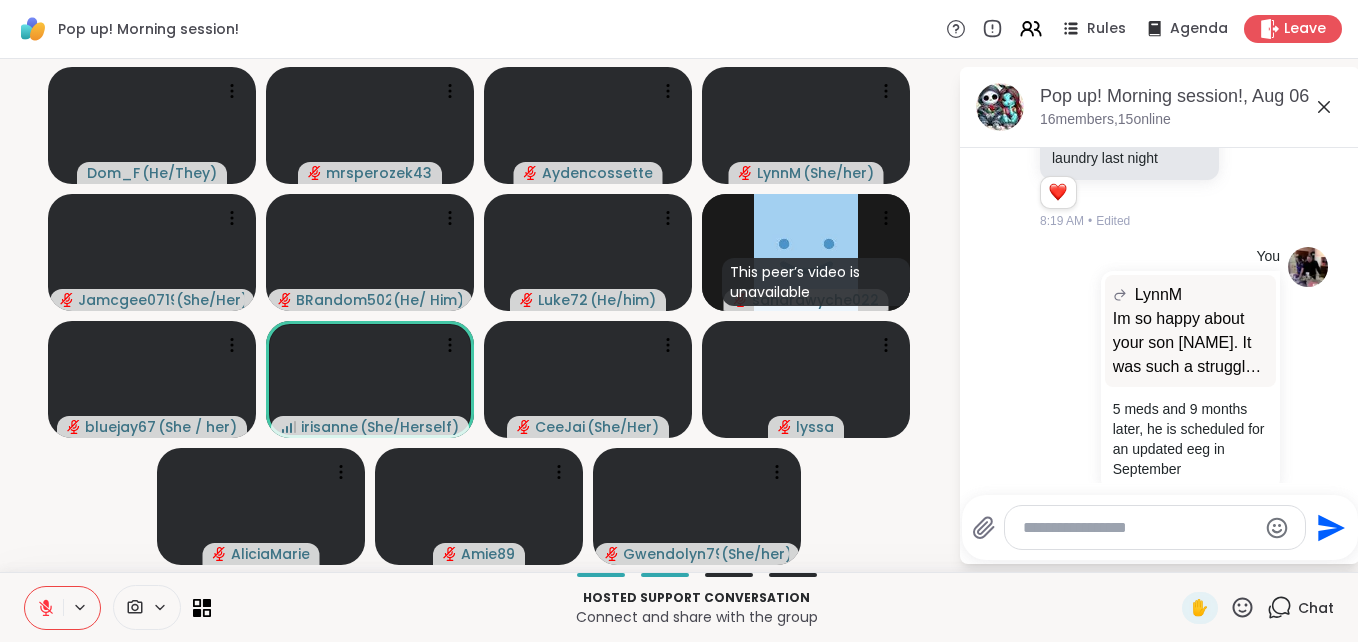 scroll, scrollTop: 3293, scrollLeft: 0, axis: vertical 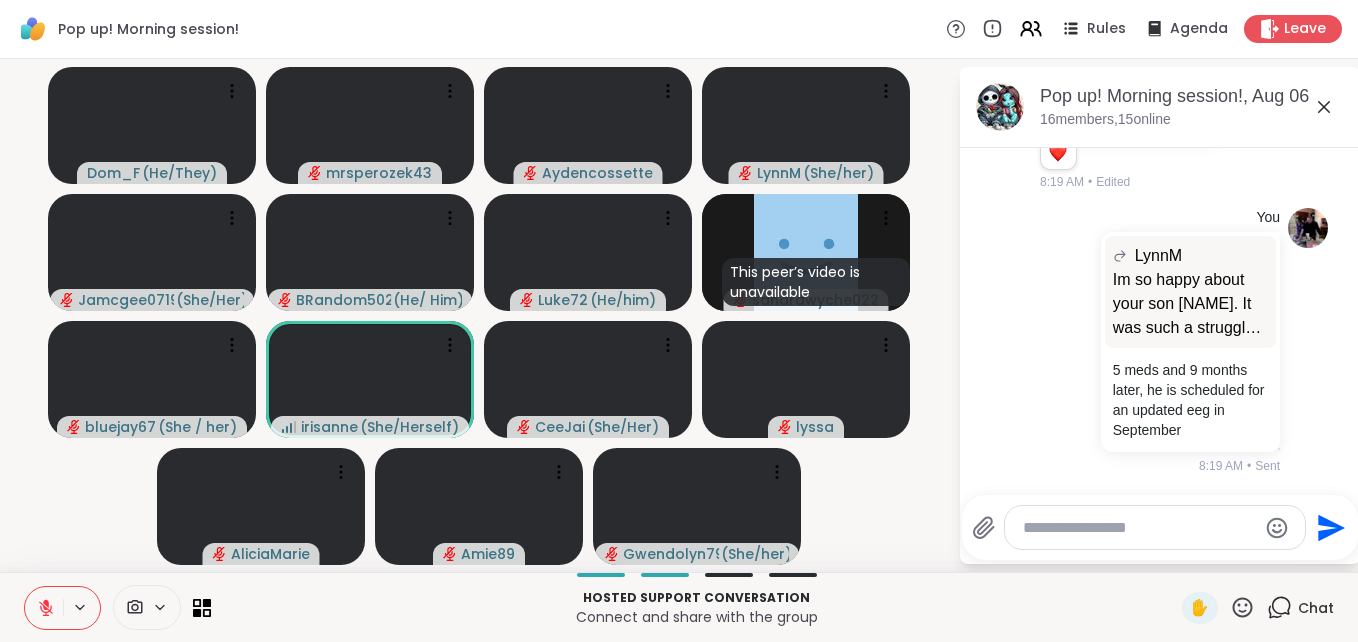click 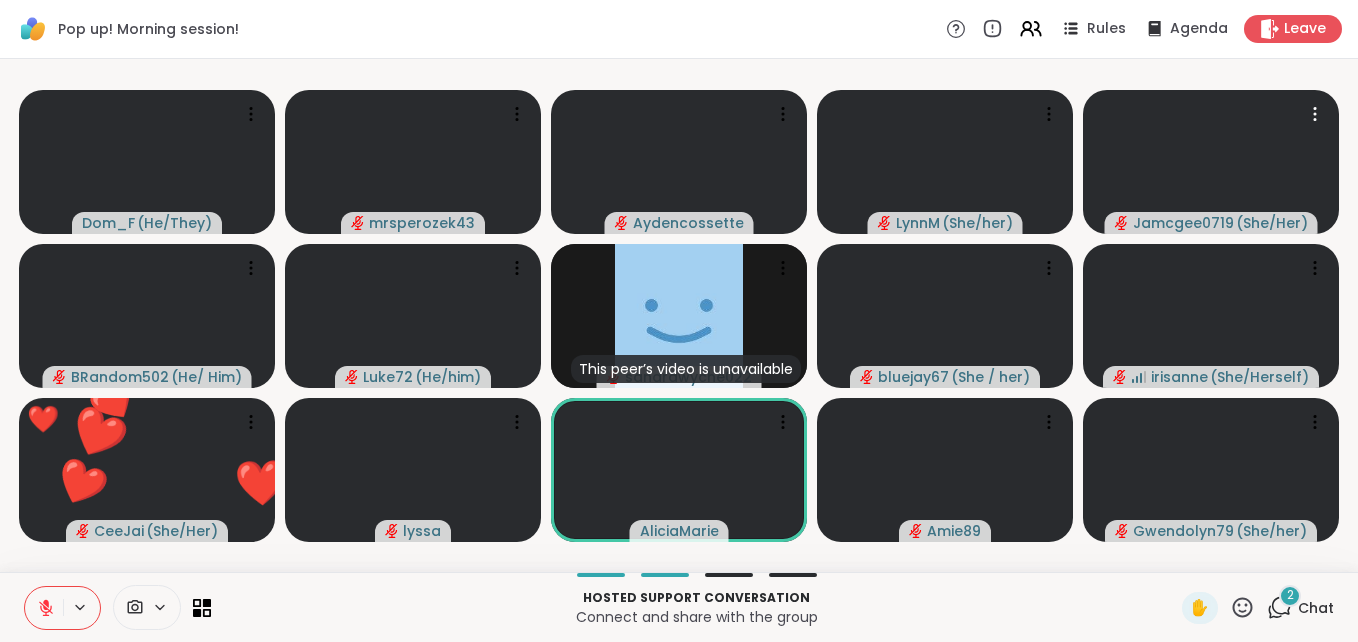 scroll, scrollTop: 0, scrollLeft: 0, axis: both 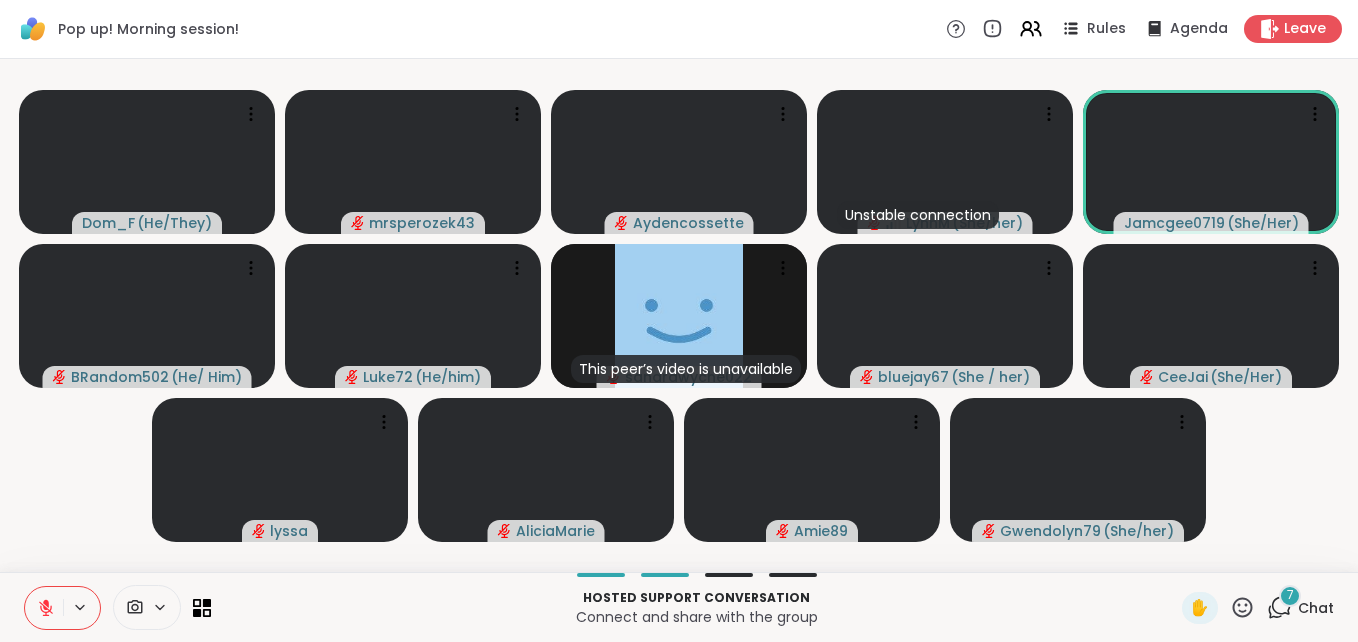 click on "7" at bounding box center [1290, 596] 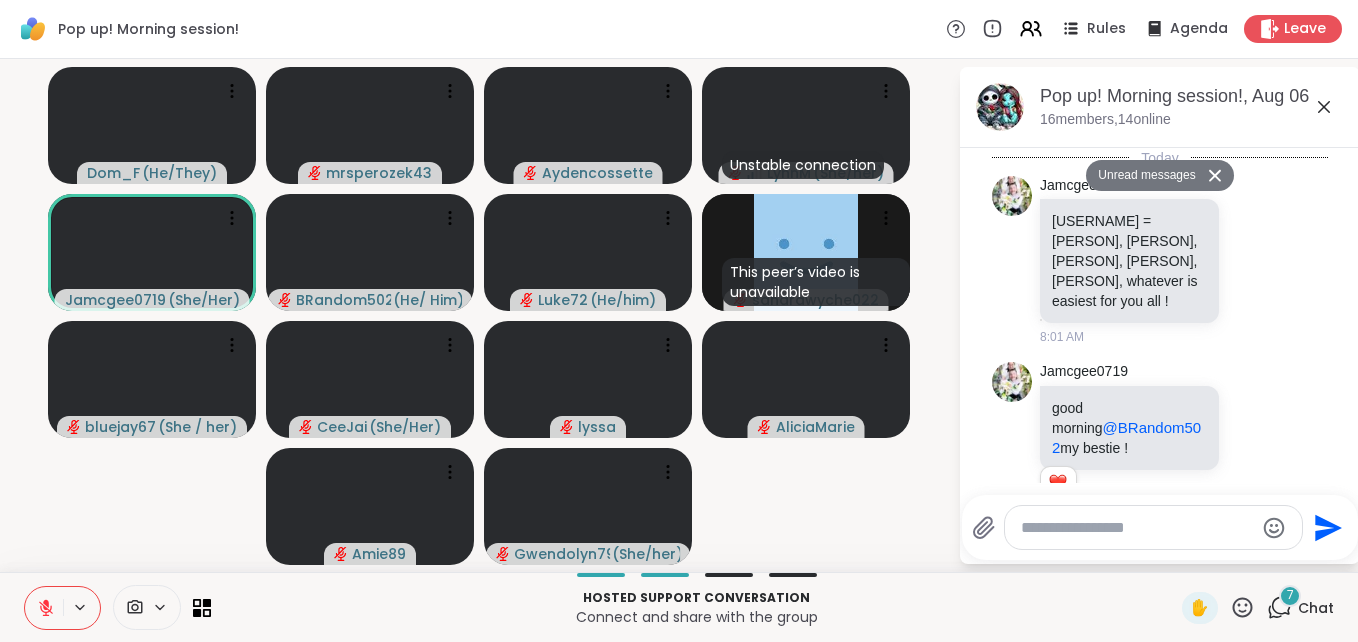 scroll, scrollTop: 4650, scrollLeft: 0, axis: vertical 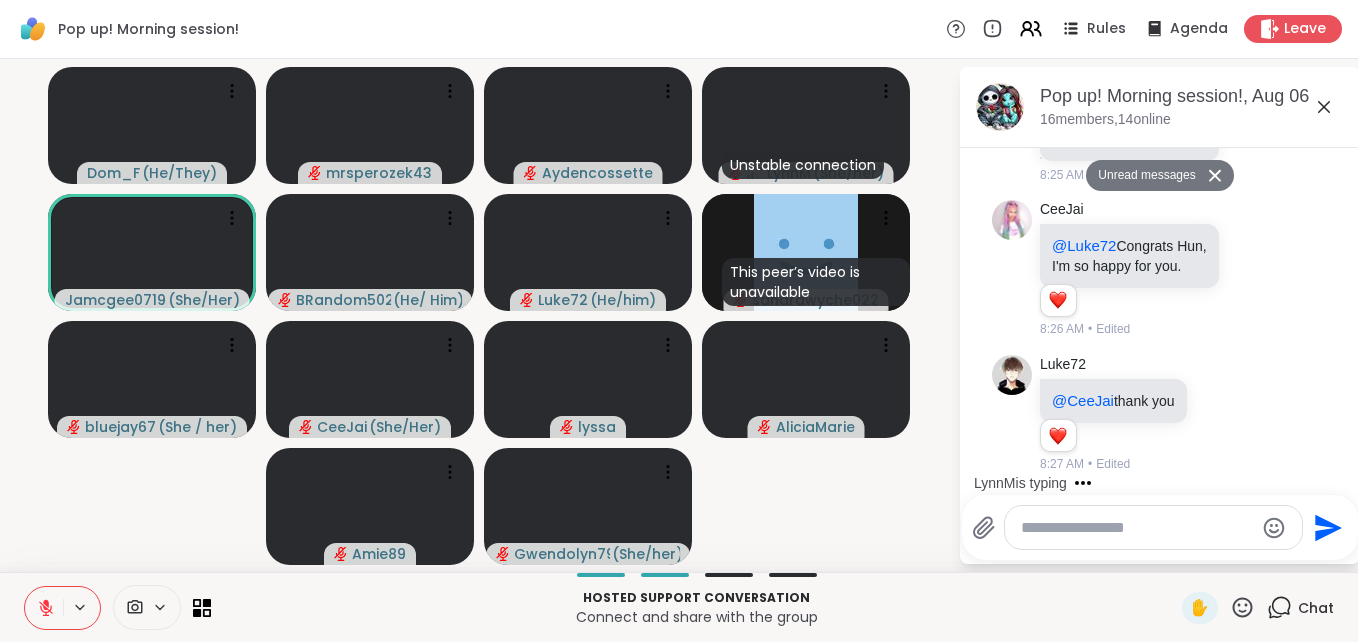 click 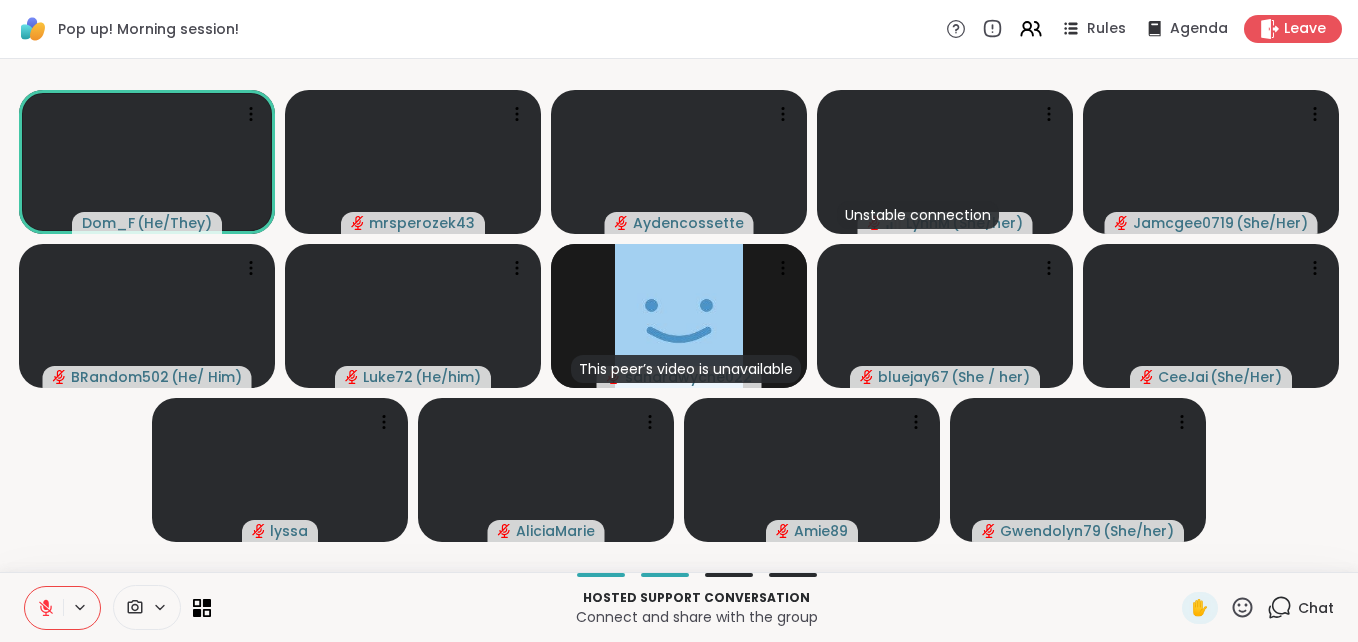 click at bounding box center [44, 608] 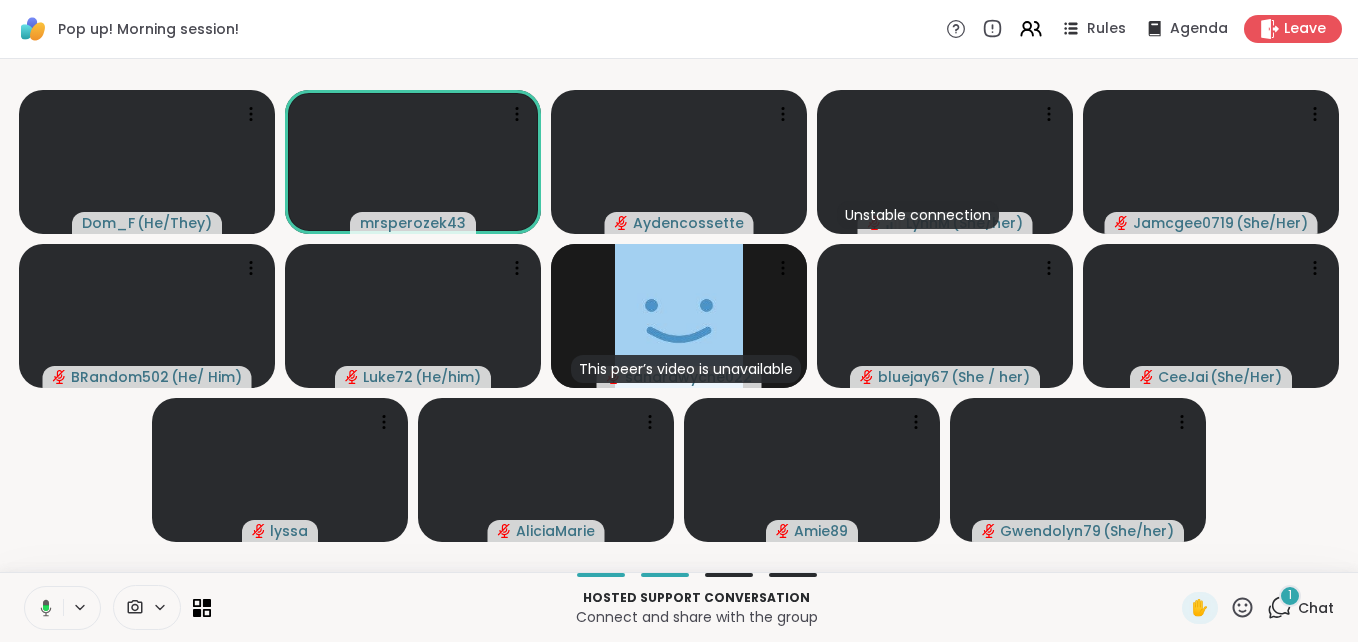 click 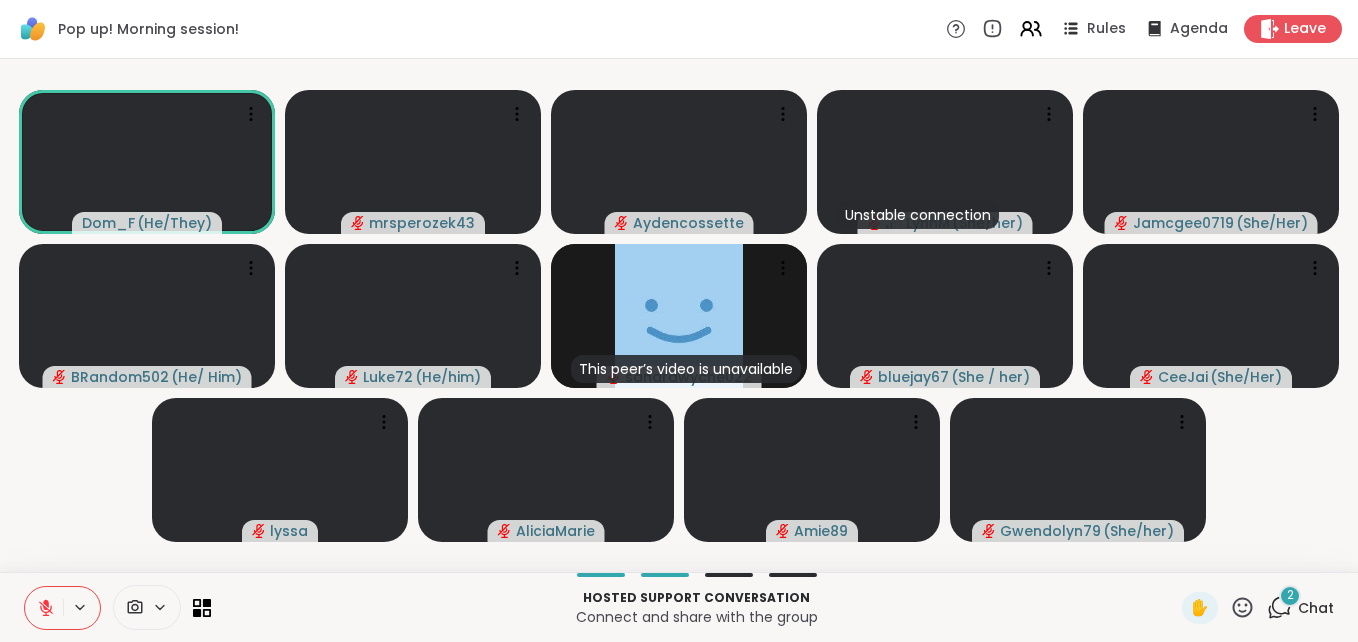 click 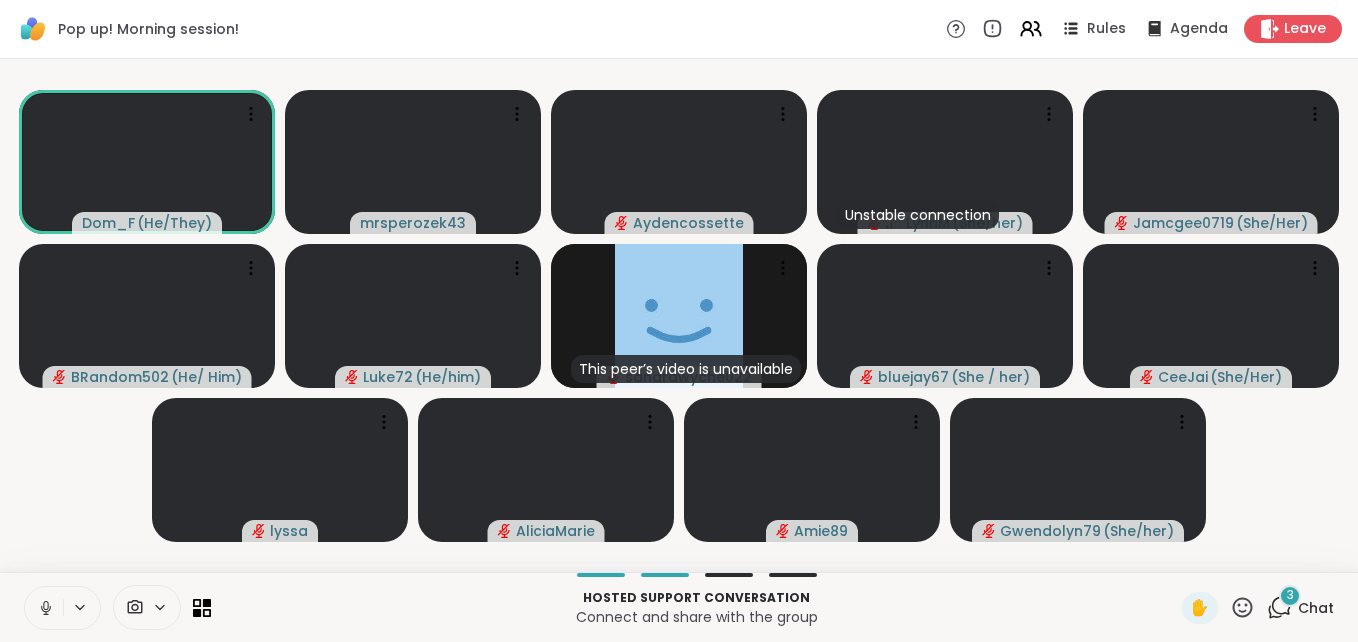 click 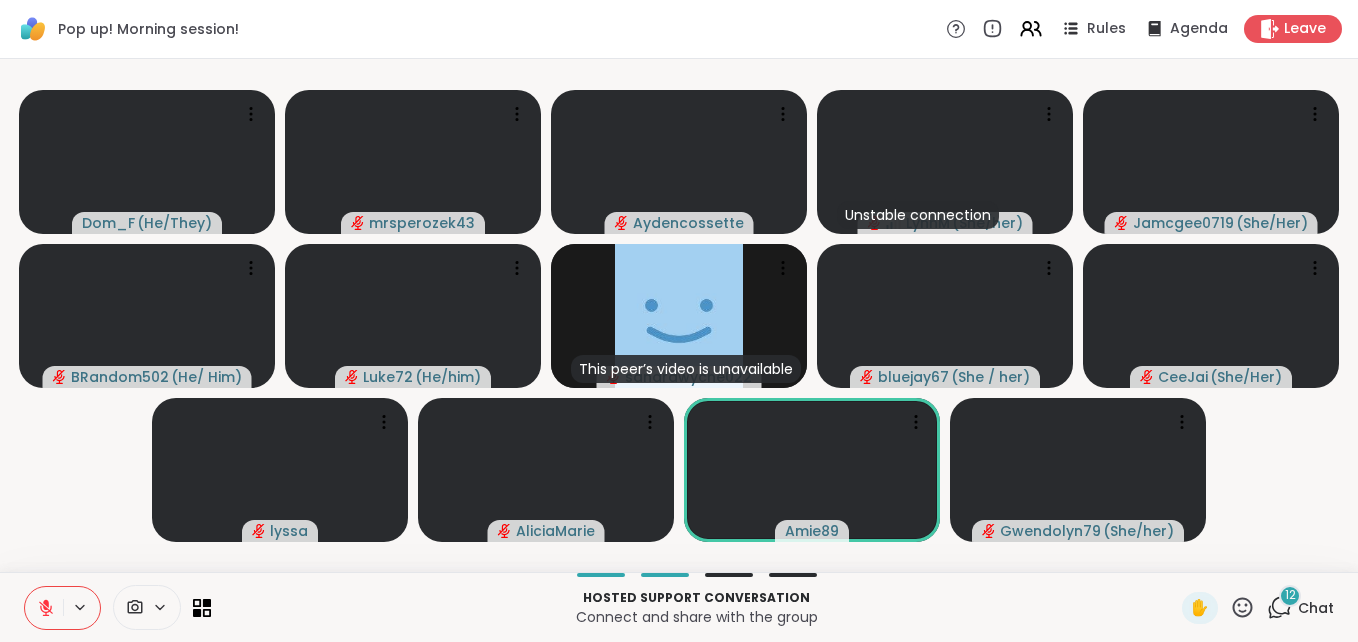click on "12" at bounding box center (1290, 595) 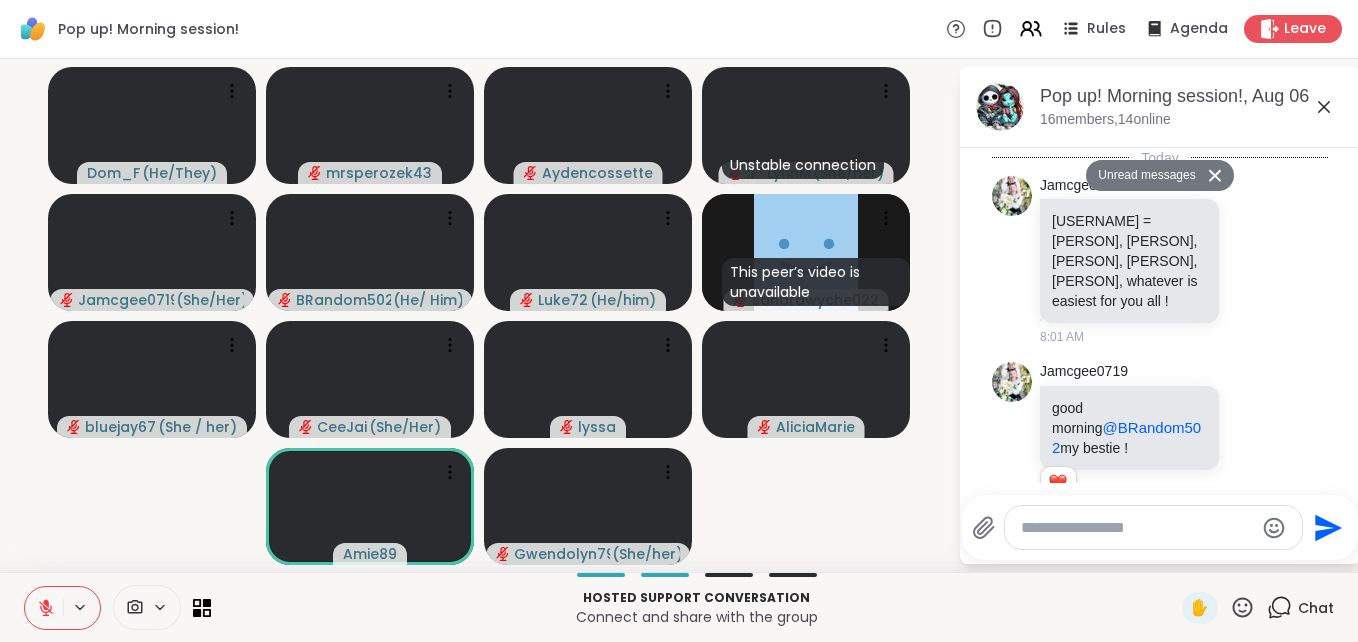 scroll, scrollTop: 7352, scrollLeft: 0, axis: vertical 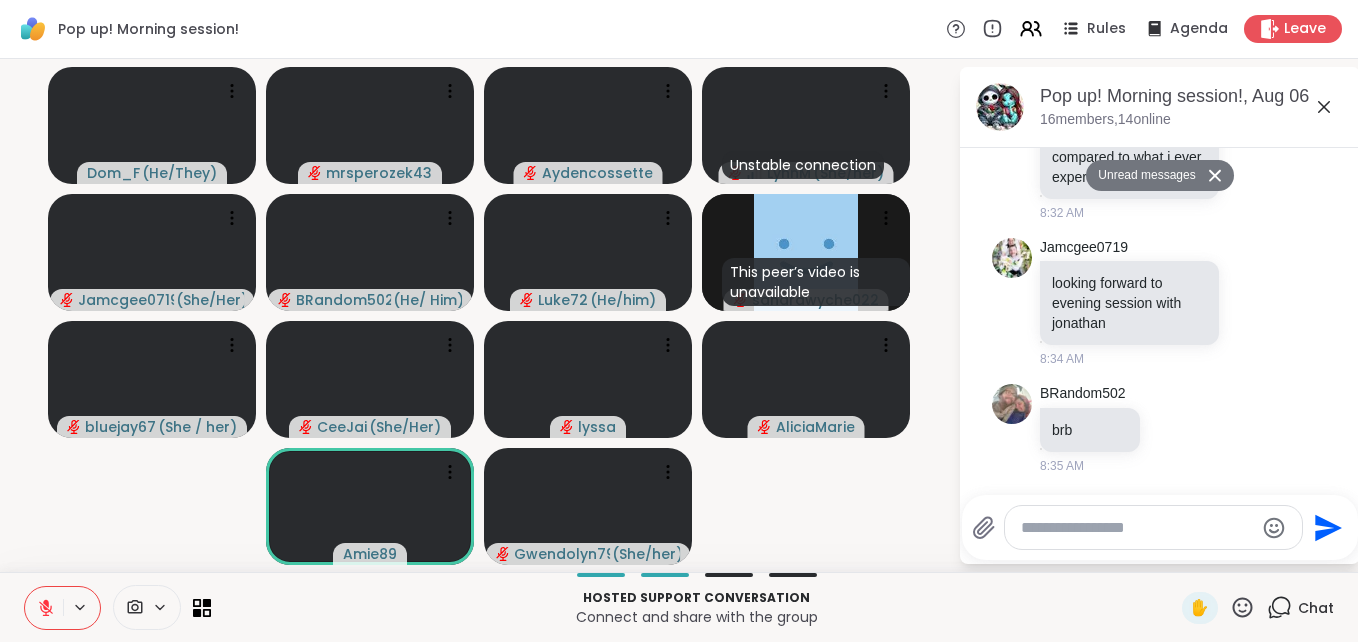 click 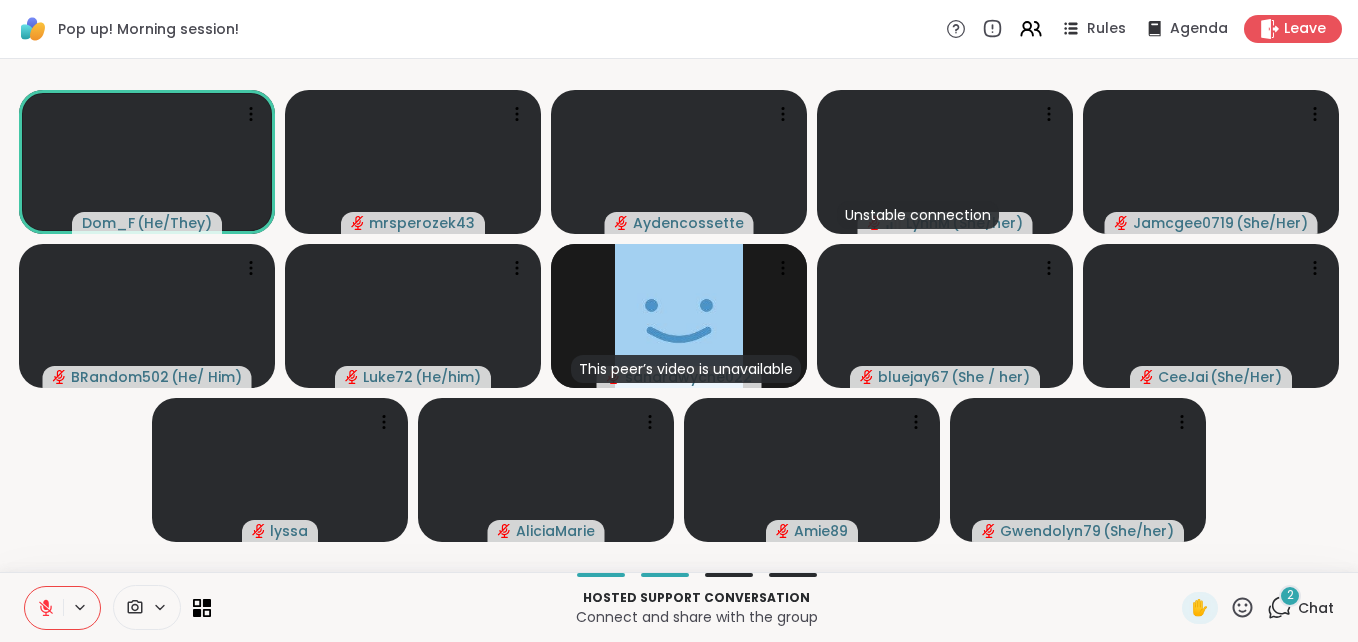 click on "2" at bounding box center [1290, 595] 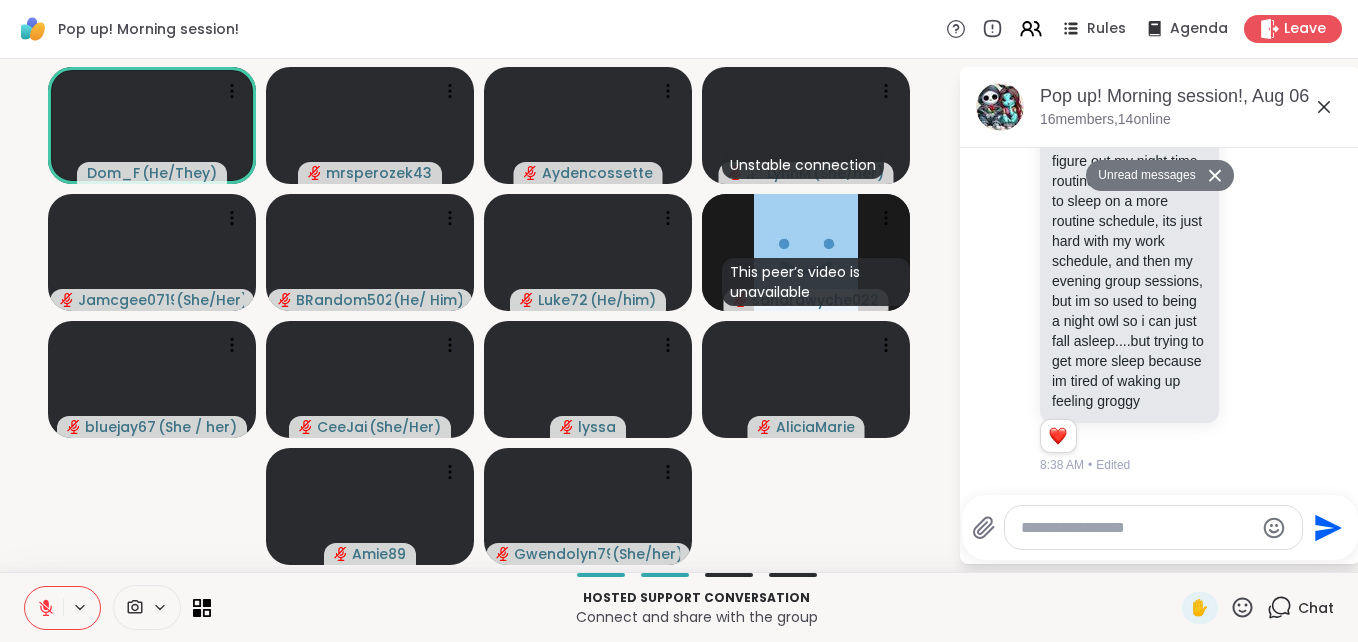 scroll, scrollTop: 8011, scrollLeft: 0, axis: vertical 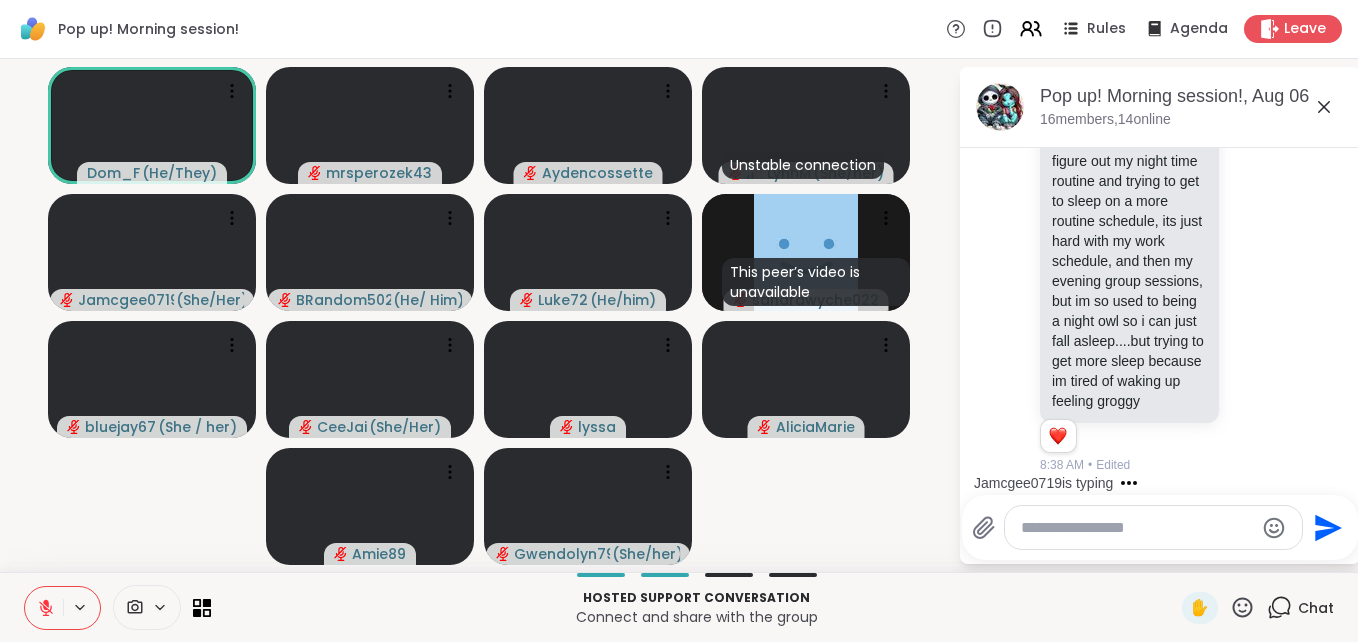 click 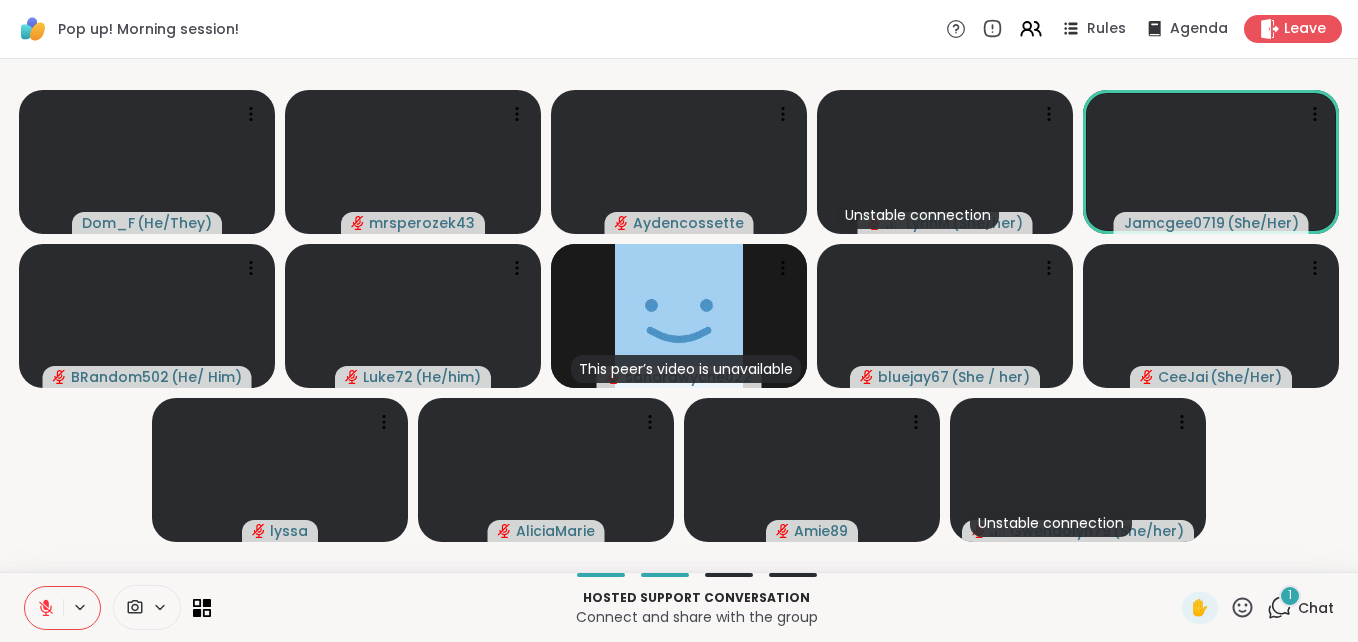 click on "1" at bounding box center [1290, 596] 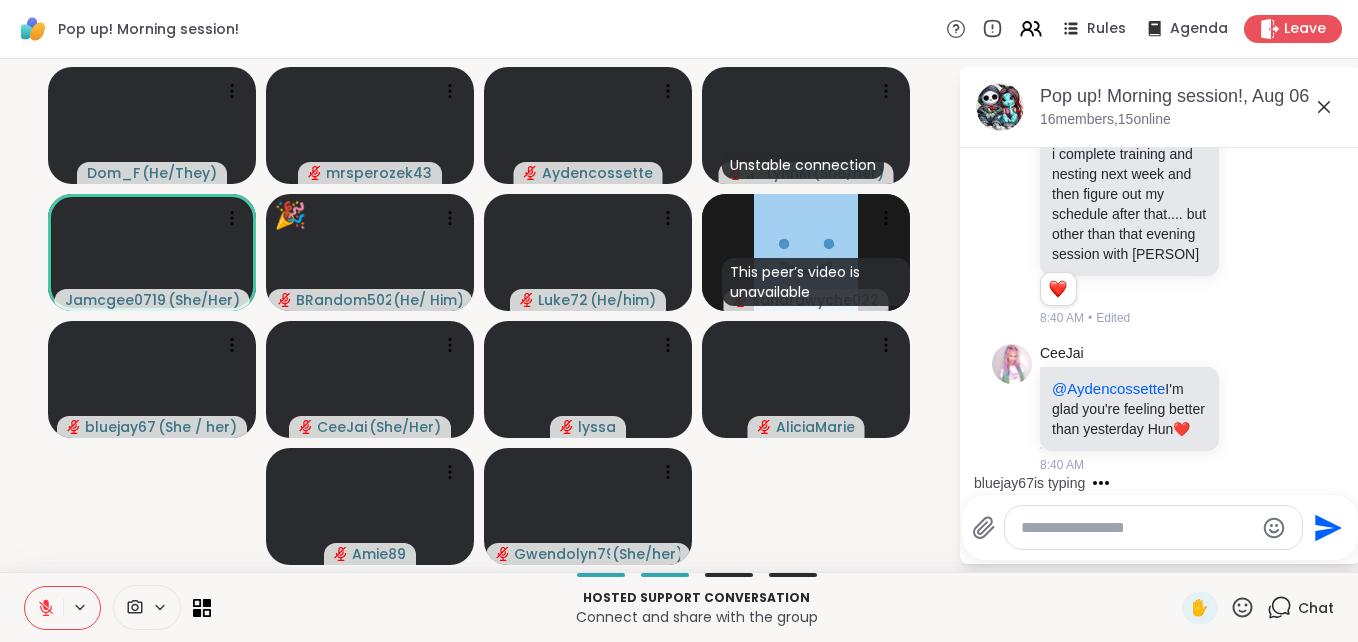 scroll, scrollTop: 8533, scrollLeft: 0, axis: vertical 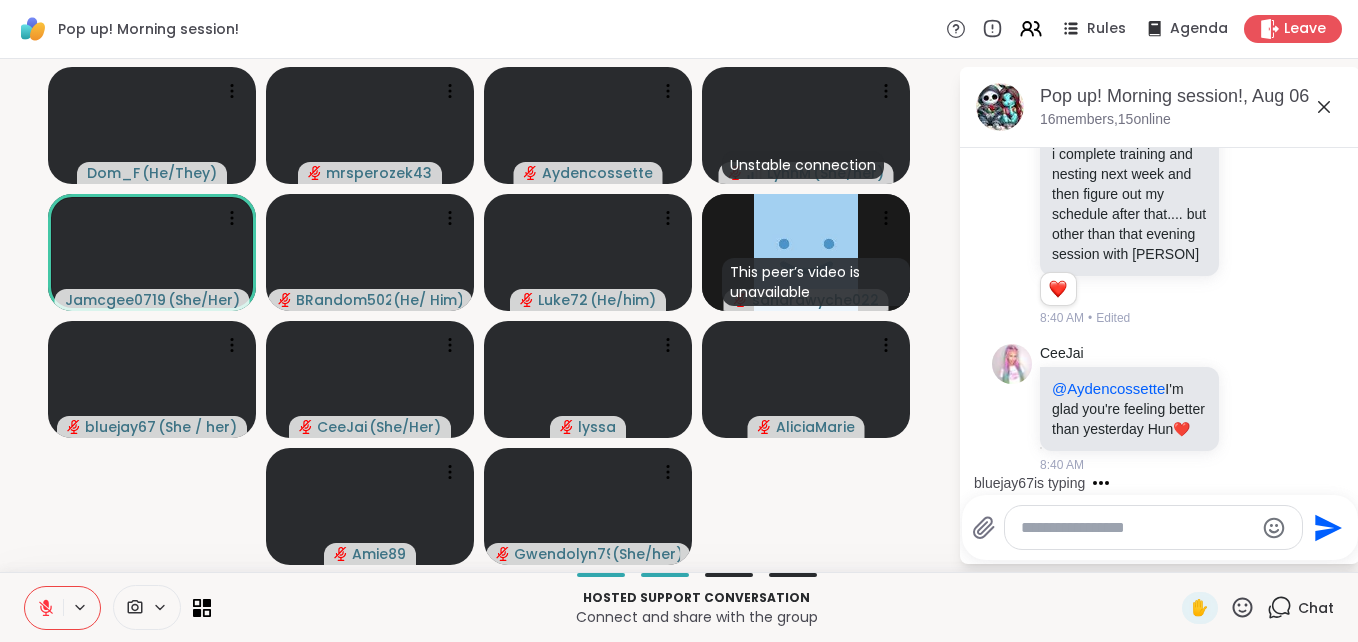 click 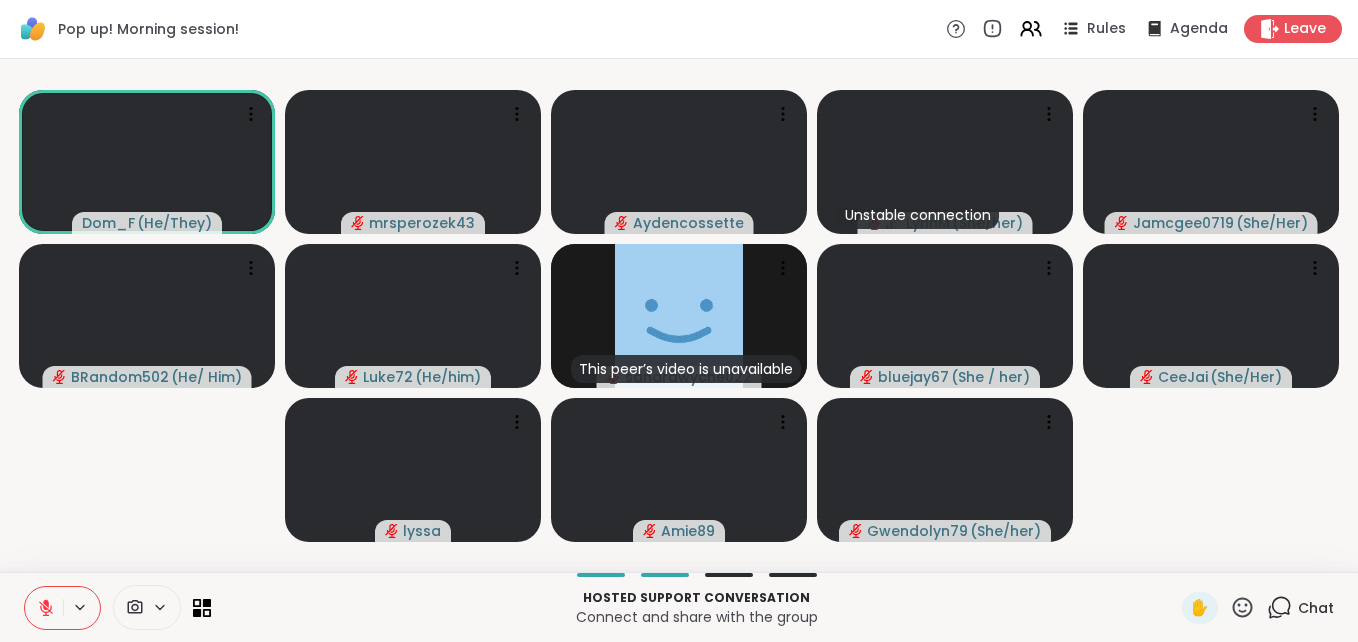 click 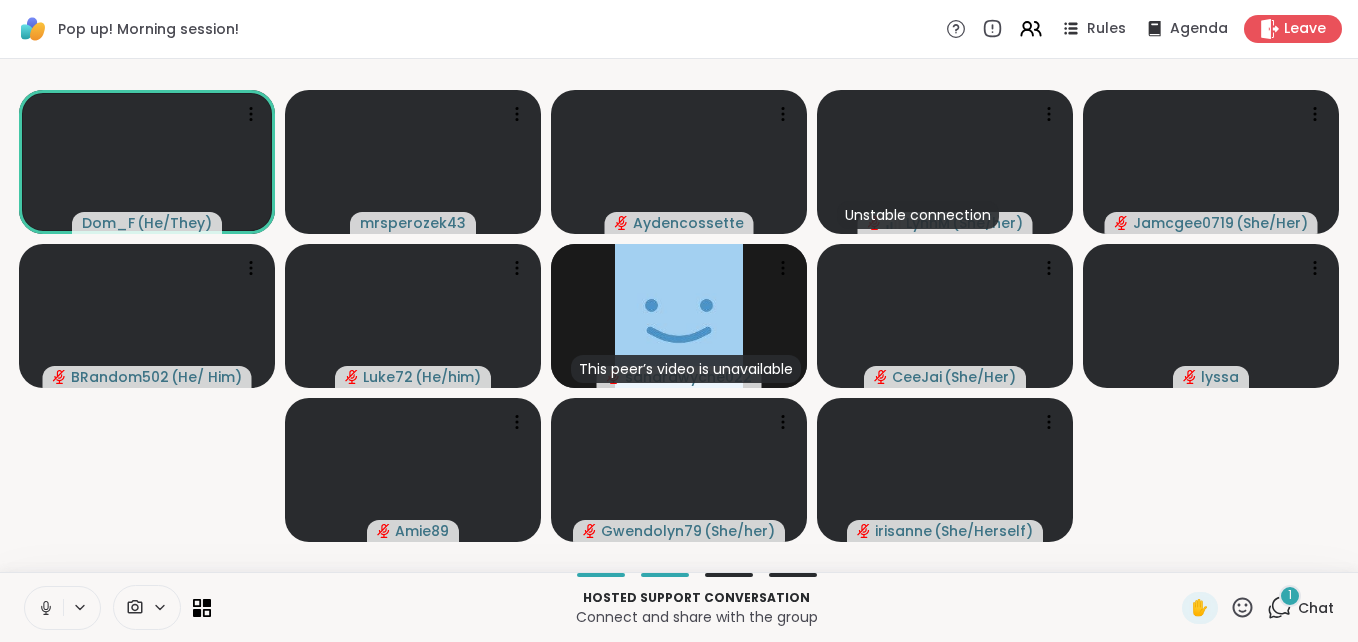 click 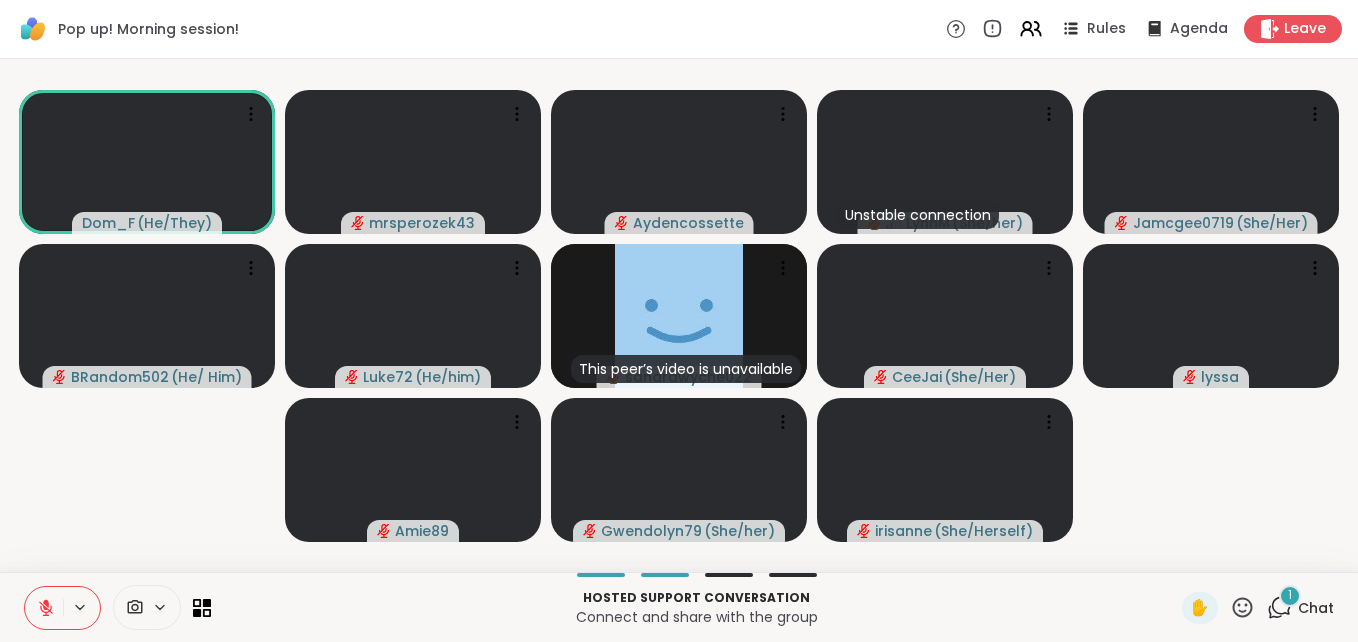click on "1 Chat" at bounding box center [1300, 608] 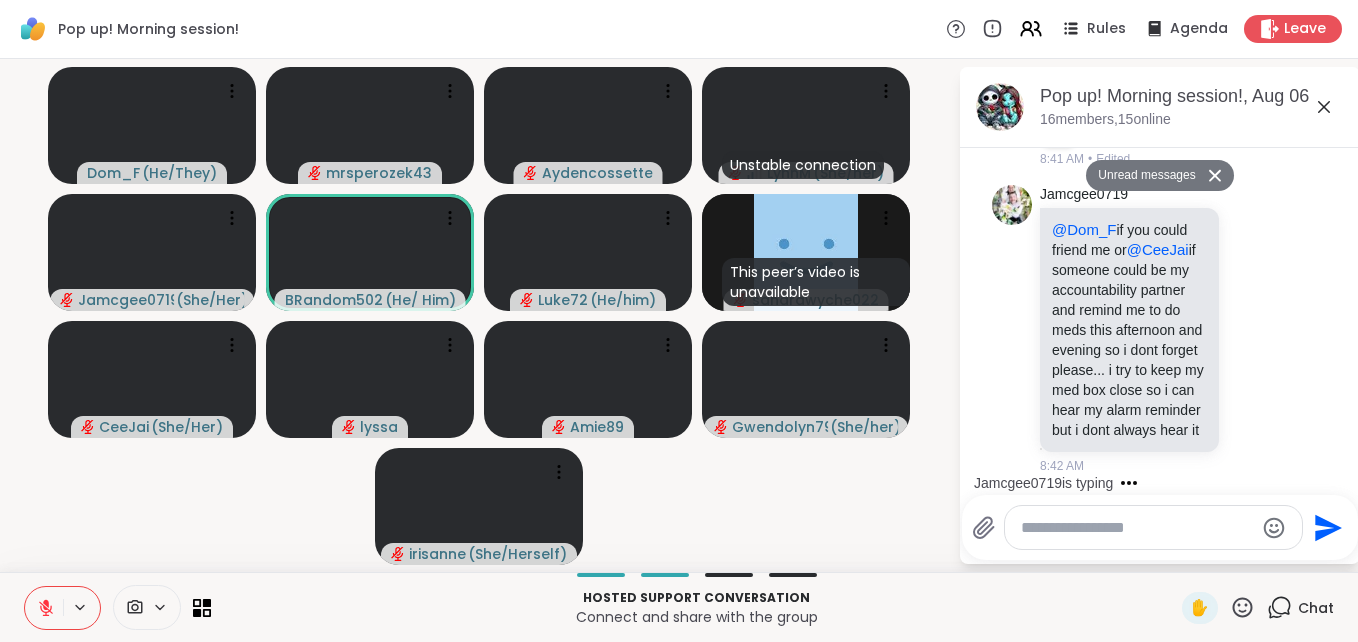 scroll, scrollTop: 9115, scrollLeft: 0, axis: vertical 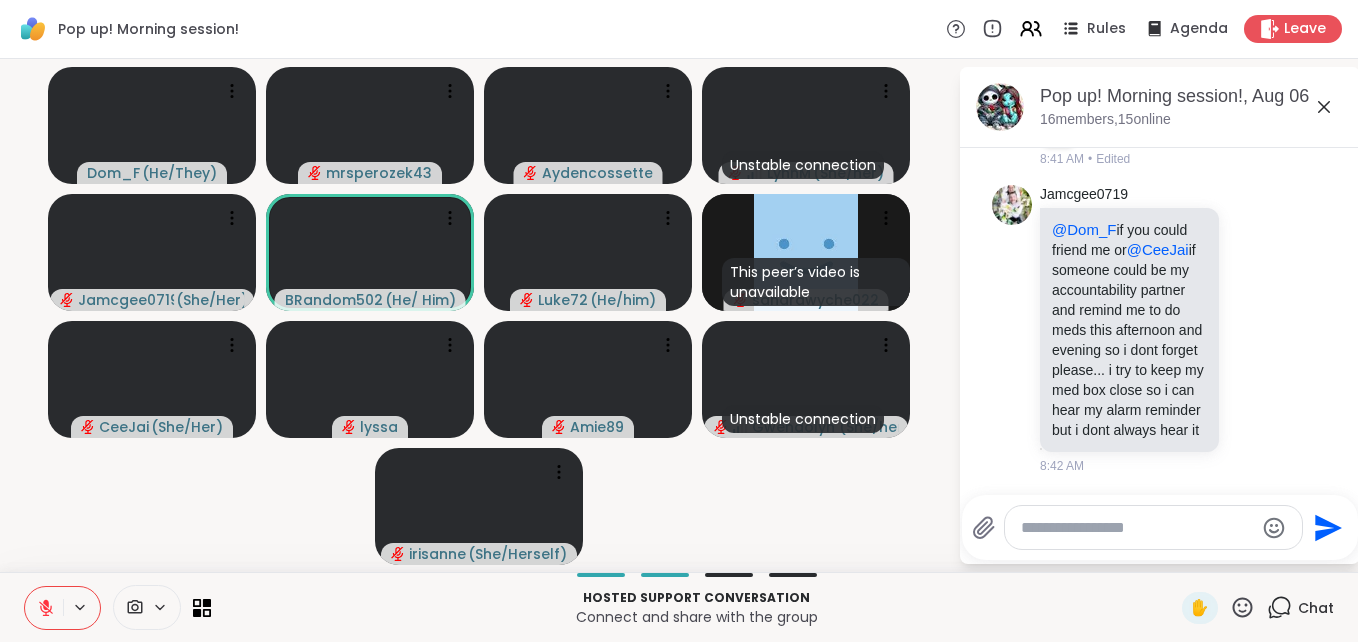 click 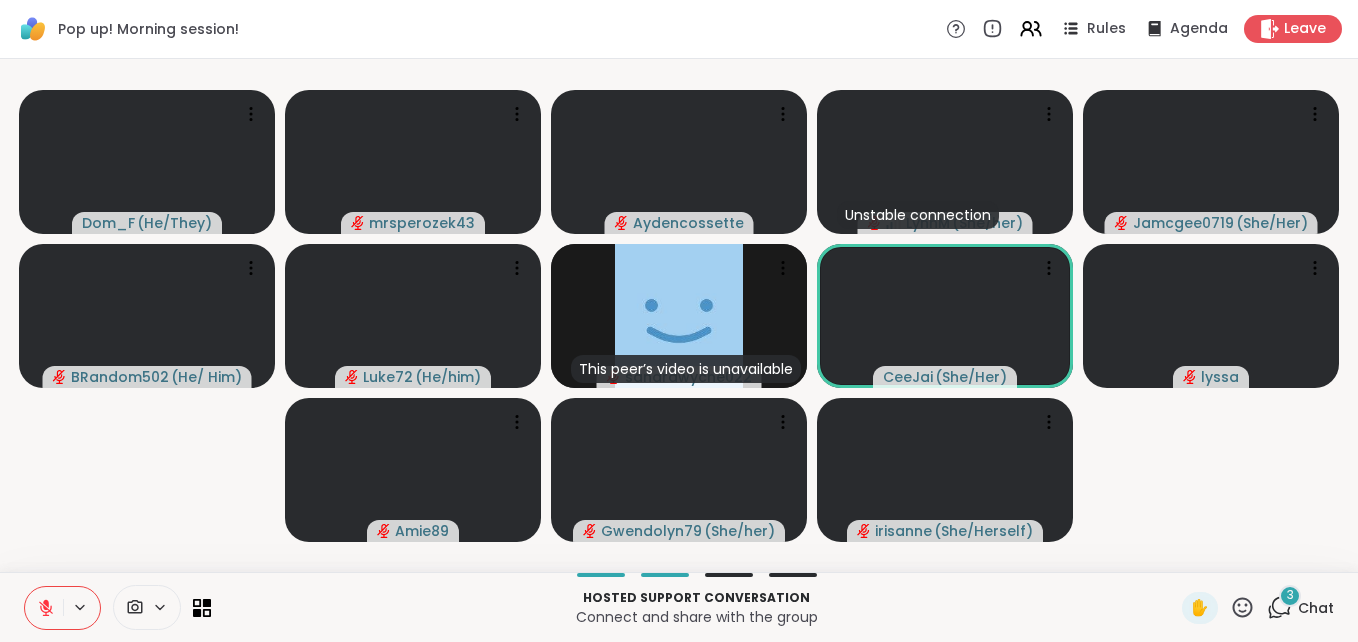 click on "3" at bounding box center (1290, 595) 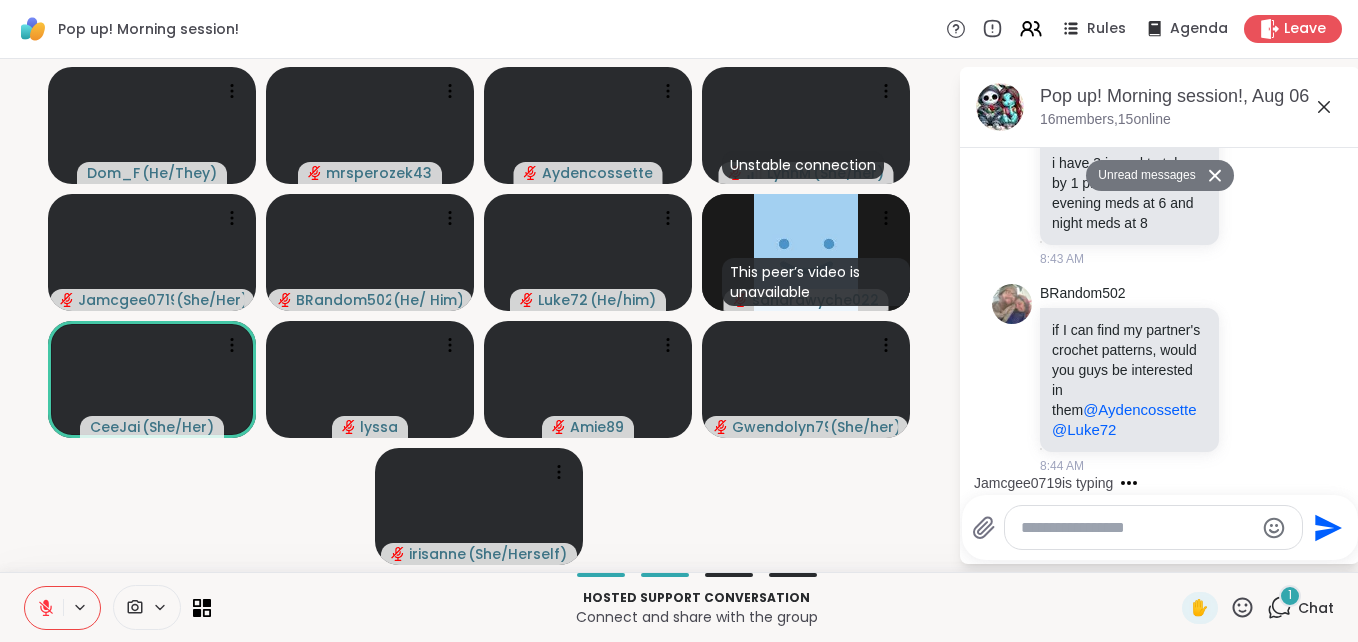 scroll, scrollTop: 9977, scrollLeft: 0, axis: vertical 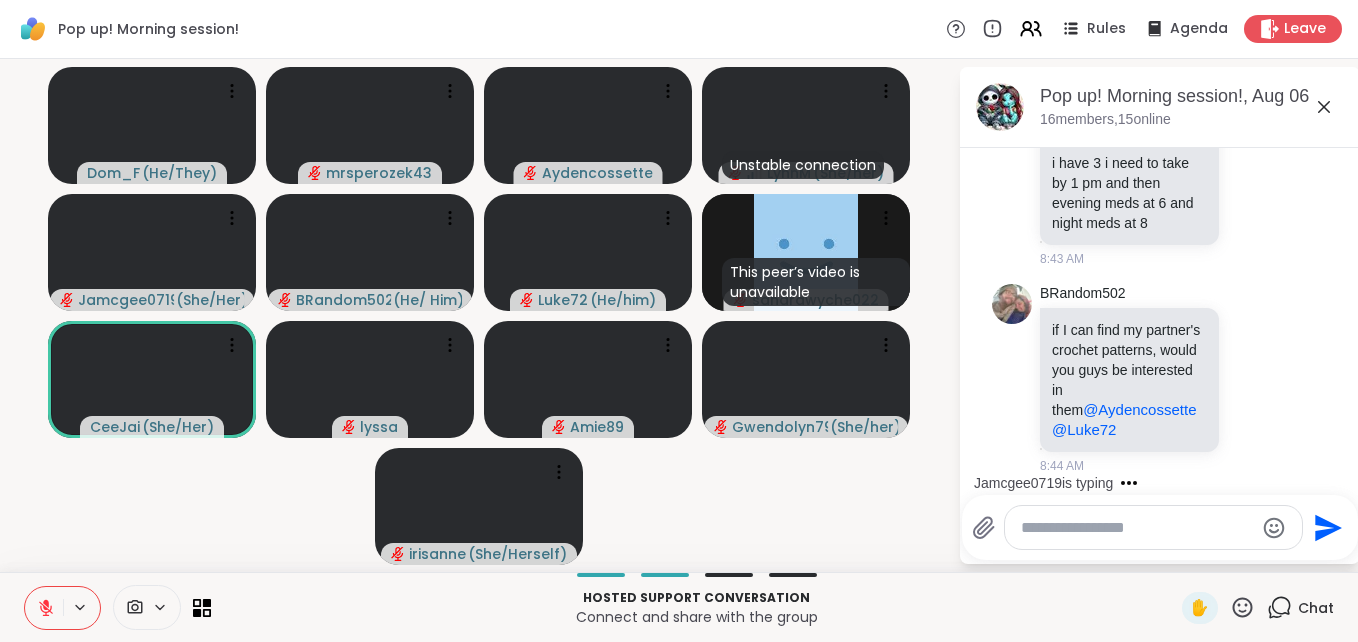 click 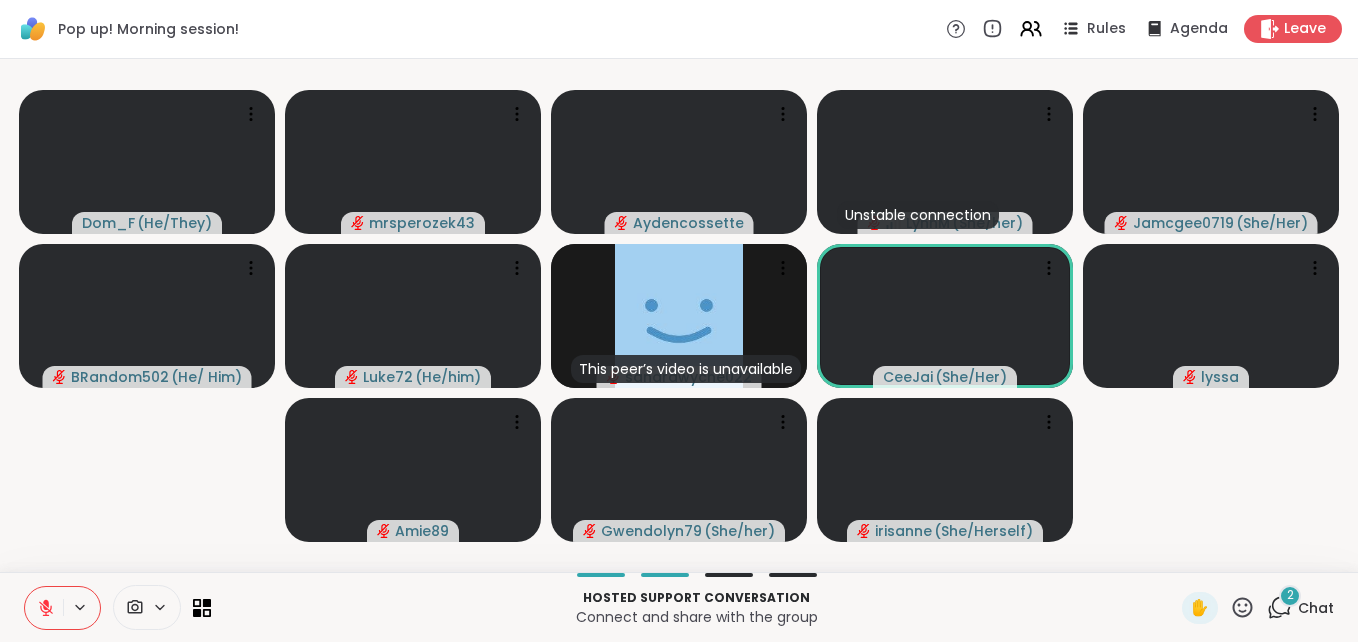 click on "2" at bounding box center [1290, 595] 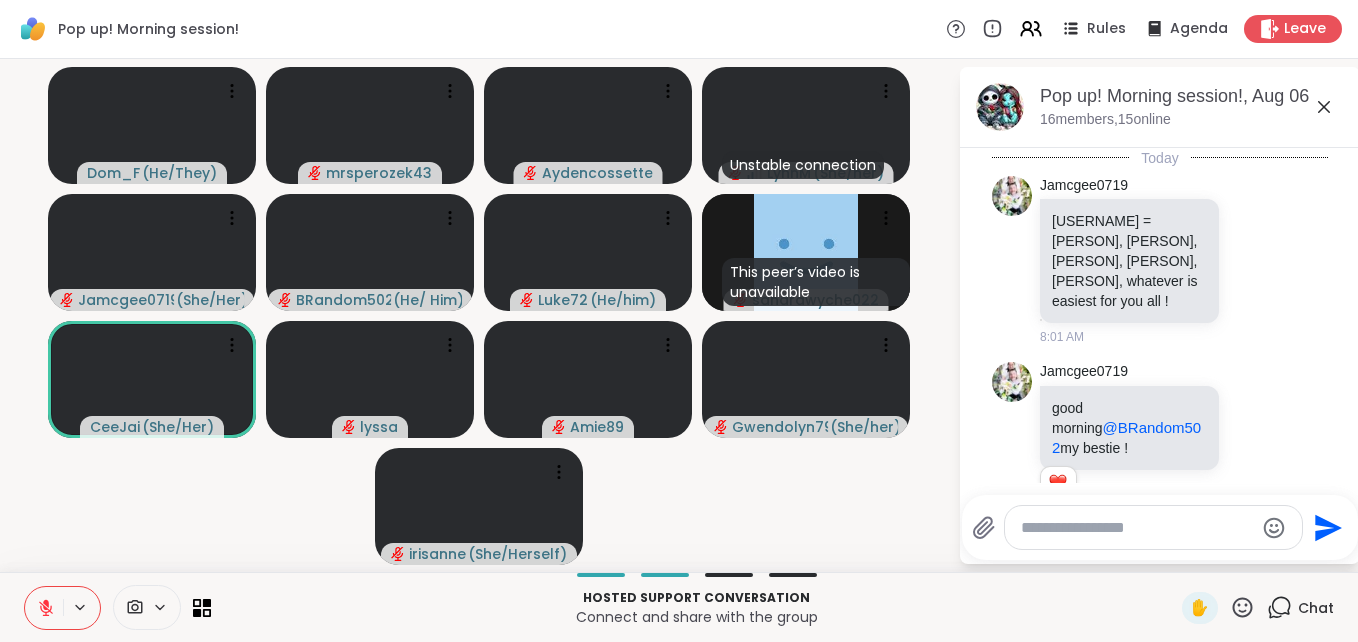 scroll, scrollTop: 10467, scrollLeft: 0, axis: vertical 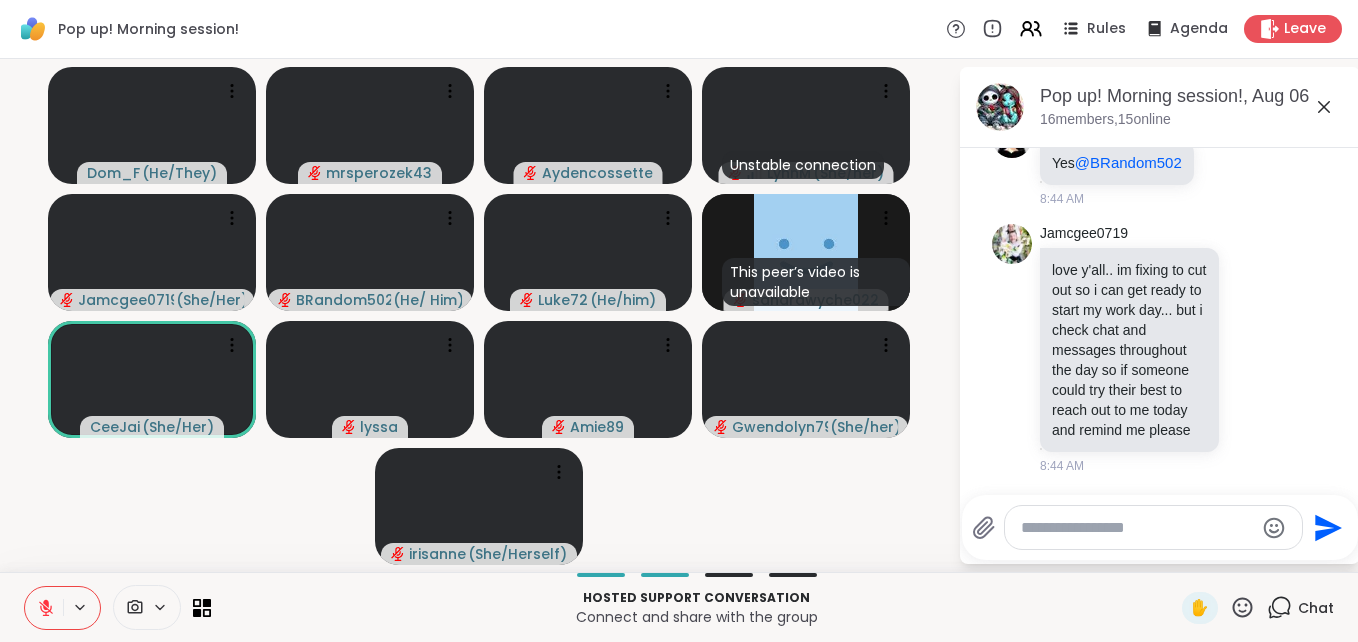 click 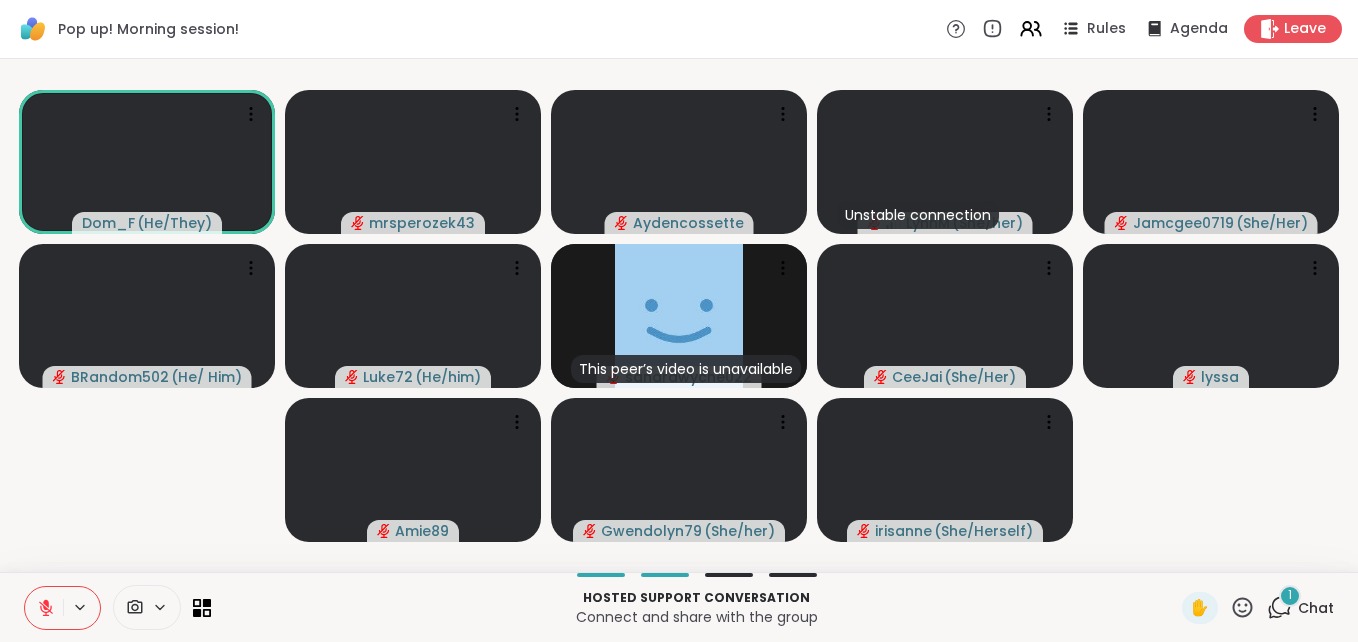 click on "1" at bounding box center [1290, 596] 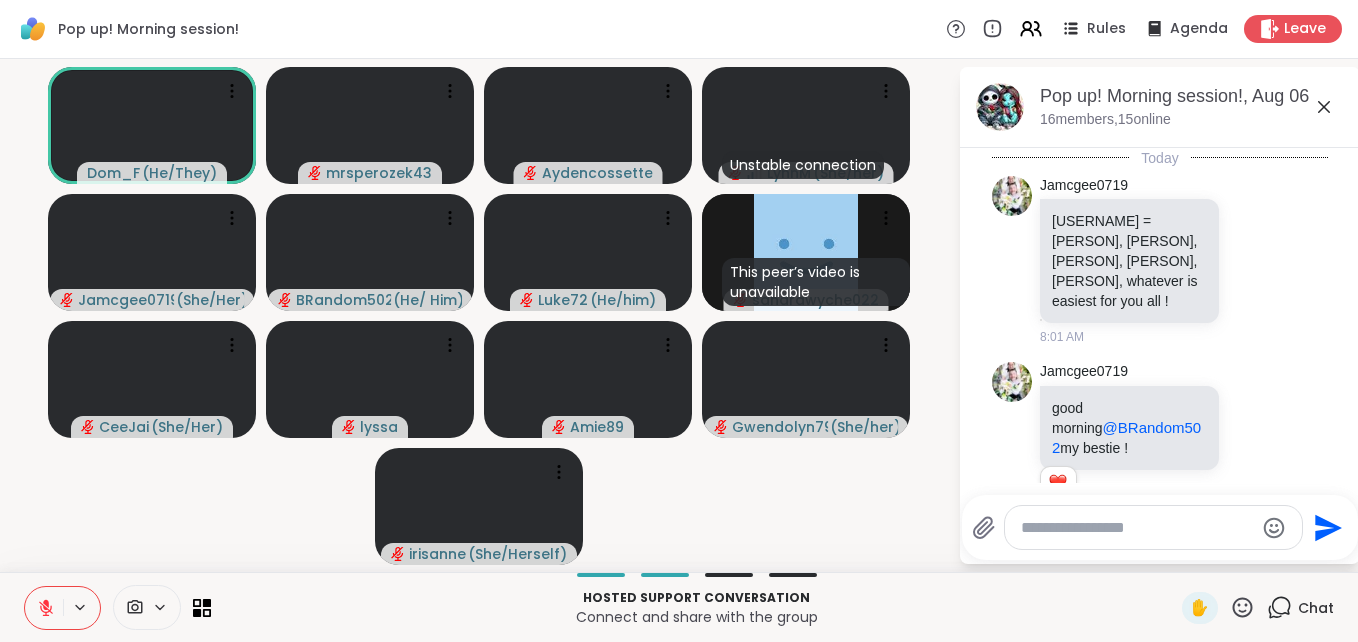 scroll, scrollTop: 10614, scrollLeft: 0, axis: vertical 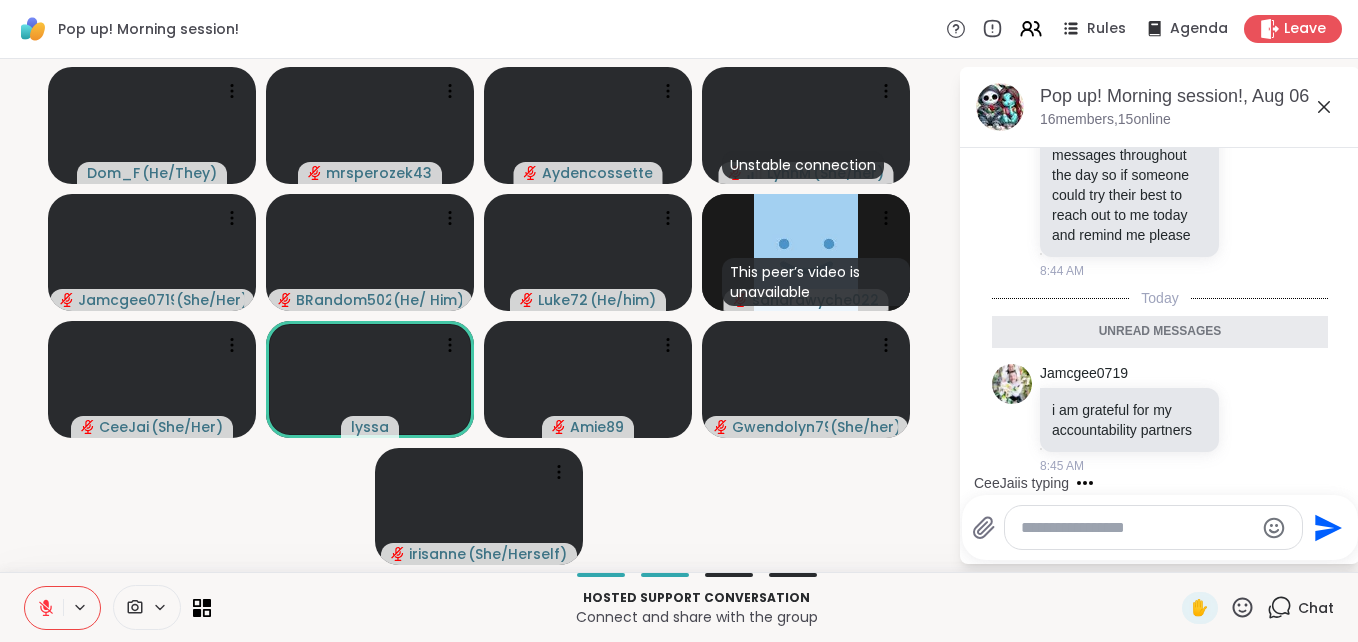 click 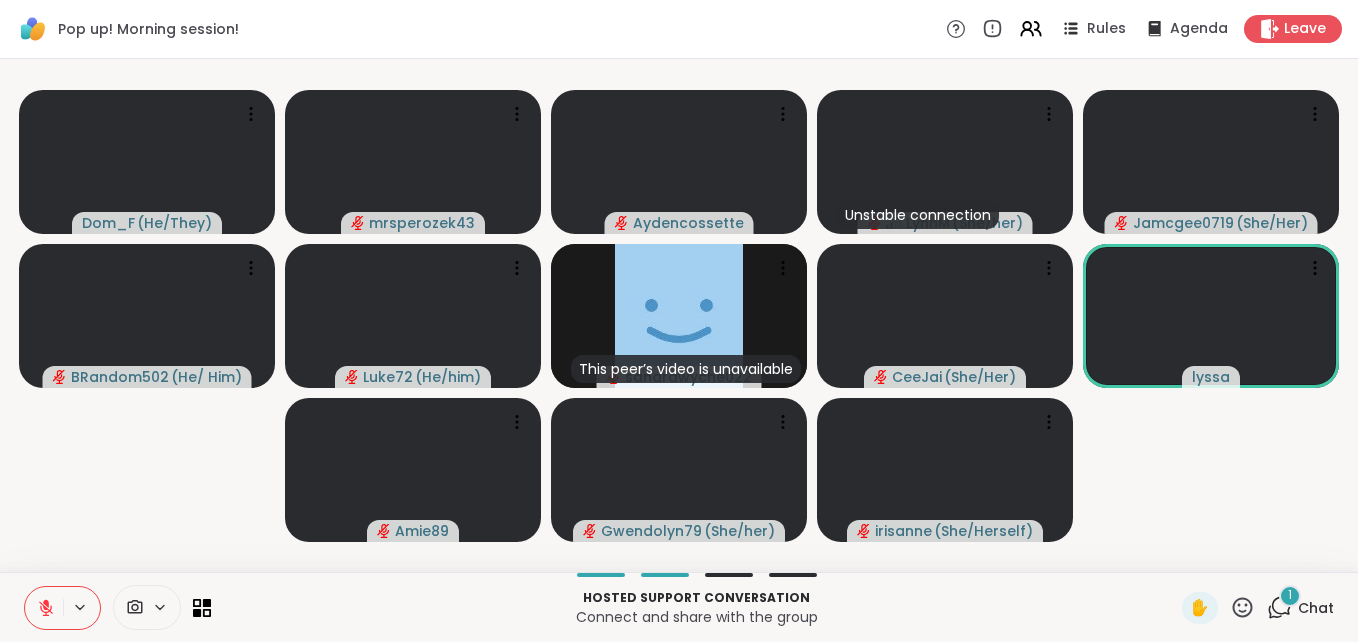 click on "1" at bounding box center (1290, 596) 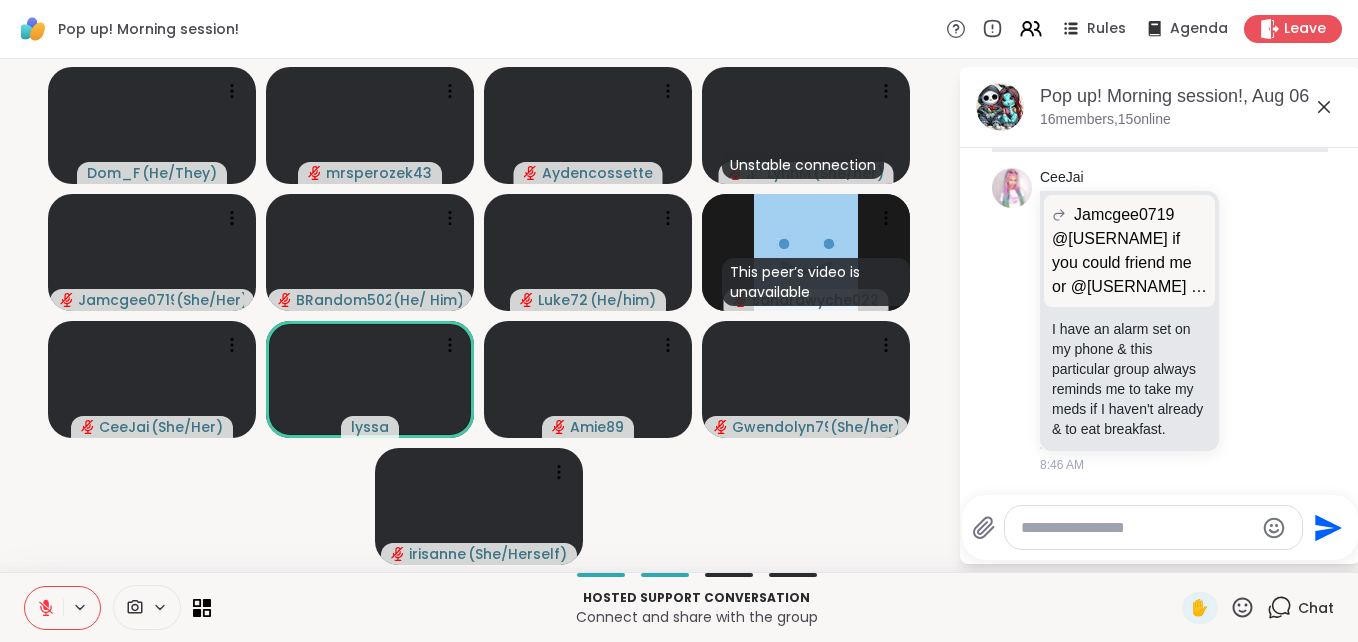 scroll, scrollTop: 11014, scrollLeft: 0, axis: vertical 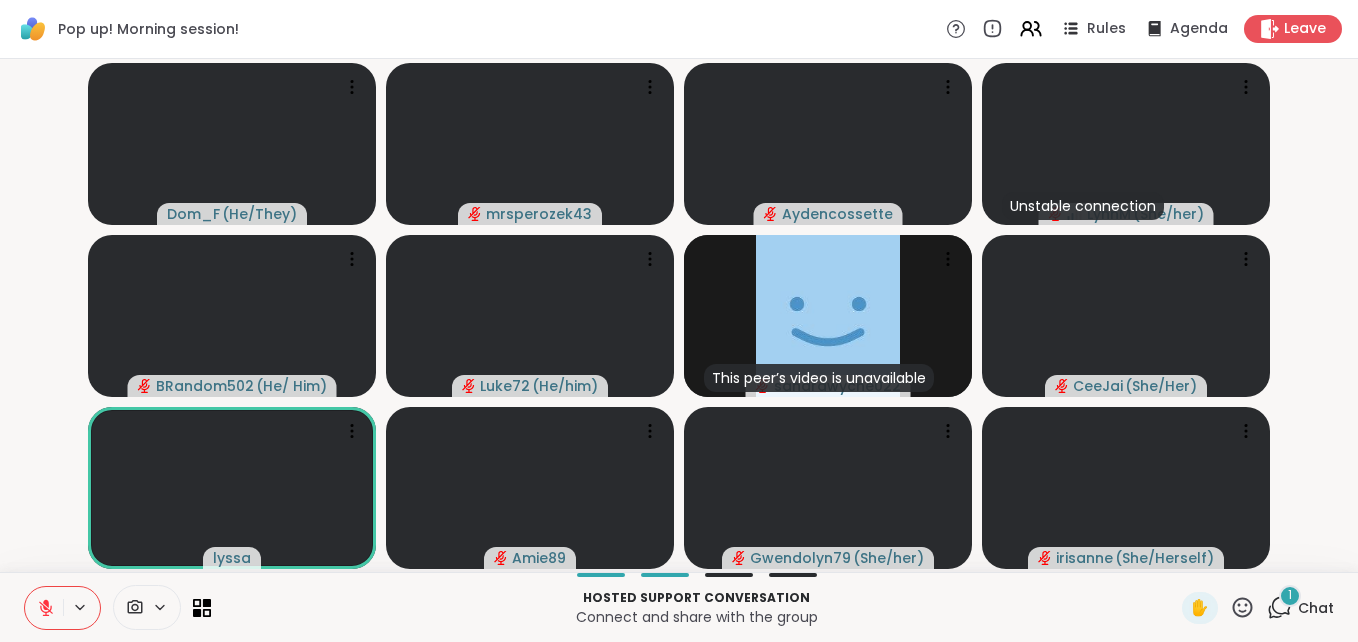 click 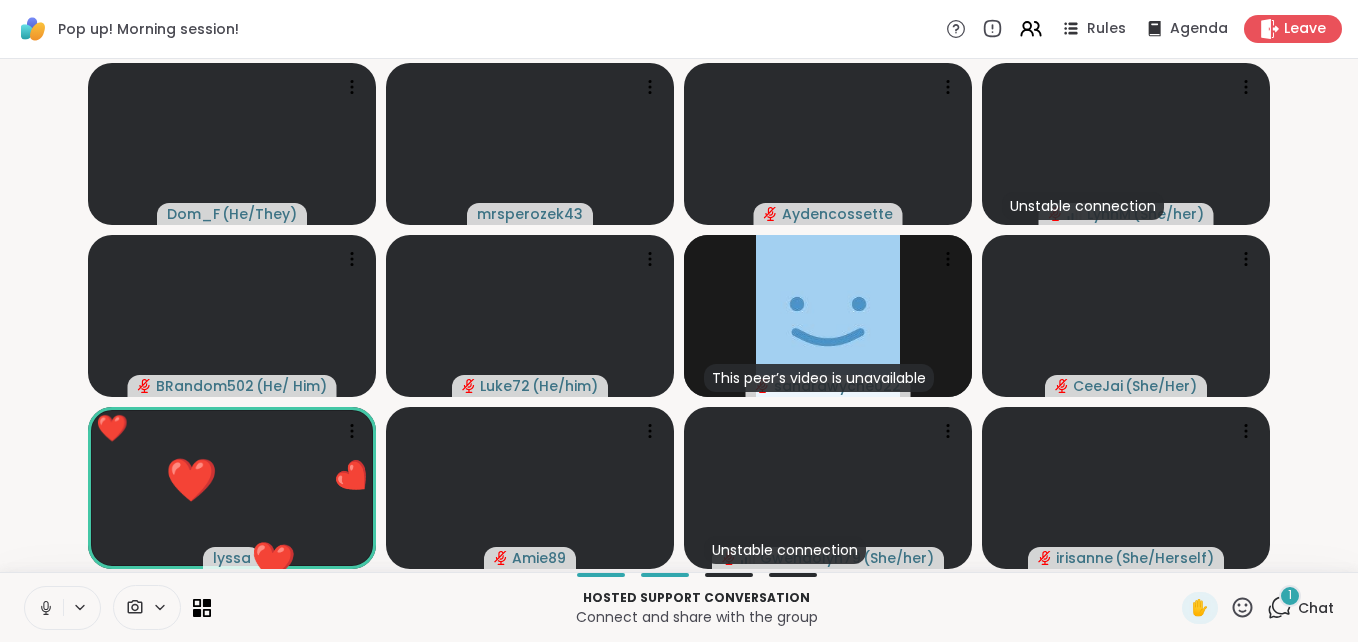click 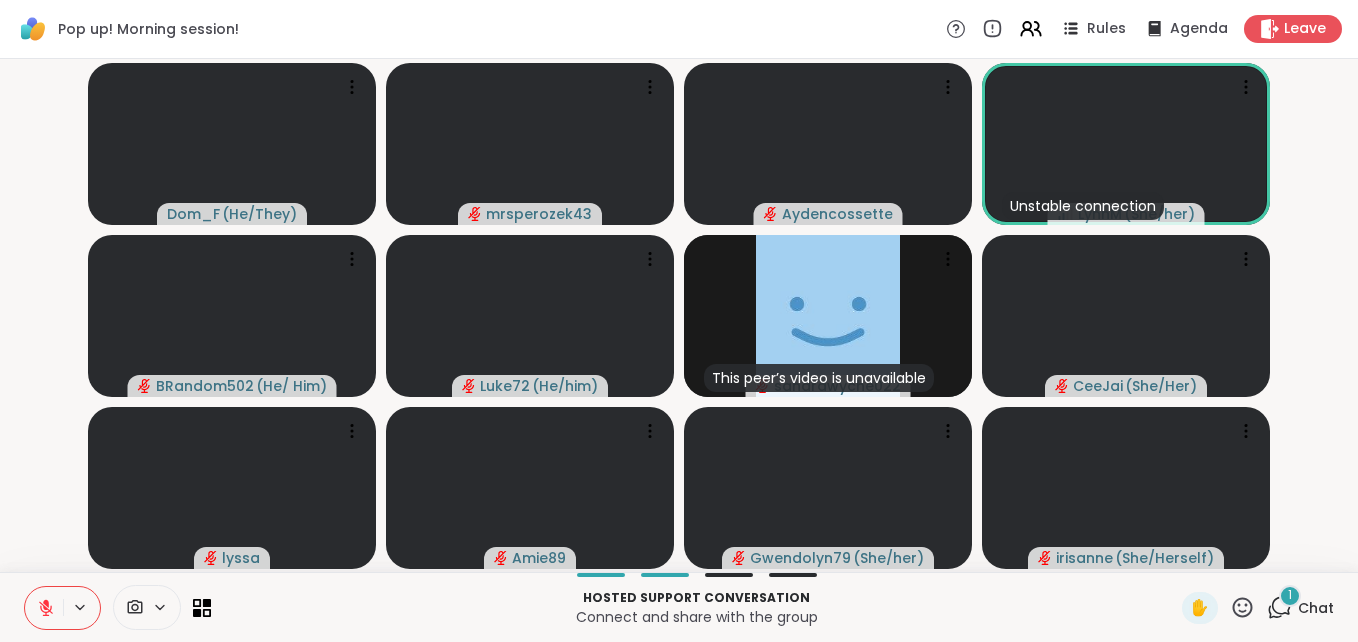 click on "1" at bounding box center (1290, 595) 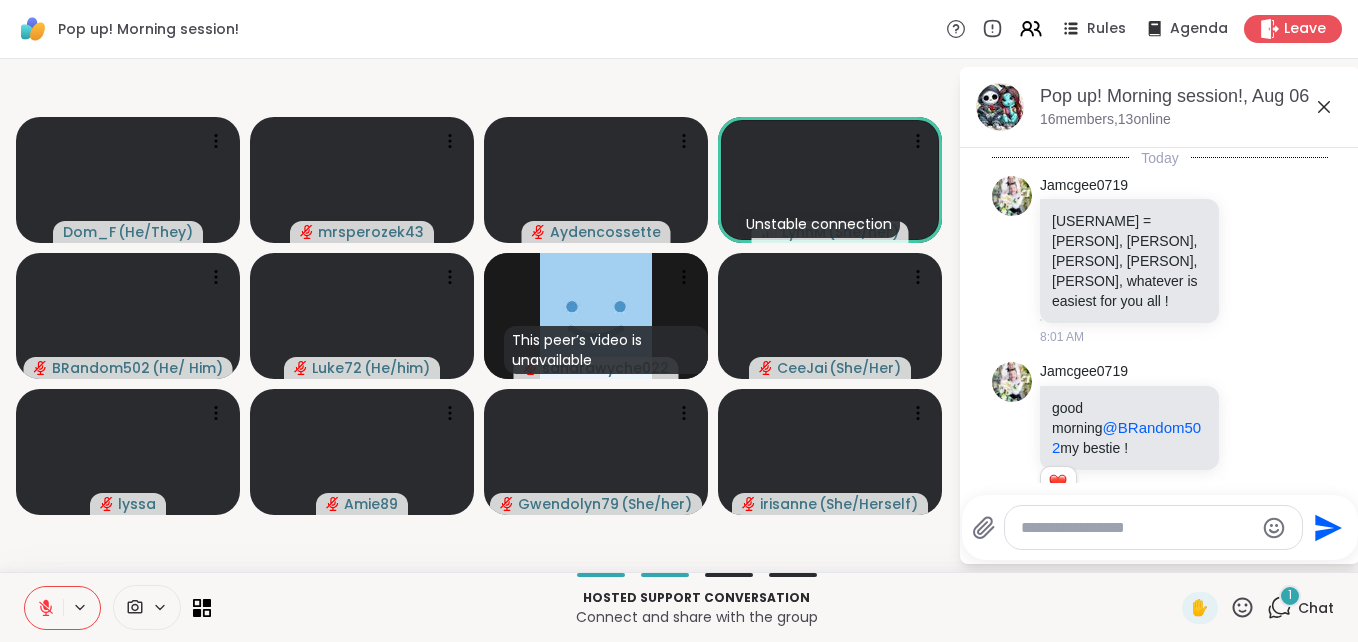 scroll, scrollTop: 11149, scrollLeft: 0, axis: vertical 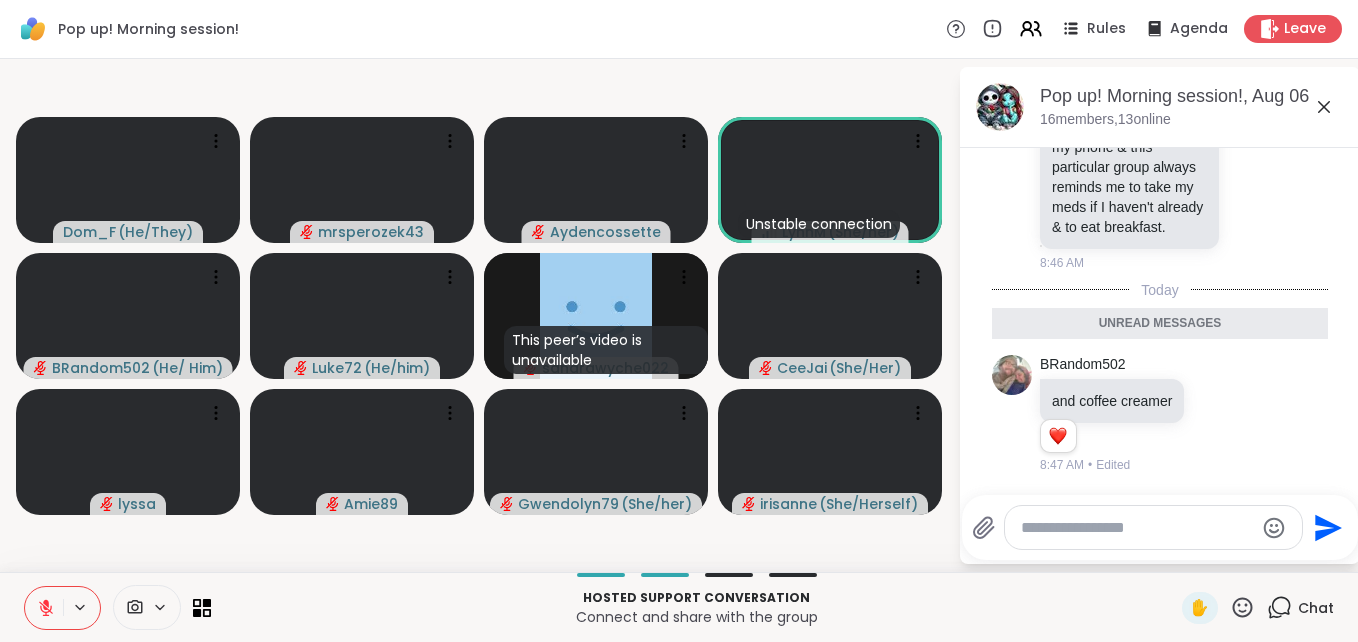 click at bounding box center (1153, 527) 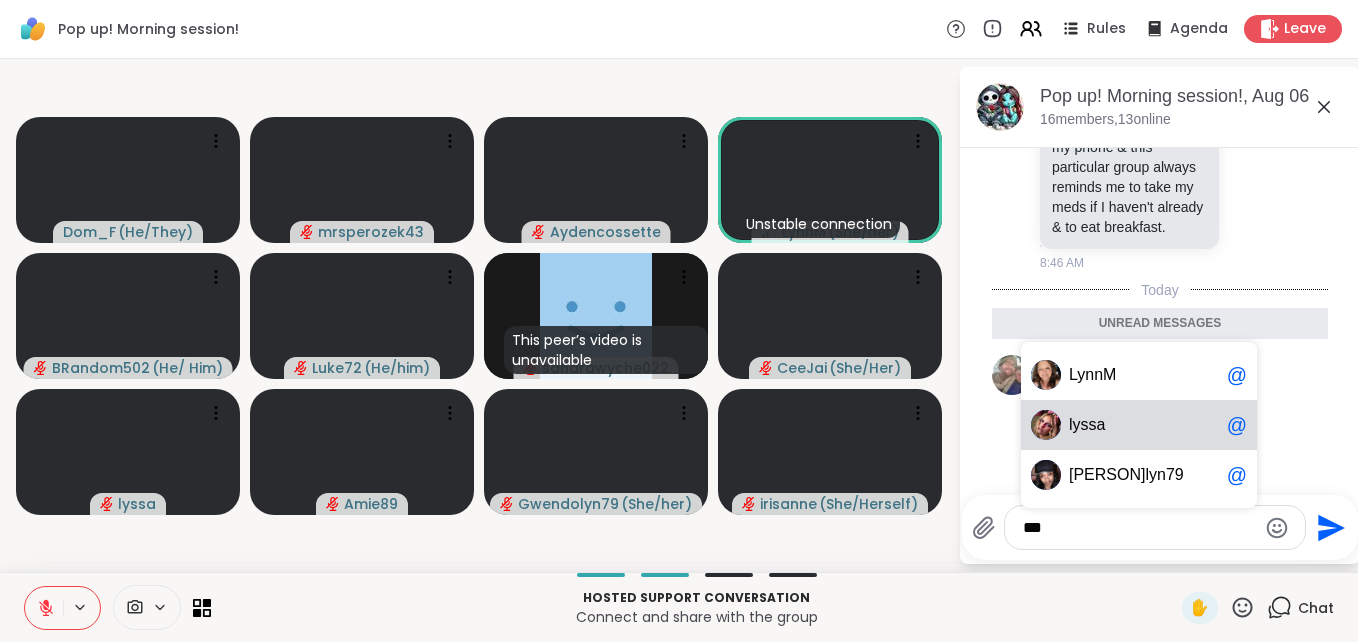 click on "ly ssa" at bounding box center [1144, 425] 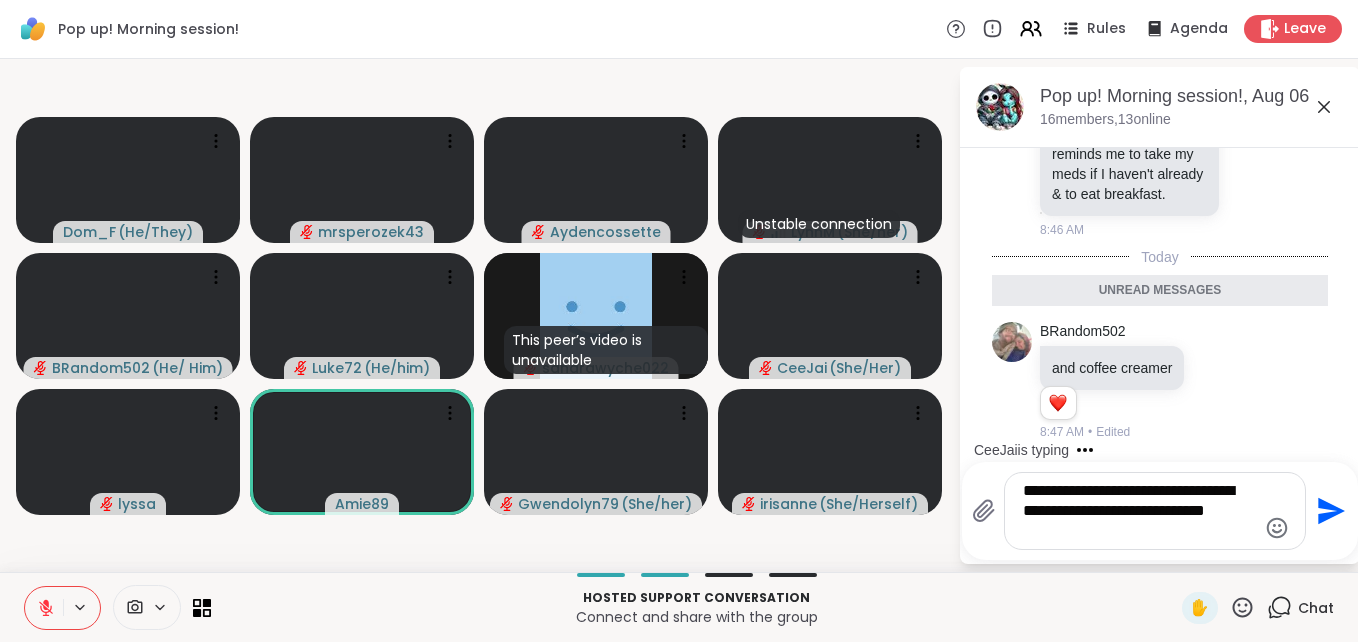 type on "**********" 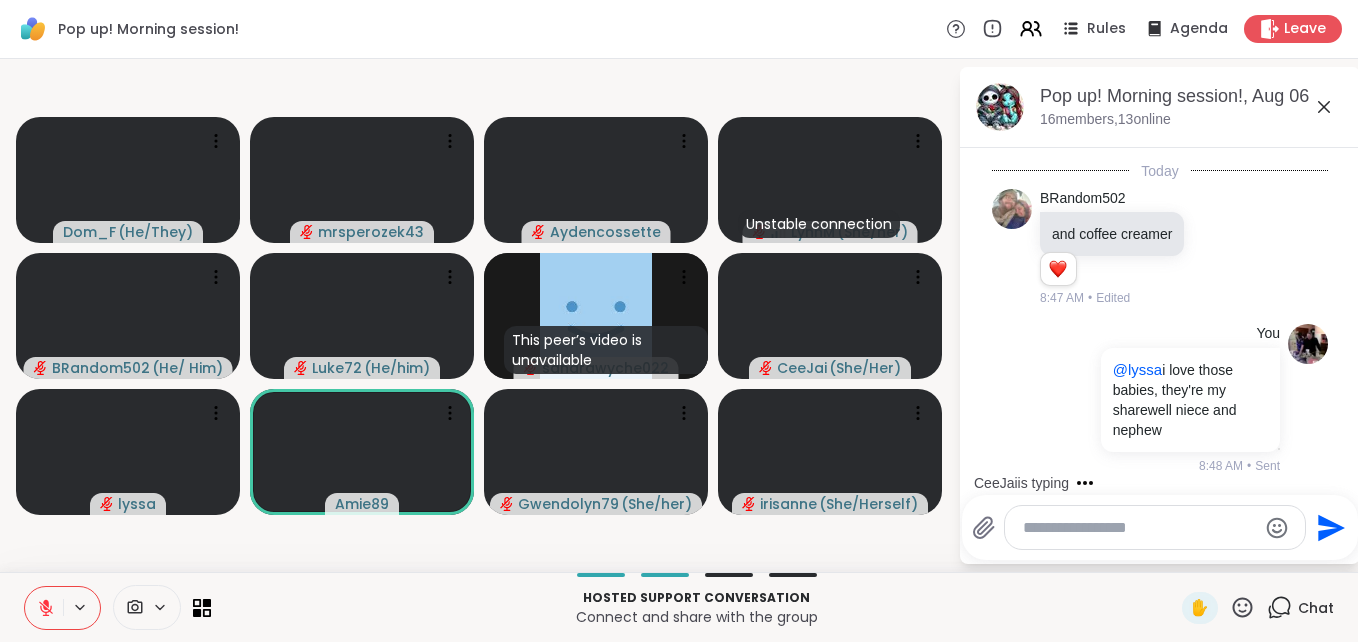 scroll, scrollTop: 11267, scrollLeft: 0, axis: vertical 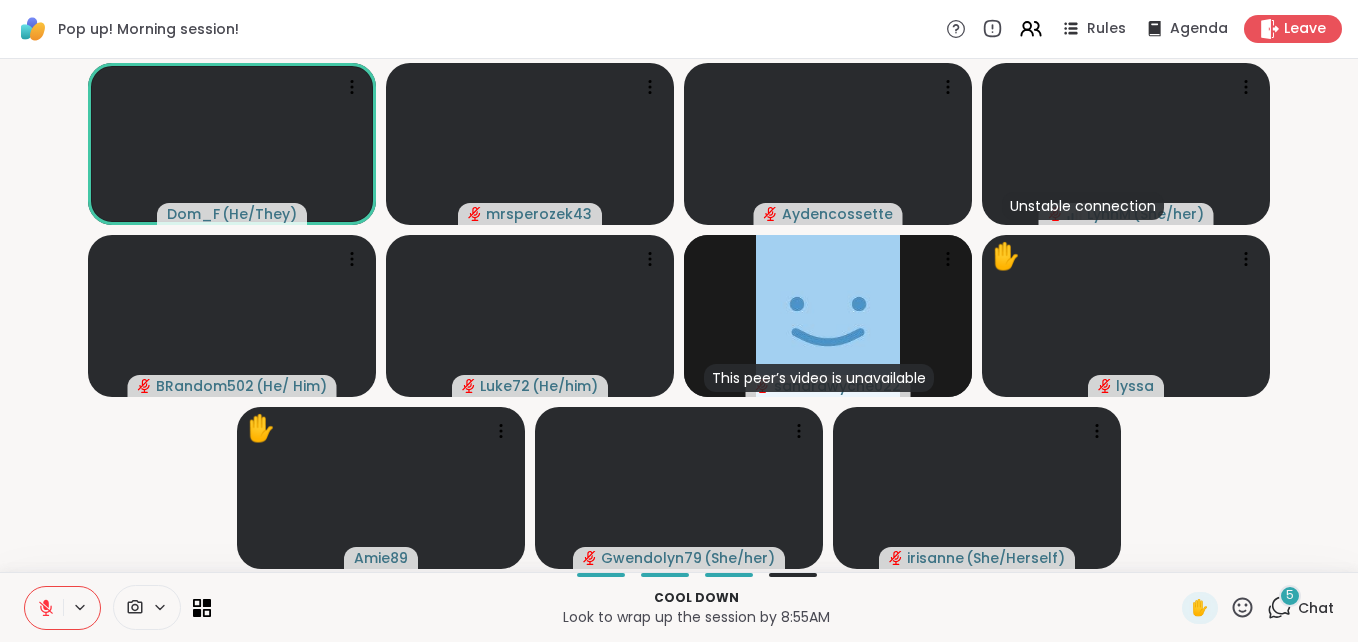 click on "5" at bounding box center [1290, 595] 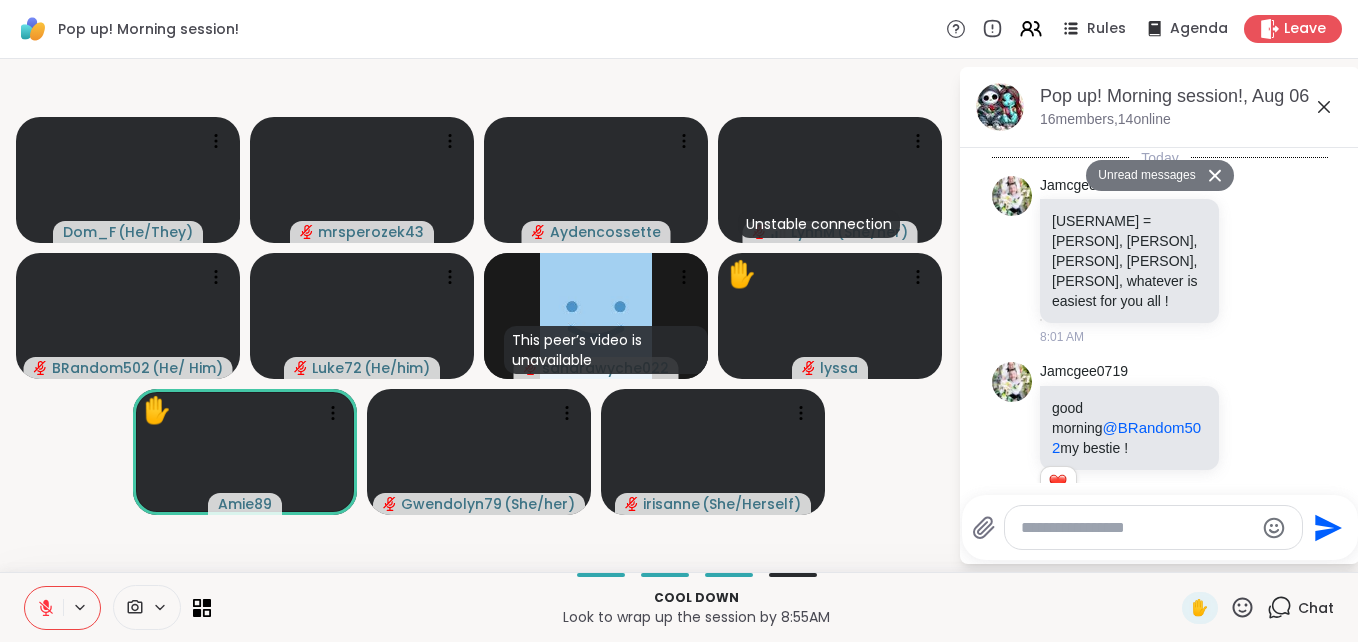 scroll, scrollTop: 12543, scrollLeft: 0, axis: vertical 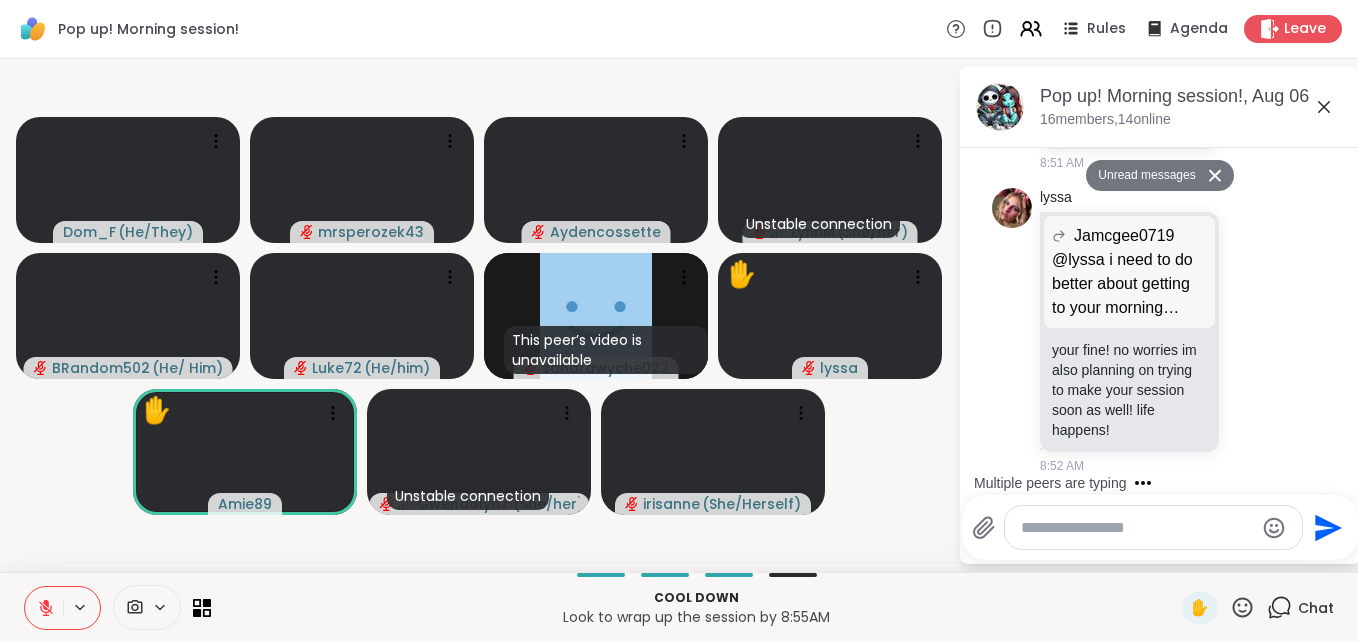 click 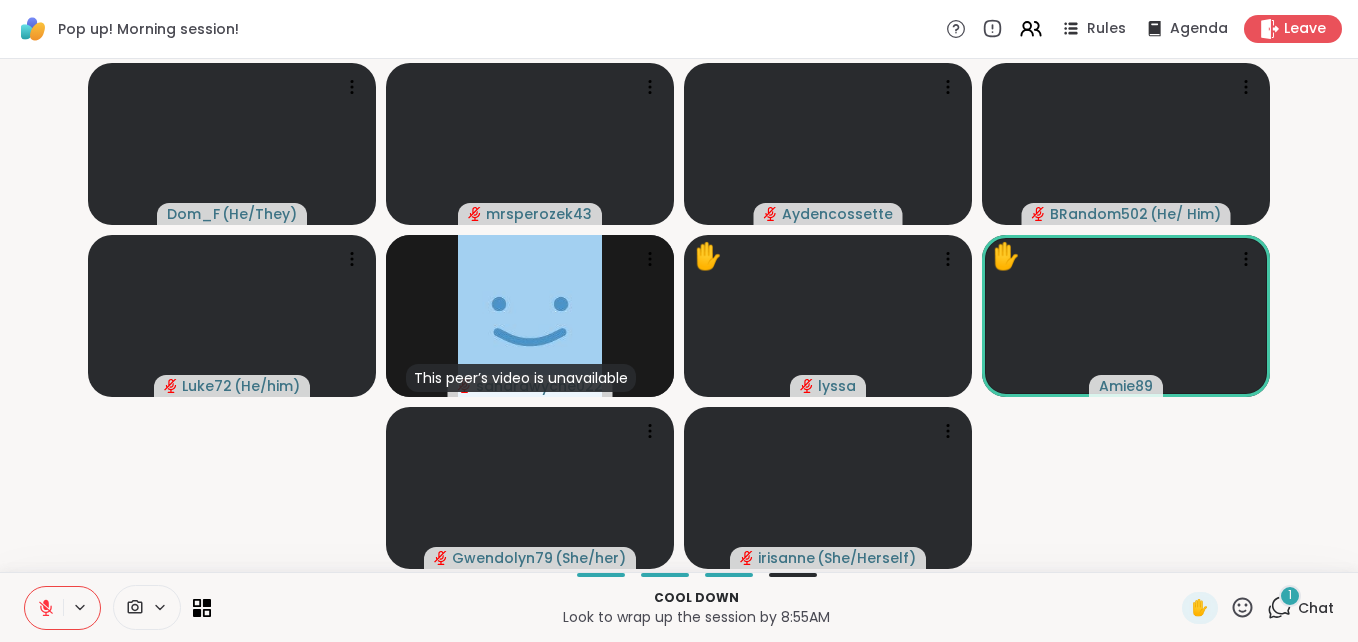 click on "1" at bounding box center (1290, 596) 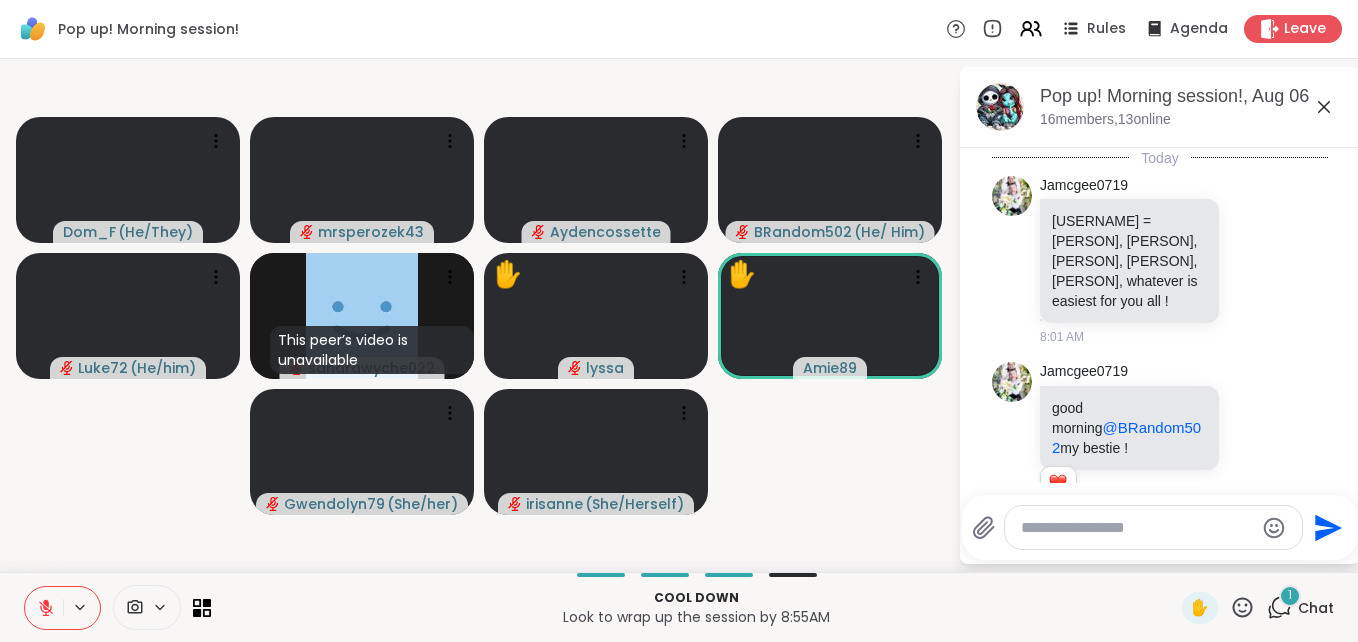 scroll, scrollTop: 12649, scrollLeft: 0, axis: vertical 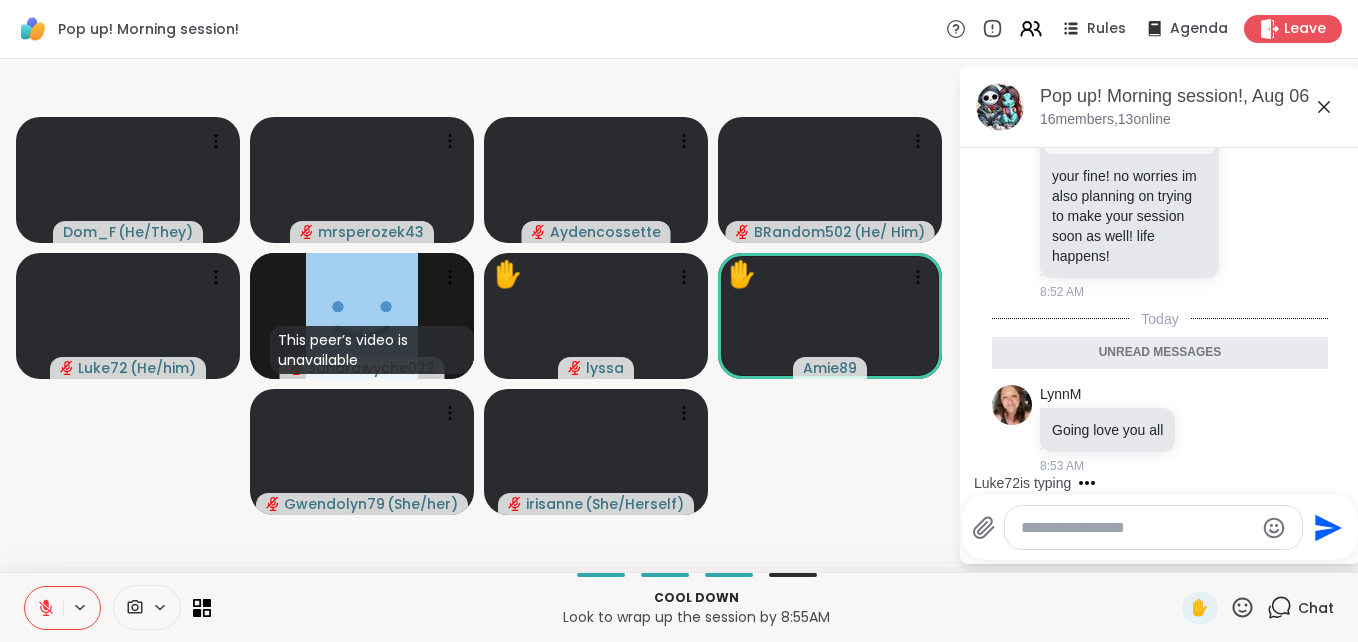 click 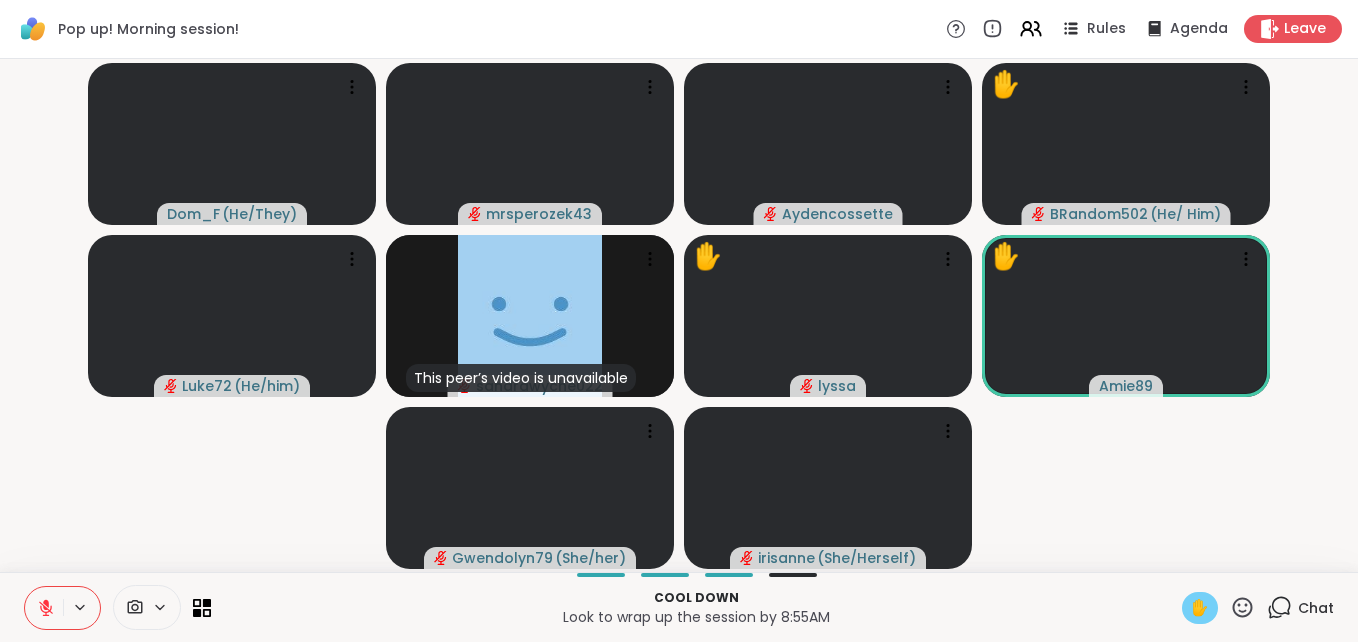 click on "✋" at bounding box center [1200, 608] 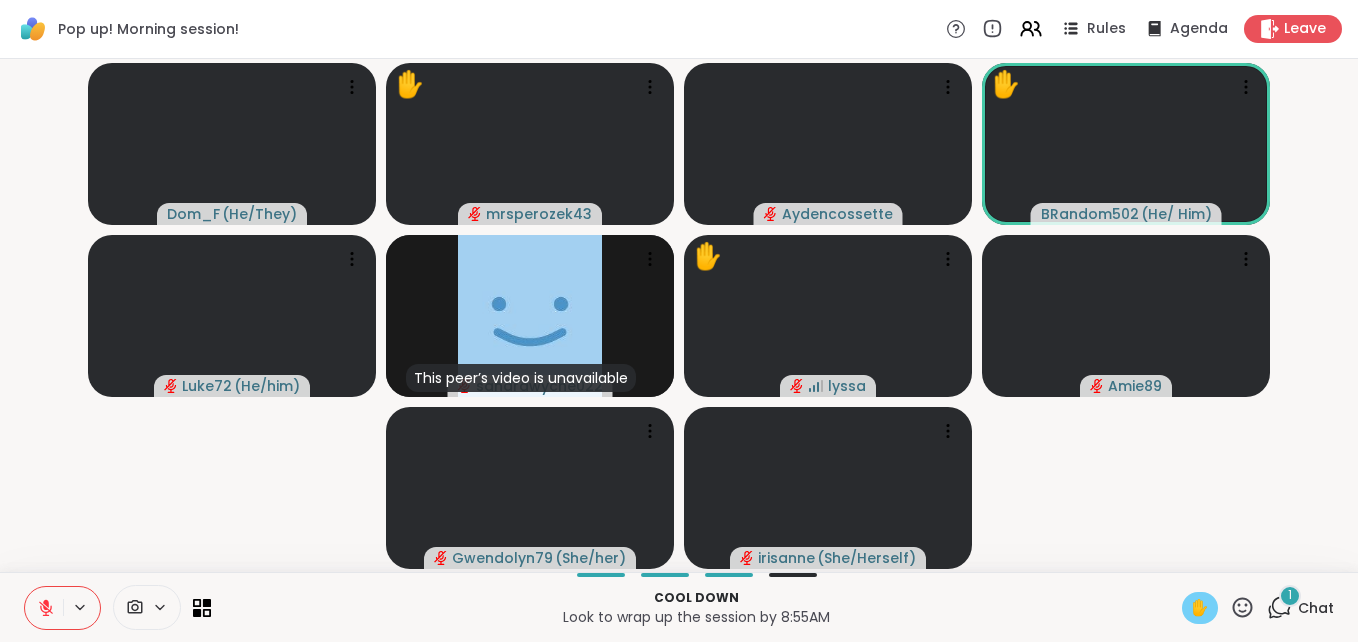 click on "1" at bounding box center [1290, 596] 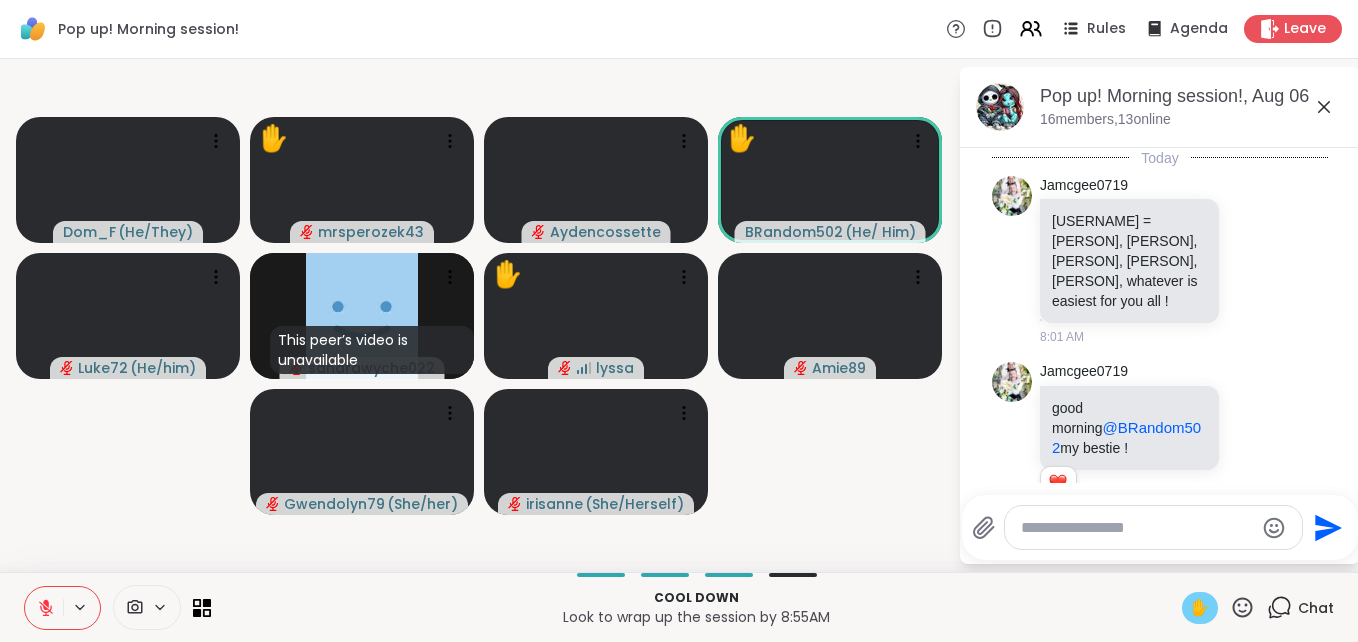 scroll, scrollTop: 12796, scrollLeft: 0, axis: vertical 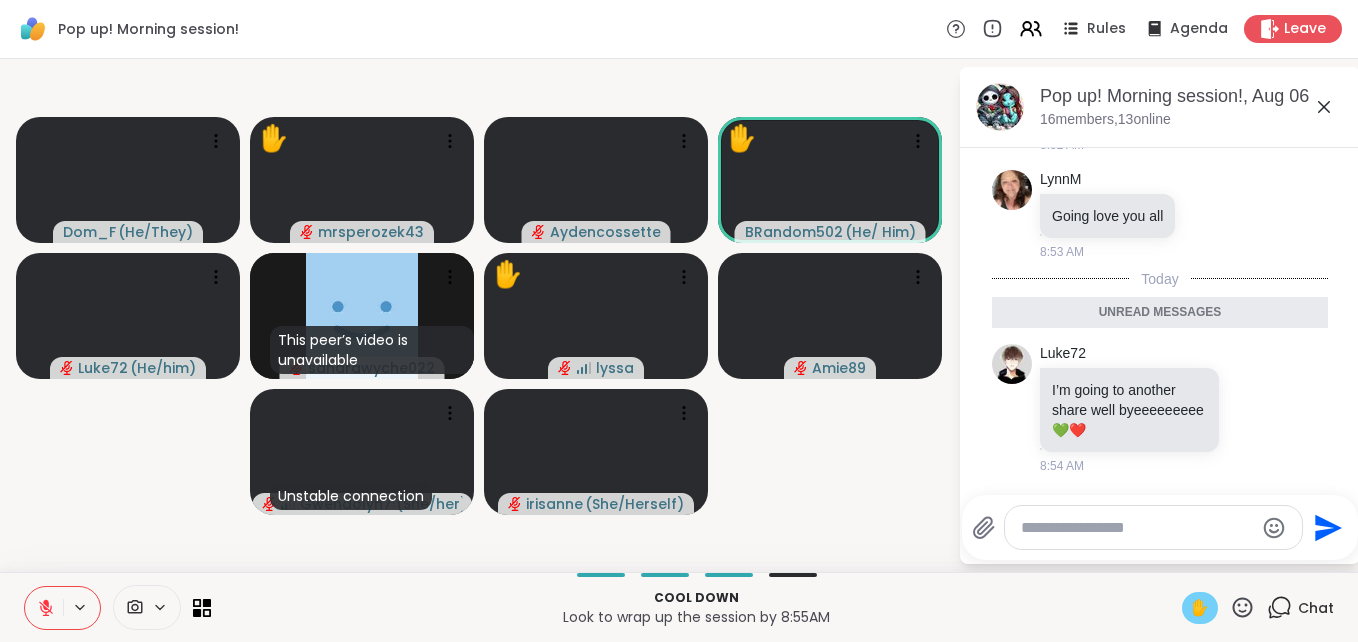 click 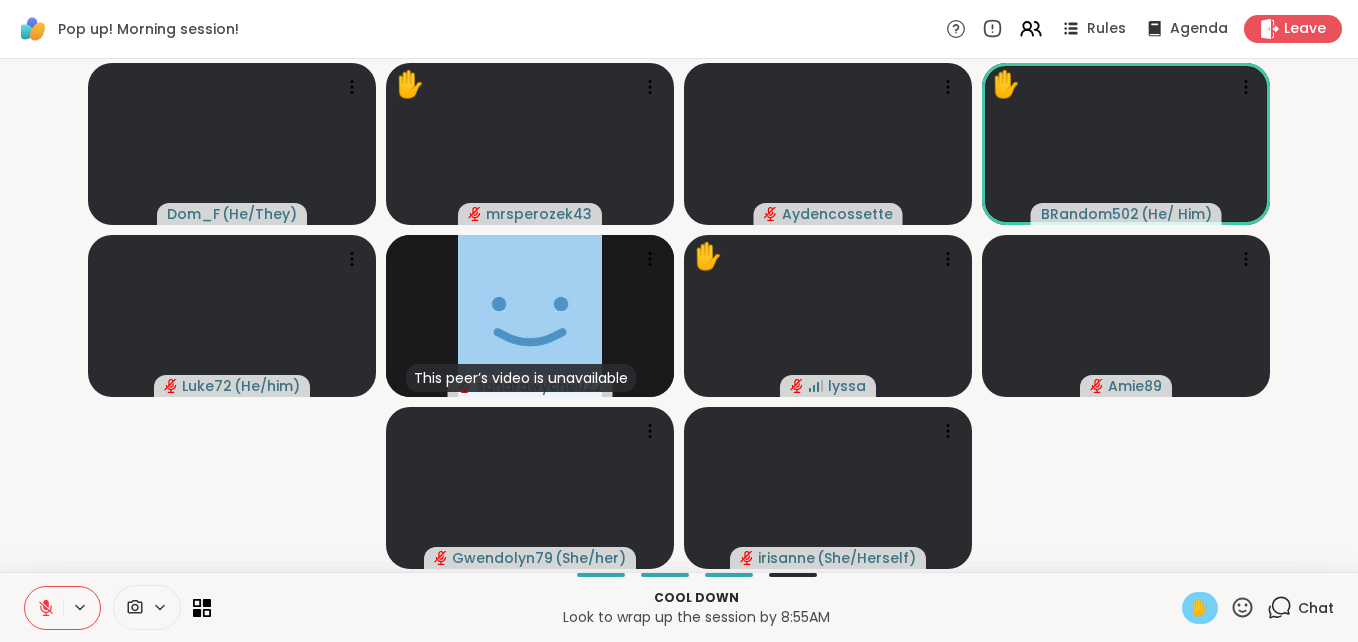 click 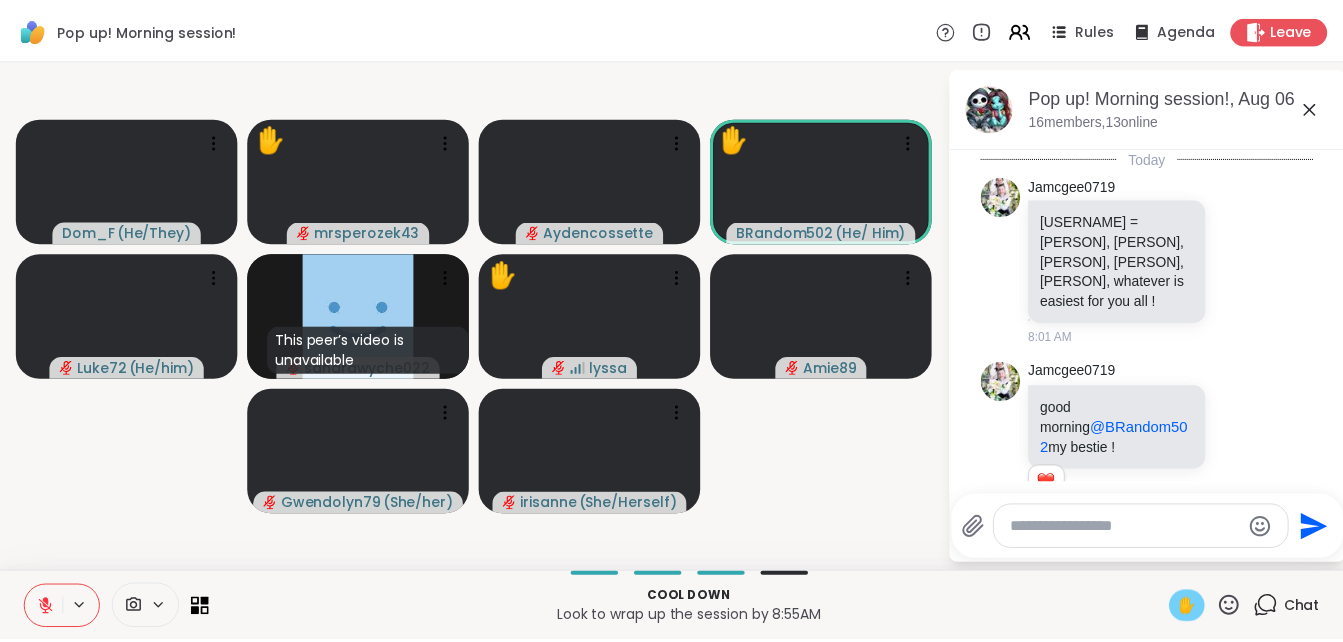 scroll, scrollTop: 12728, scrollLeft: 0, axis: vertical 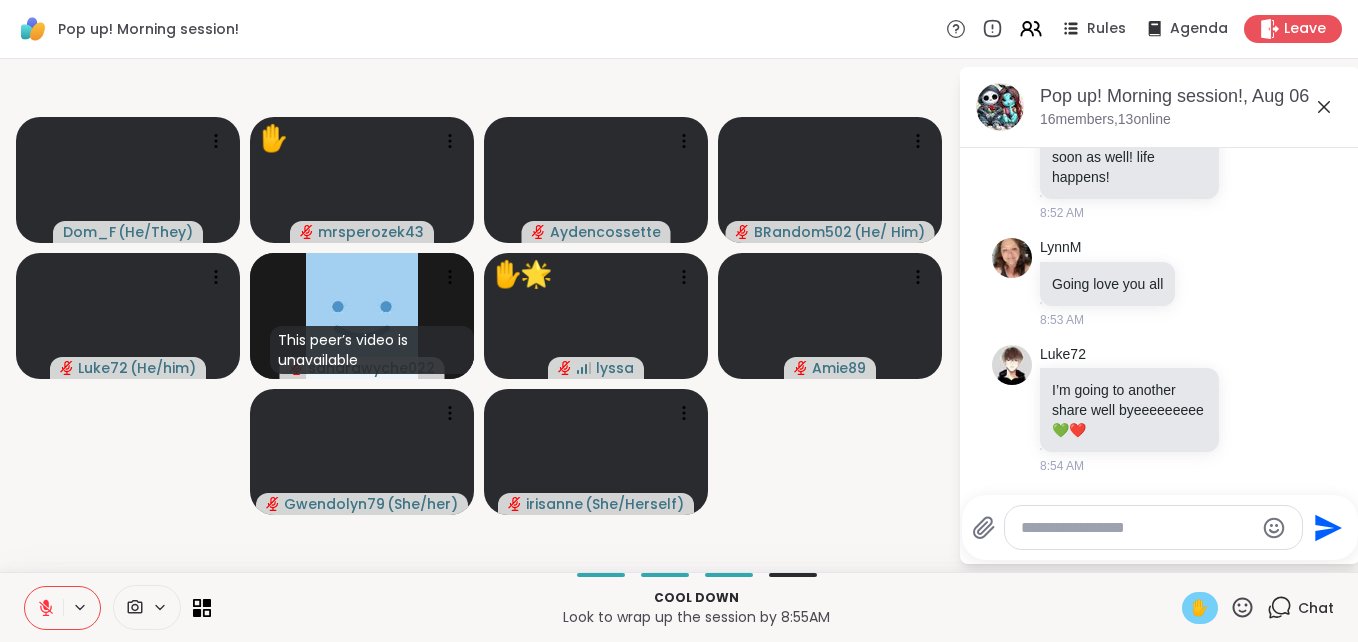 click 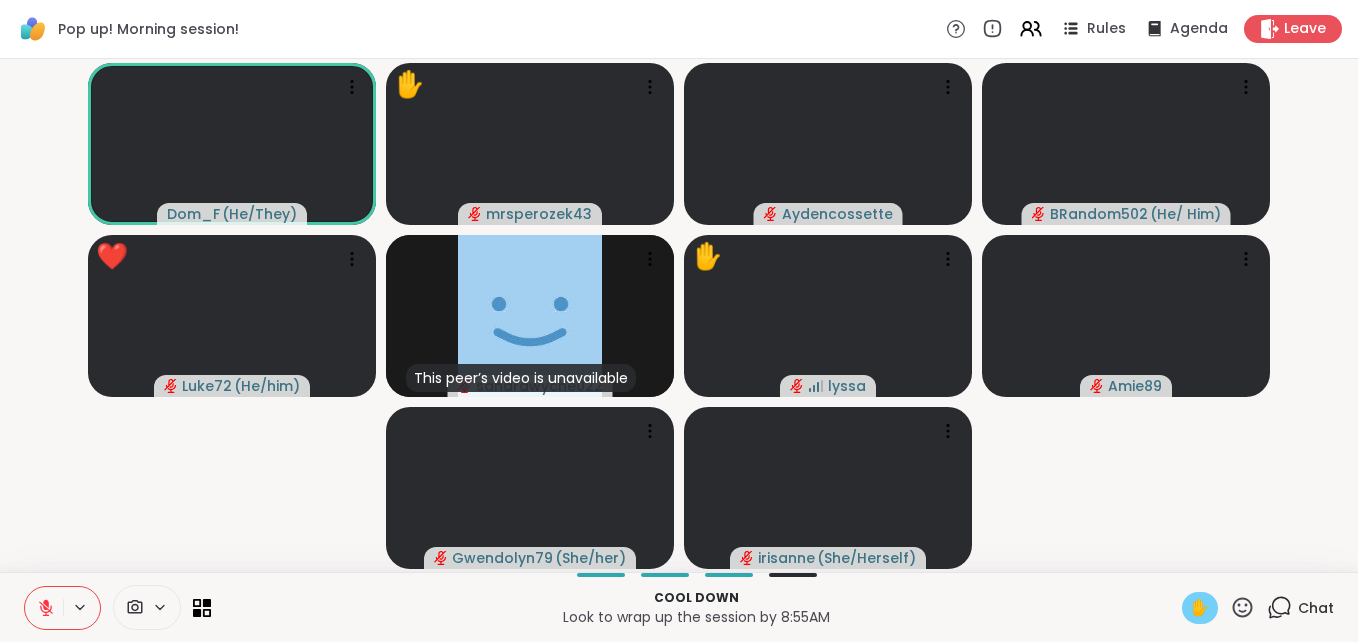 click 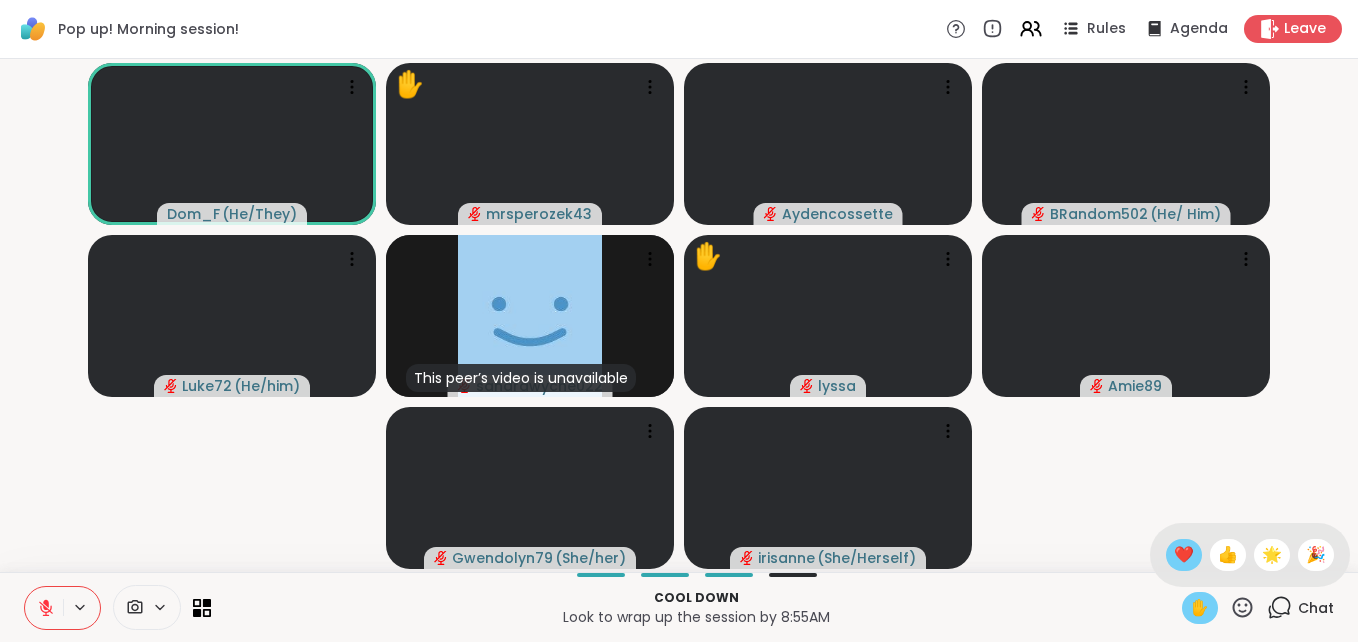 click on "❤️" at bounding box center (1184, 555) 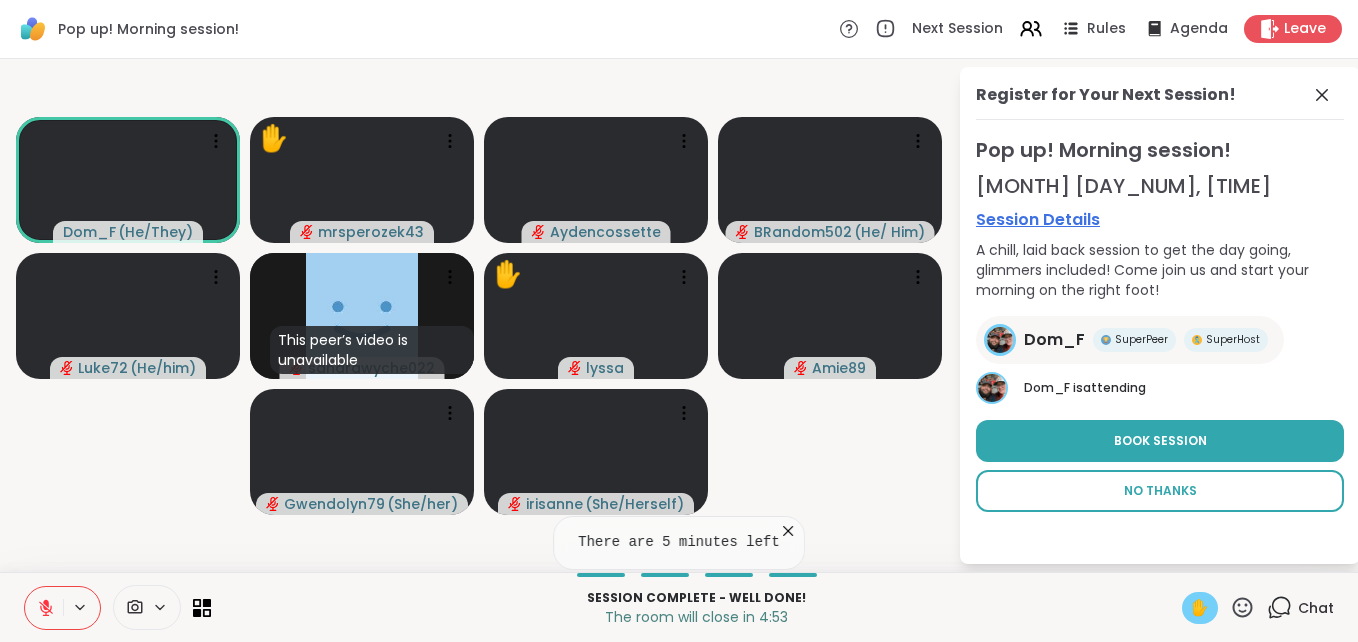 click on "No Thanks" at bounding box center [1160, 491] 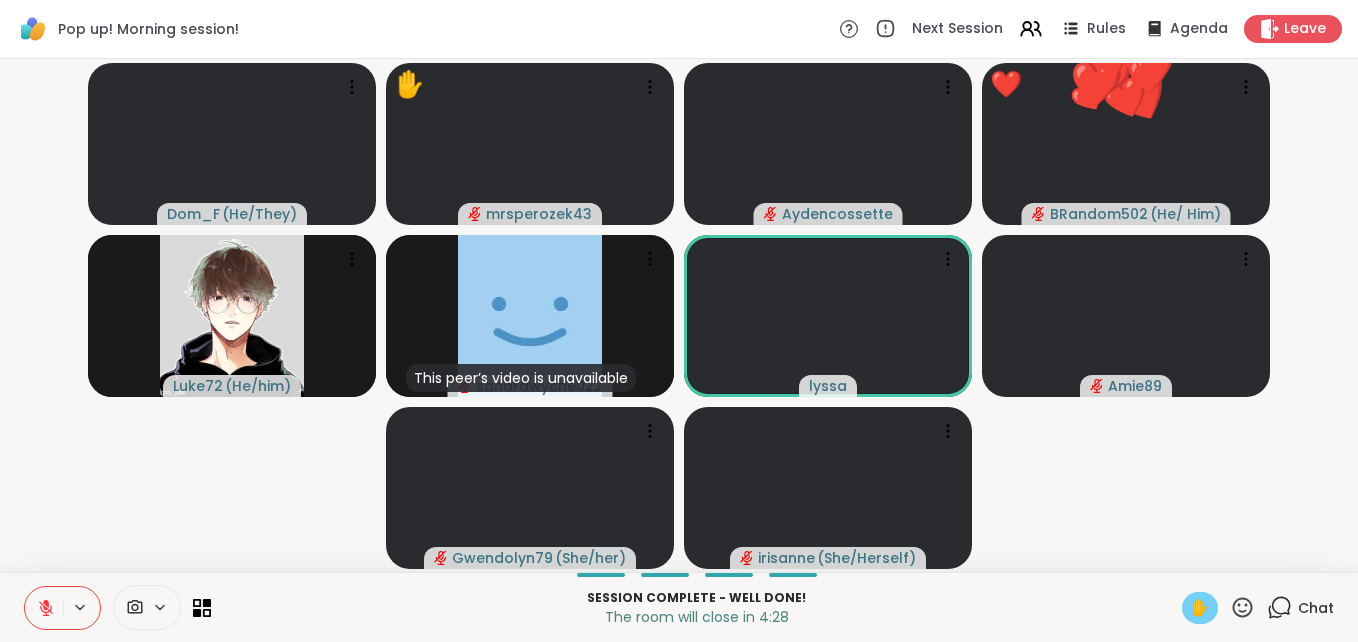 click 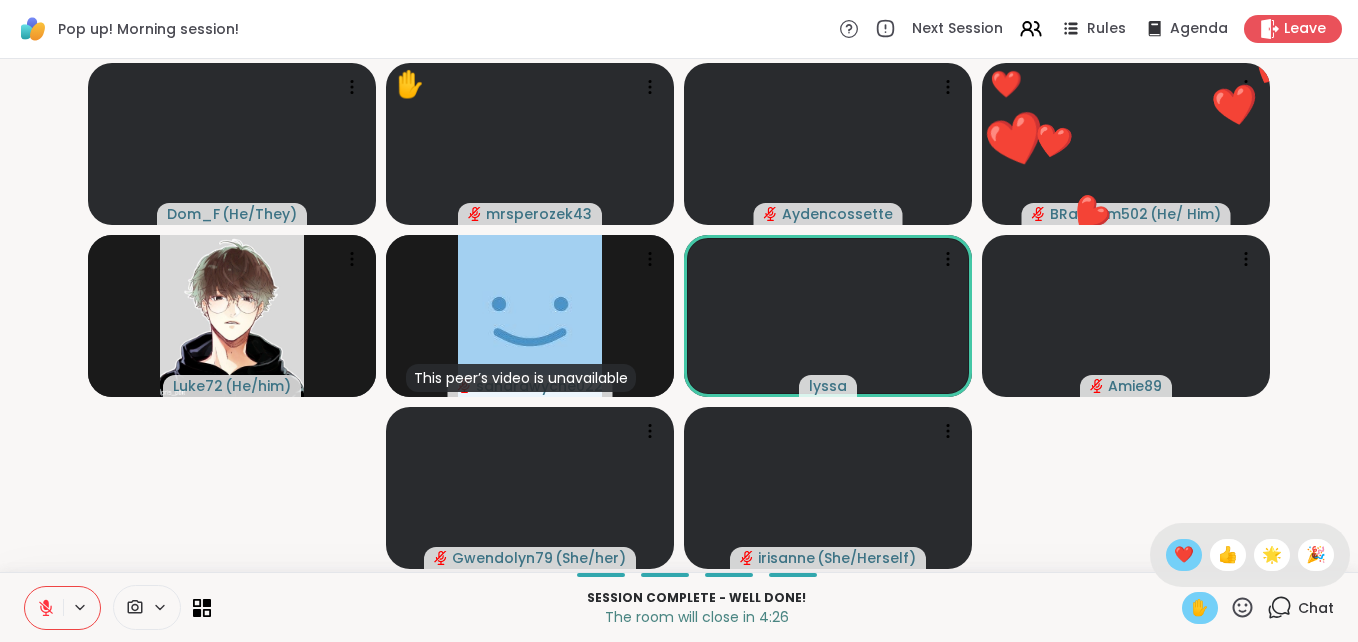 click on "❤️" at bounding box center [1184, 555] 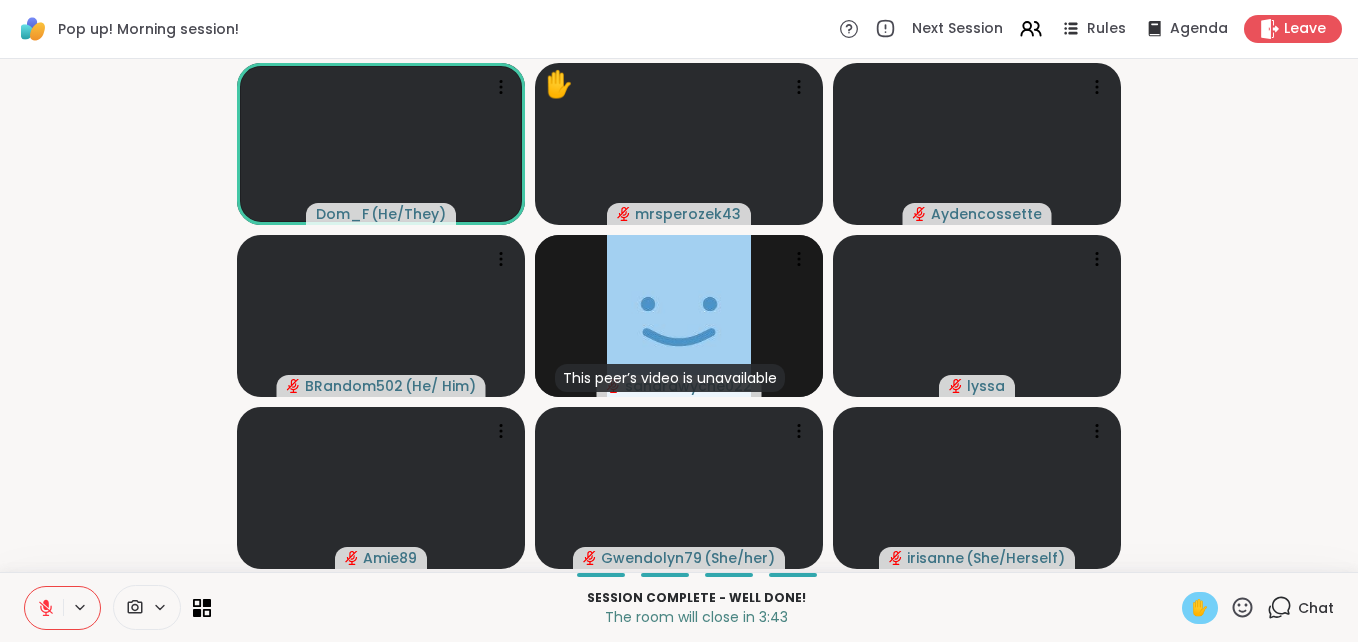click on "✋" at bounding box center [1200, 608] 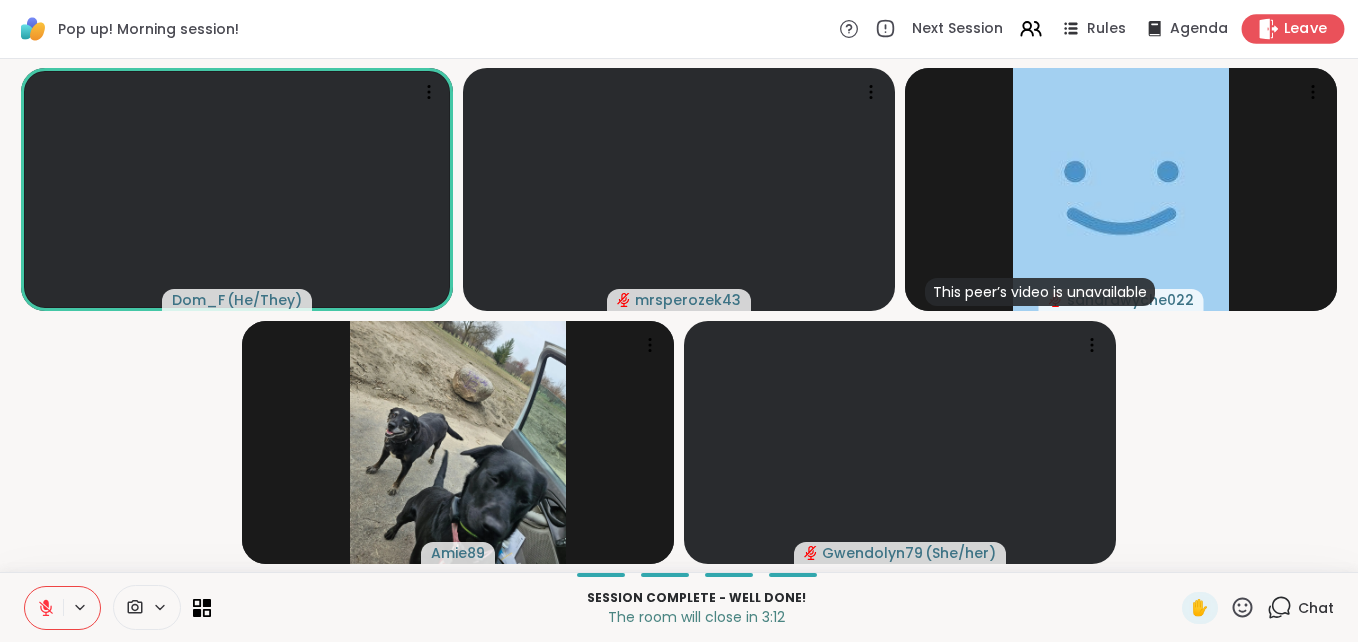 drag, startPoint x: 1277, startPoint y: 29, endPoint x: 1255, endPoint y: 19, distance: 24.166092 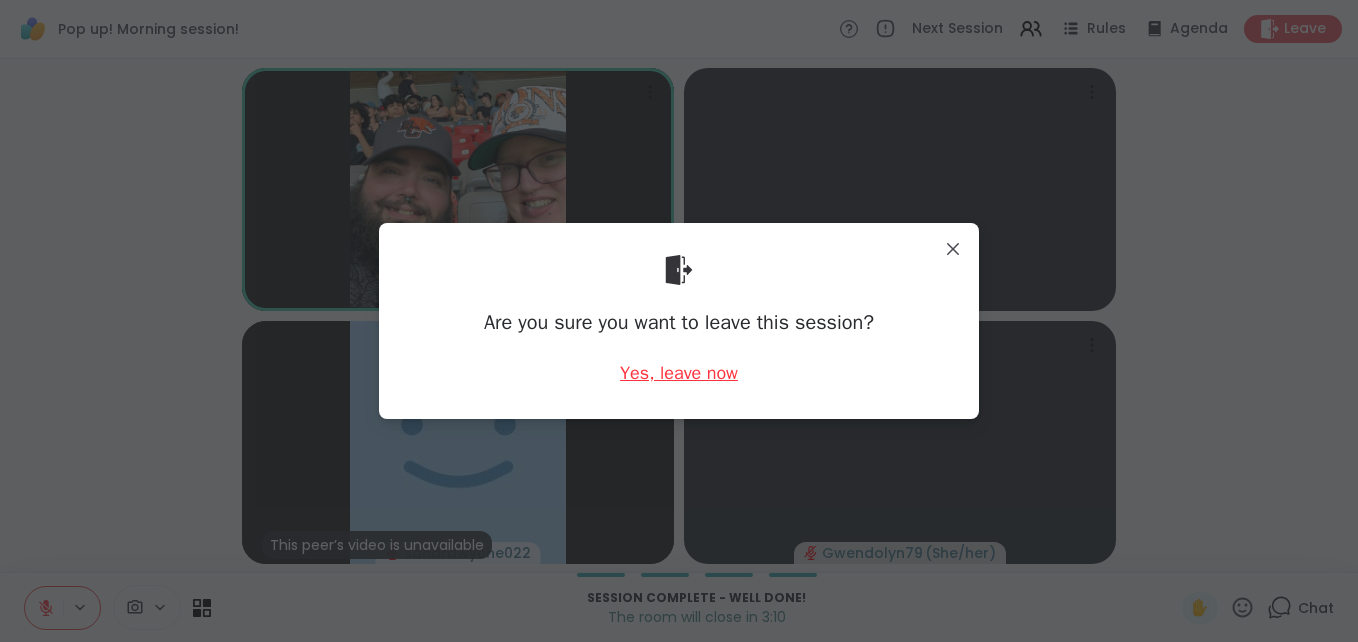 click on "Yes, leave now" at bounding box center [679, 373] 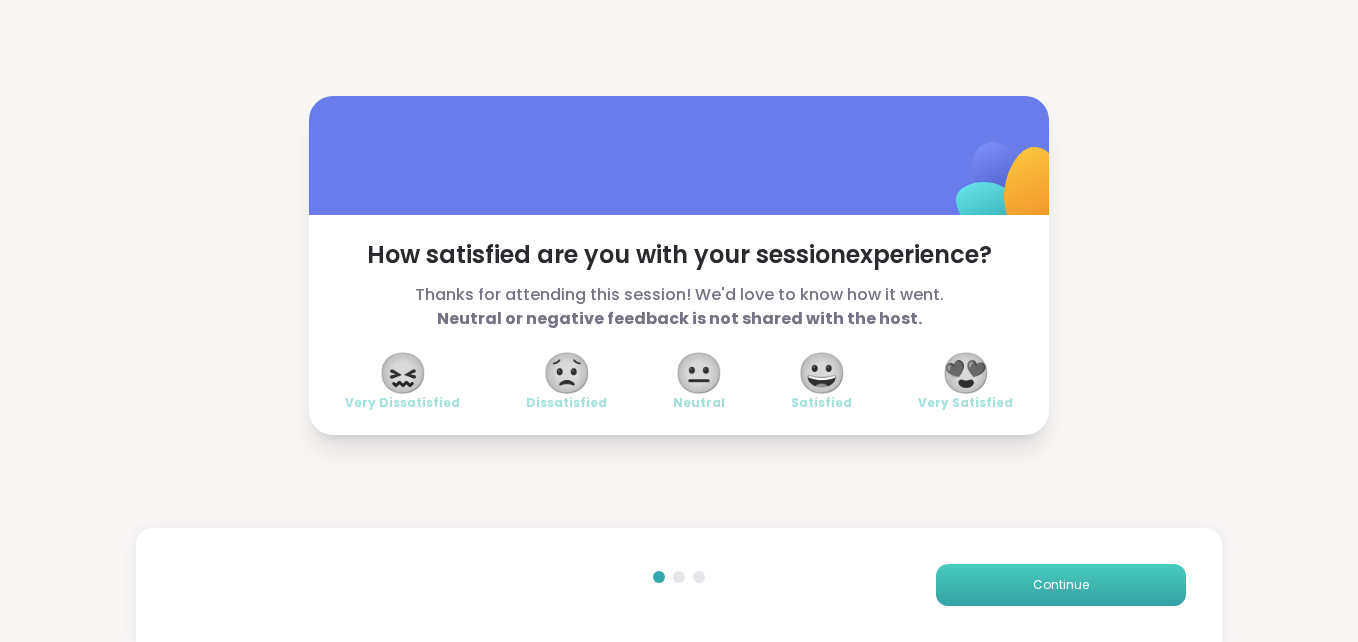 click on "Continue" at bounding box center [1061, 585] 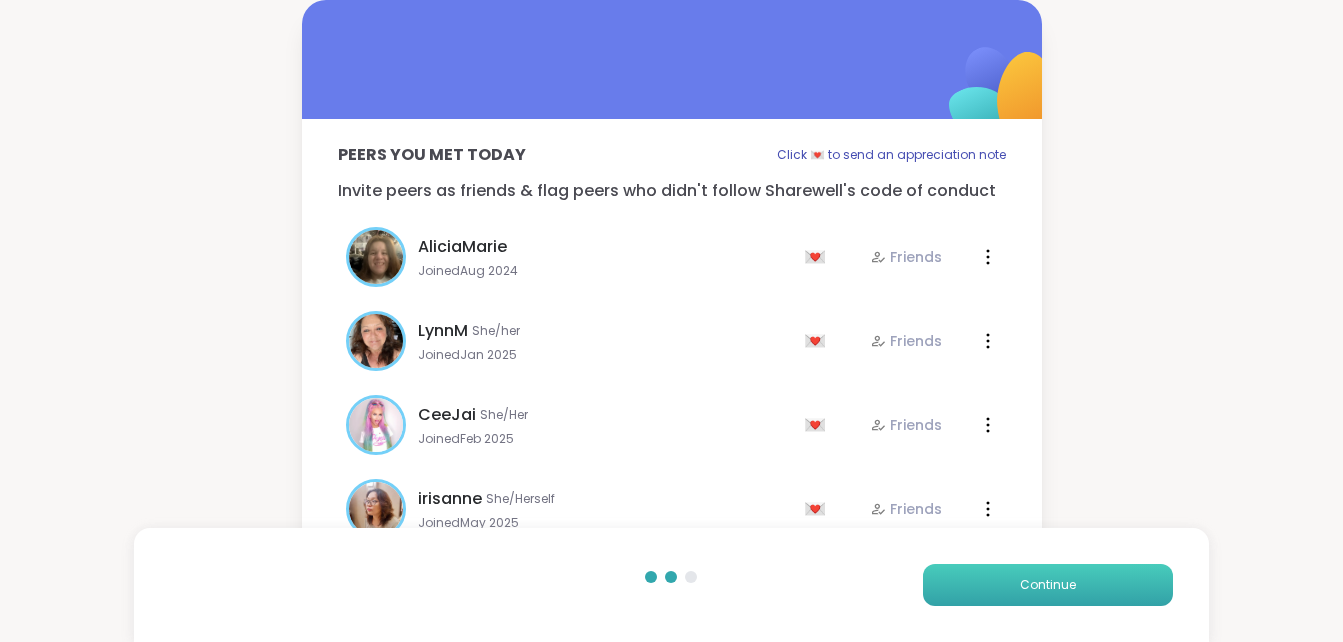 click on "Continue" at bounding box center (1048, 585) 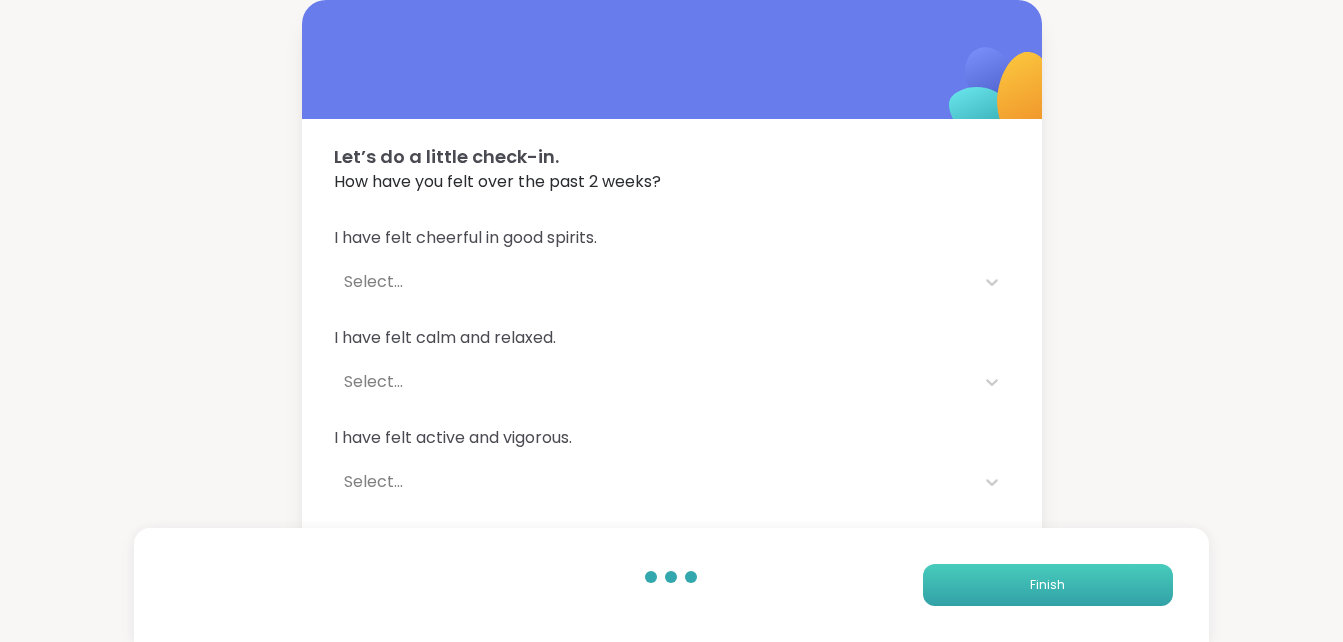 click on "Finish" at bounding box center (1048, 585) 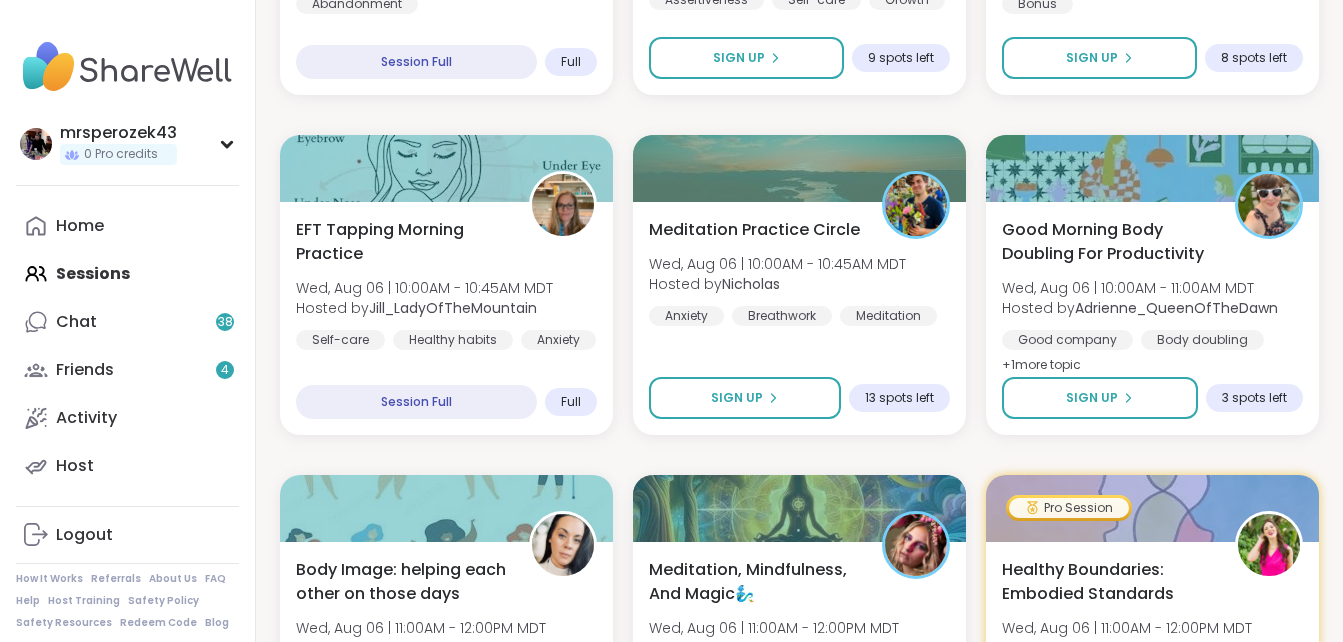 scroll, scrollTop: 1040, scrollLeft: 0, axis: vertical 